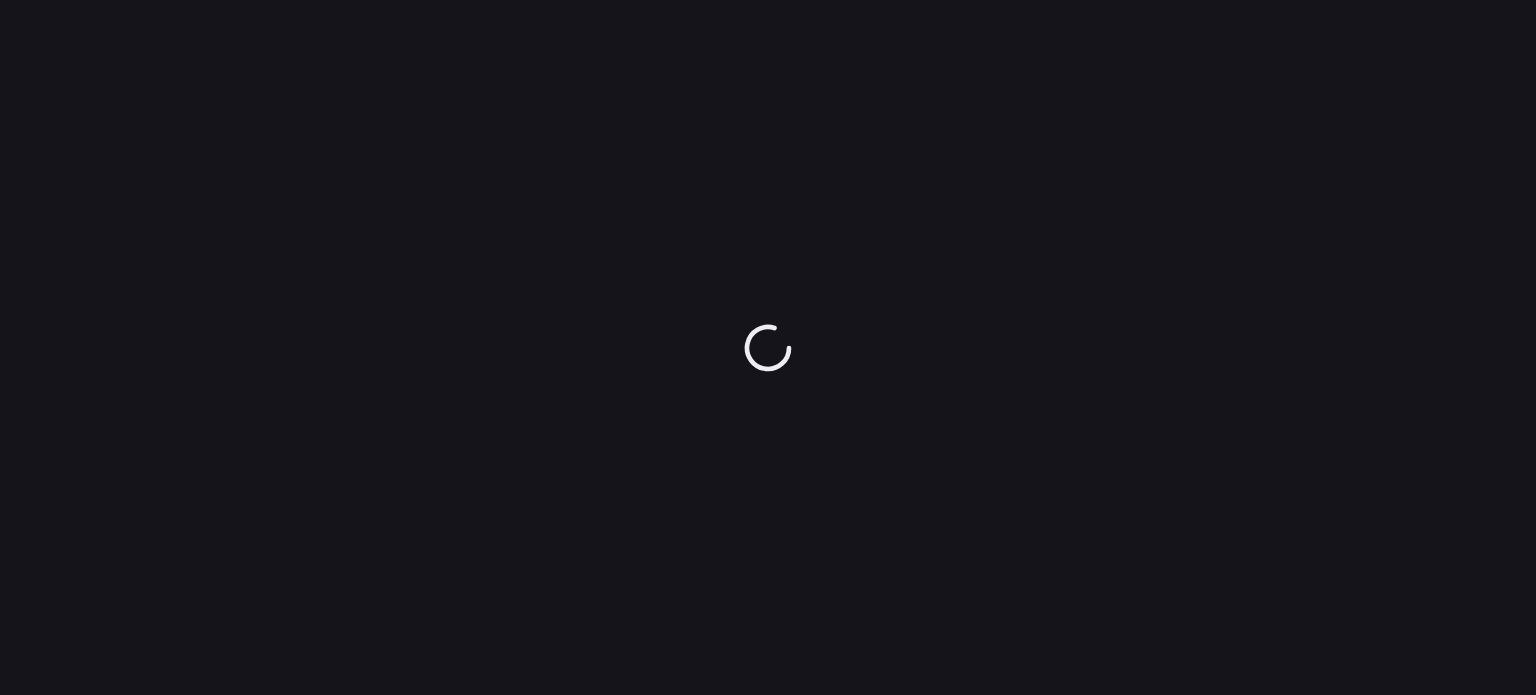 scroll, scrollTop: 0, scrollLeft: 0, axis: both 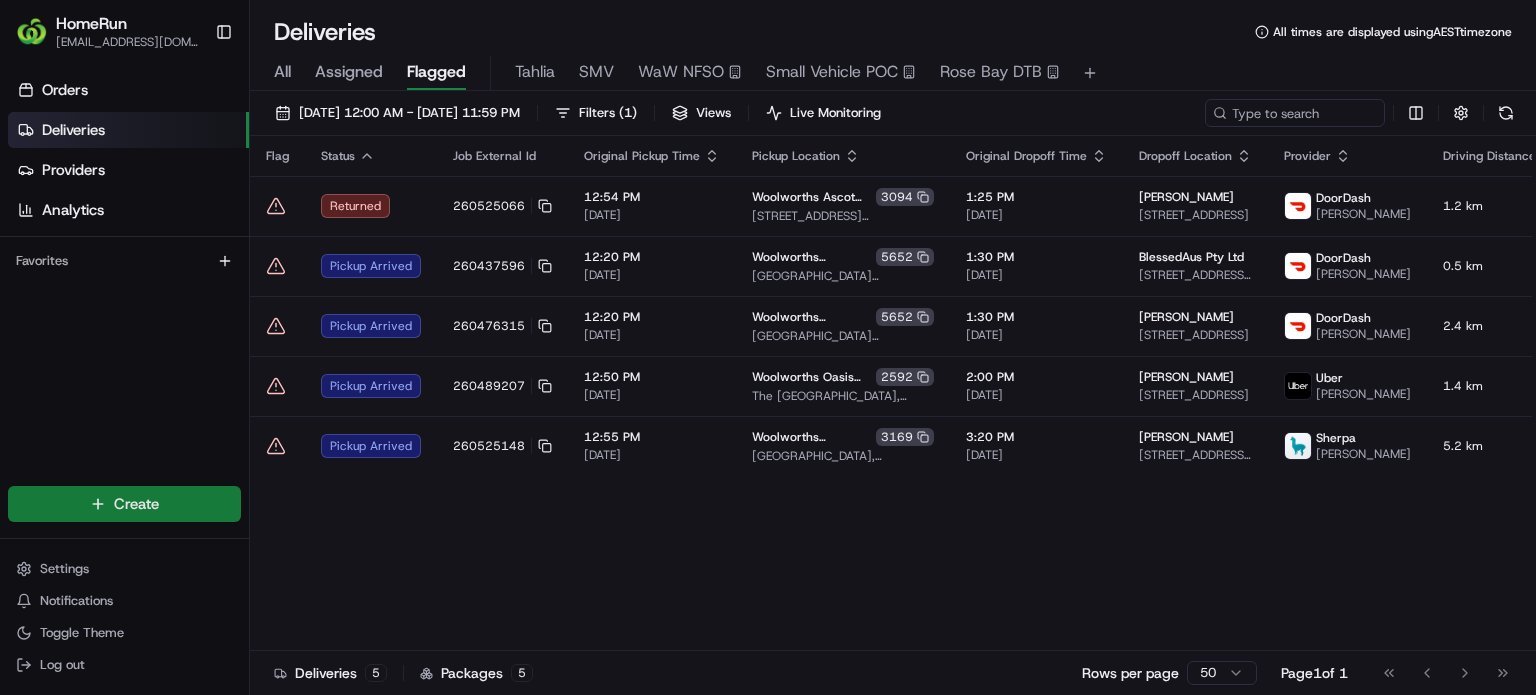 click on "HomeRun tmundy1@woolworths.com.au Toggle Sidebar Orders Deliveries Providers Analytics Favorites Main Menu Members & Organization Organization Users Roles Preferences Customization Tracking Orchestration Automations Dispatch Strategy Optimization Strategy Locations Pickup Locations Dropoff Locations Billing Billing Refund Requests Integrations Notification Triggers Webhooks API Keys Request Logs Create Settings Notifications Toggle Theme Log out Deliveries All times are displayed using  AEST  timezone All Assigned Flagged Tahlia SMV WaW NFSO Small Vehicle POC Rose Bay DTB 17/07/2025 12:00 AM - 24/07/2025 11:59 PM Filters ( 1 ) Views Live Monitoring Flag Status Job External Id Original Pickup Time Pickup Location Original Dropoff Time Dropoff Location Provider Driving Distance Actual Pickup Time Actual Dropoff Time Merchant Reference Id Action Returned 260525066 12:54 PM 17/07/2025 Woolworths Ascot Vale 3094 327-357 Mount Alexander Rd, Ascot Vale, VIC 3032, AU 1:25 PM 17/07/2025 Paul Kim 1.2 km" at bounding box center [768, 347] 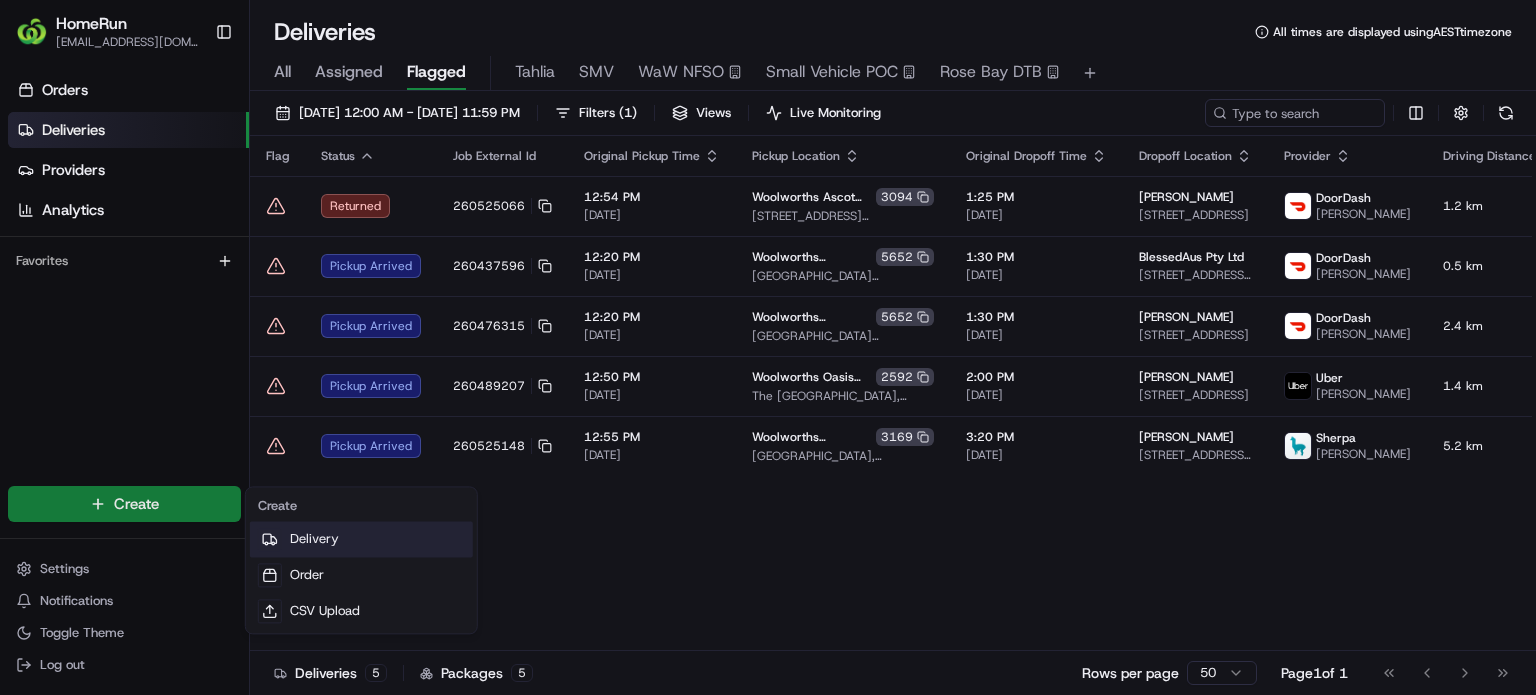 click on "Delivery" at bounding box center [361, 539] 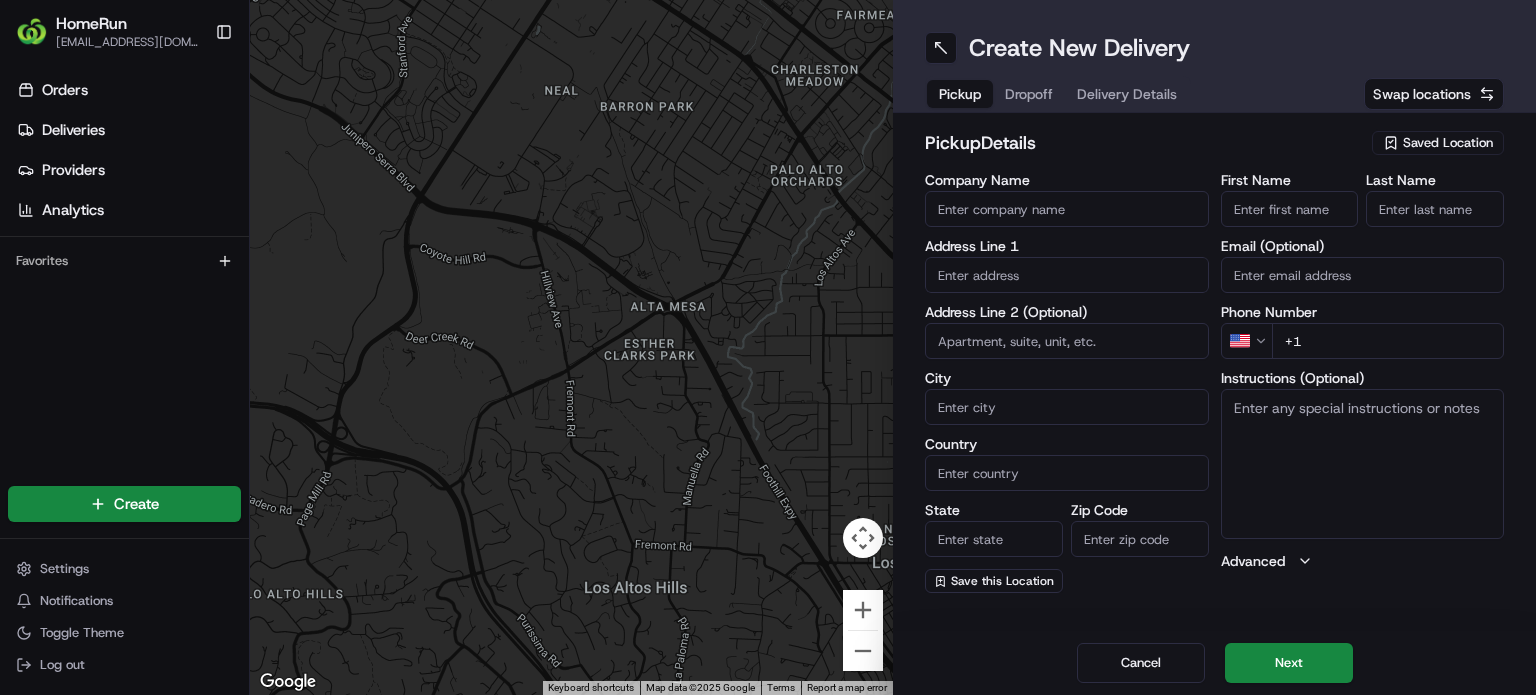 click on "Swap locations" at bounding box center [1422, 94] 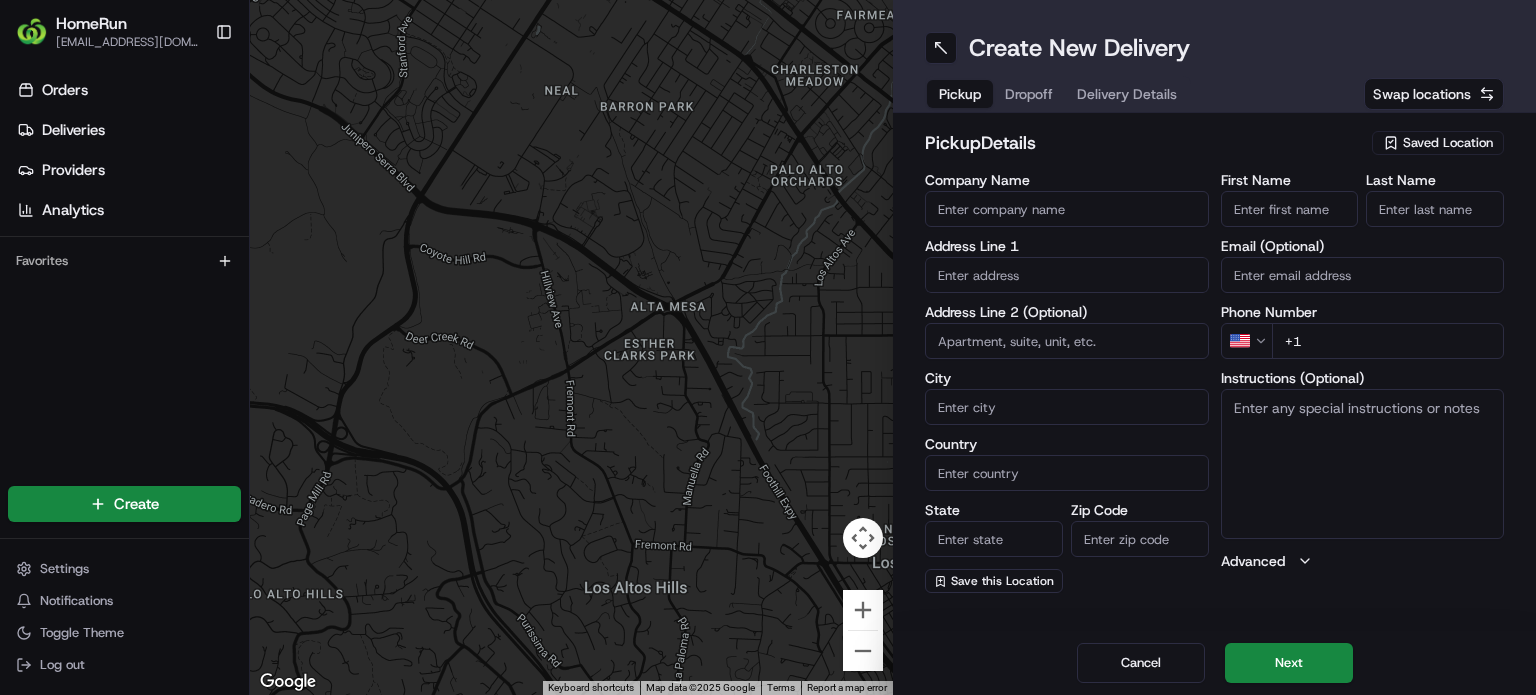 click on "Saved Location" at bounding box center (1448, 143) 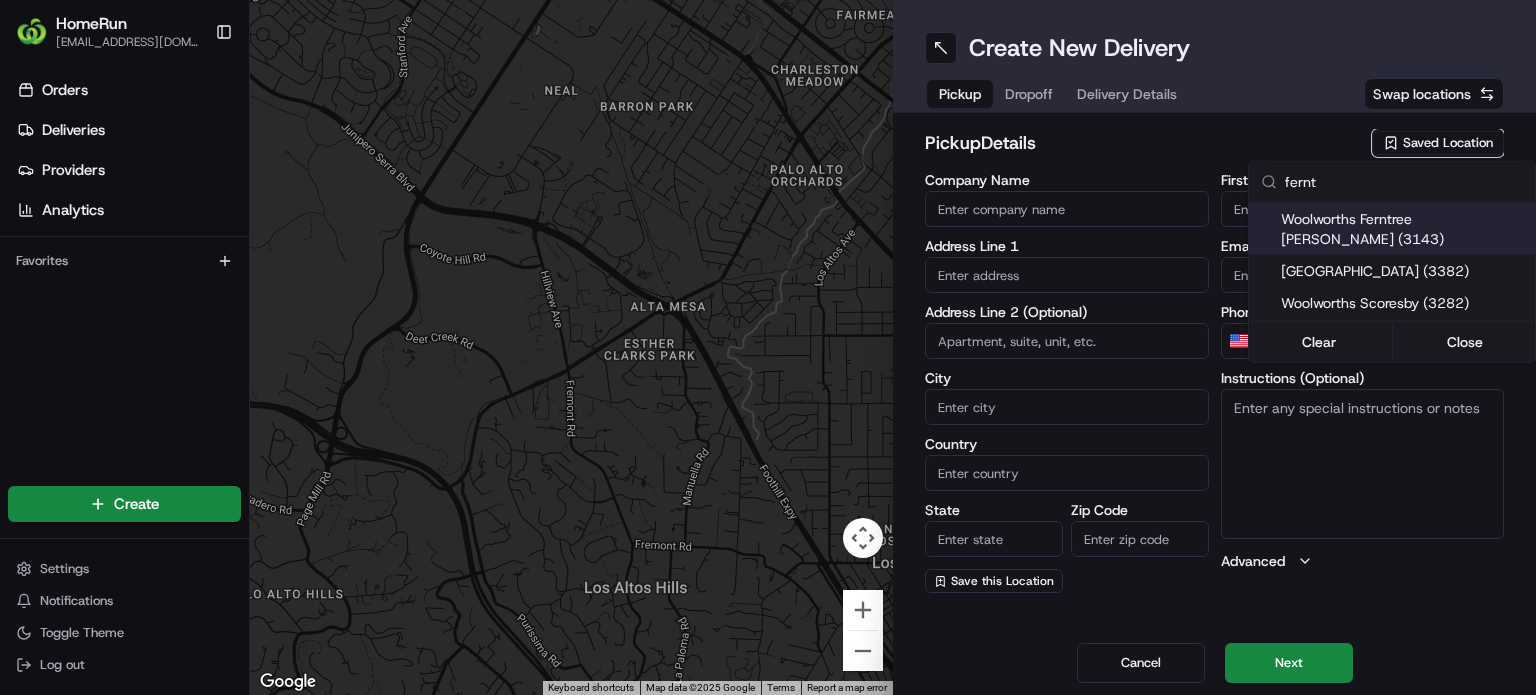 type on "fernt" 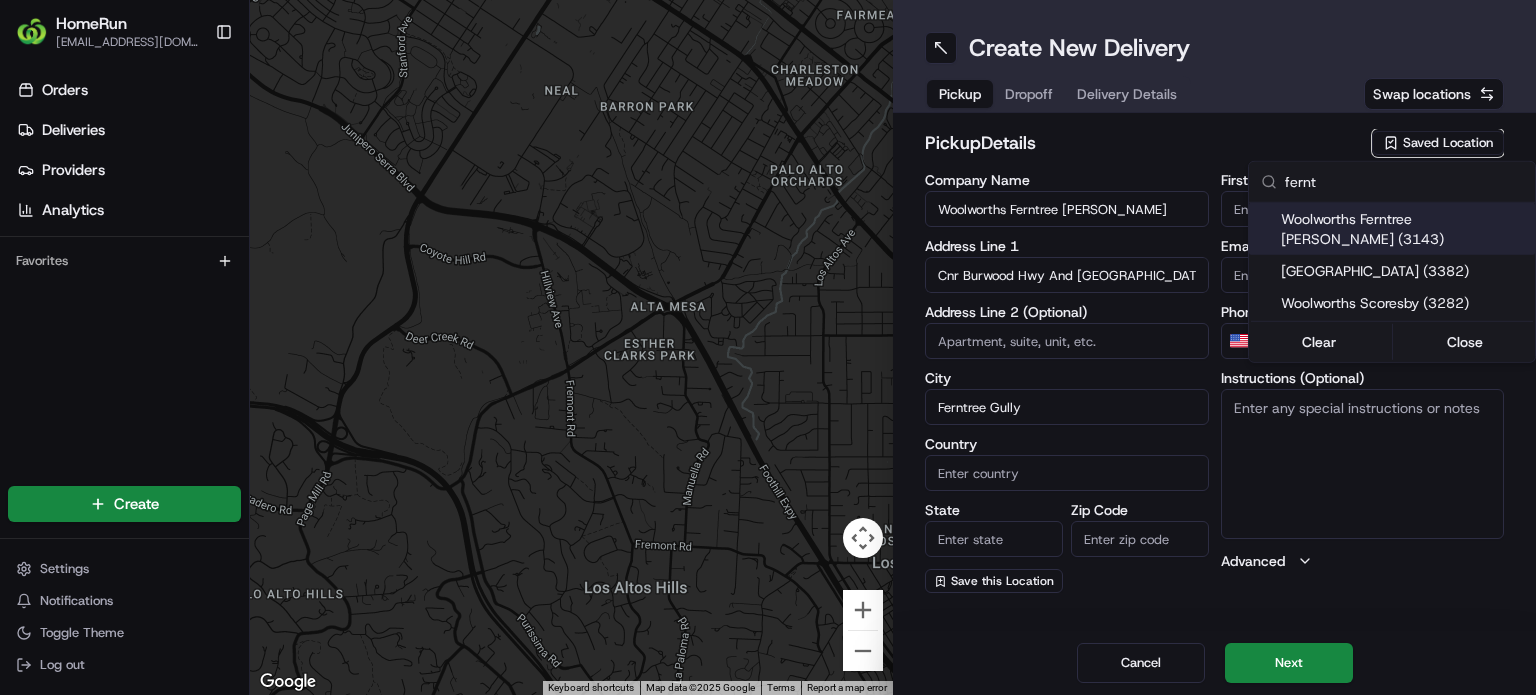 type on "AU" 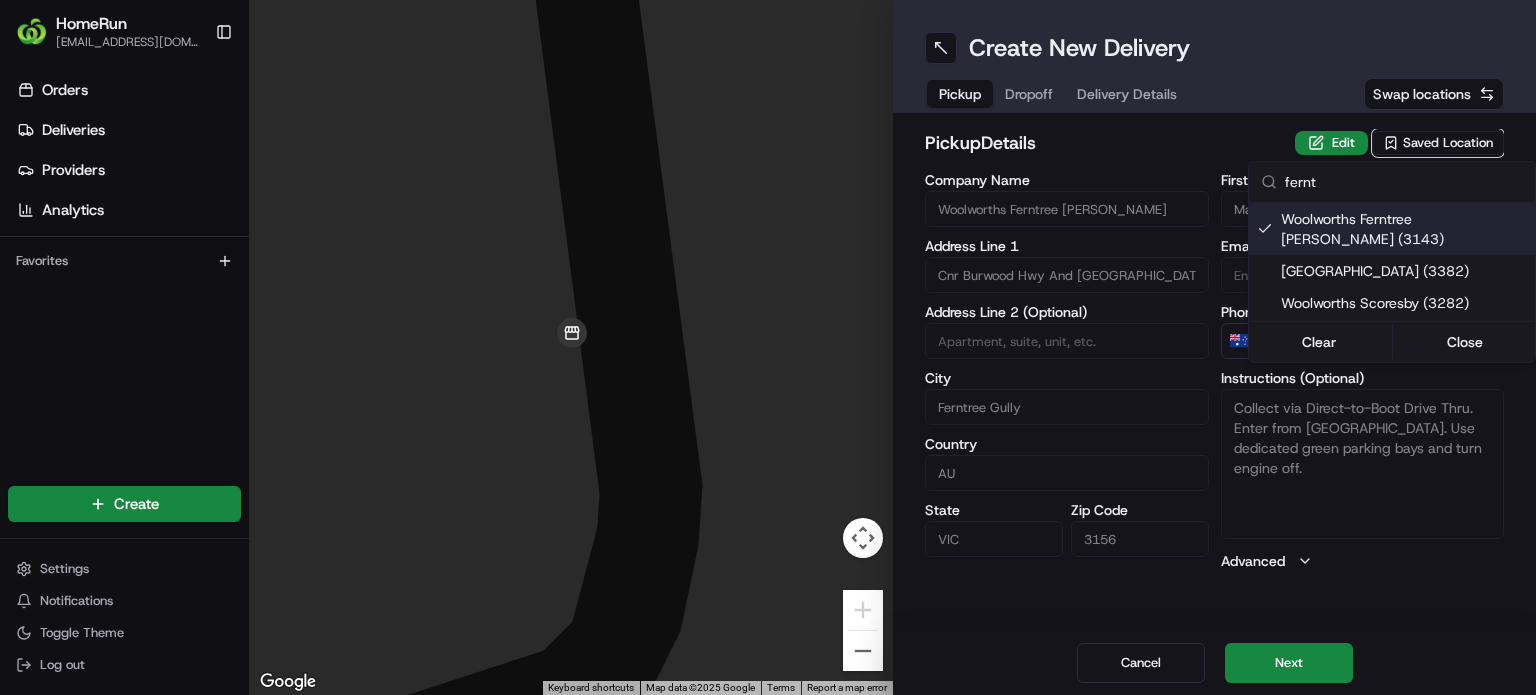 click on "HomeRun tmundy1@woolworths.com.au Toggle Sidebar Orders Deliveries Providers Analytics Favorites Main Menu Members & Organization Organization Users Roles Preferences Customization Tracking Orchestration Automations Dispatch Strategy Optimization Strategy Locations Pickup Locations Dropoff Locations Billing Billing Refund Requests Integrations Notification Triggers Webhooks API Keys Request Logs Create Settings Notifications Toggle Theme Log out ← Move left → Move right ↑ Move up ↓ Move down + Zoom in - Zoom out Home Jump left by 75% End Jump right by 75% Page Up Jump up by 75% Page Down Jump down by 75% Keyboard shortcuts Map Data Map data ©2025 Google Map data ©2025 Google 2 m  Click to toggle between metric and imperial units Terms Report a map error Create New Delivery Pickup Dropoff Delivery Details Swap locations pickup  Details  Edit Saved Location Company Name Woolworths Ferntree Gully Address Line 1 Cnr Burwood Hwy And Brenock Park Dr Address Line 2 (Optional) City Country" at bounding box center (768, 347) 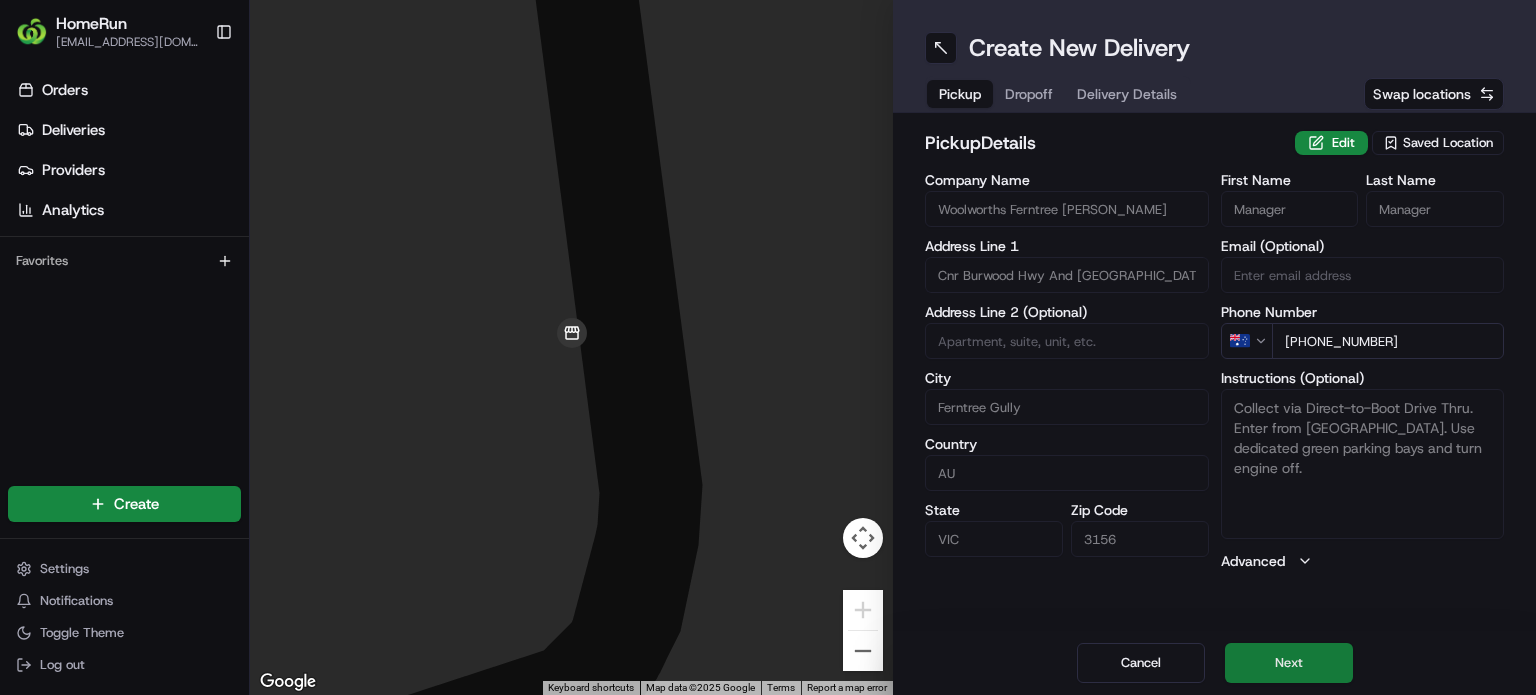 click on "Next" at bounding box center (1289, 663) 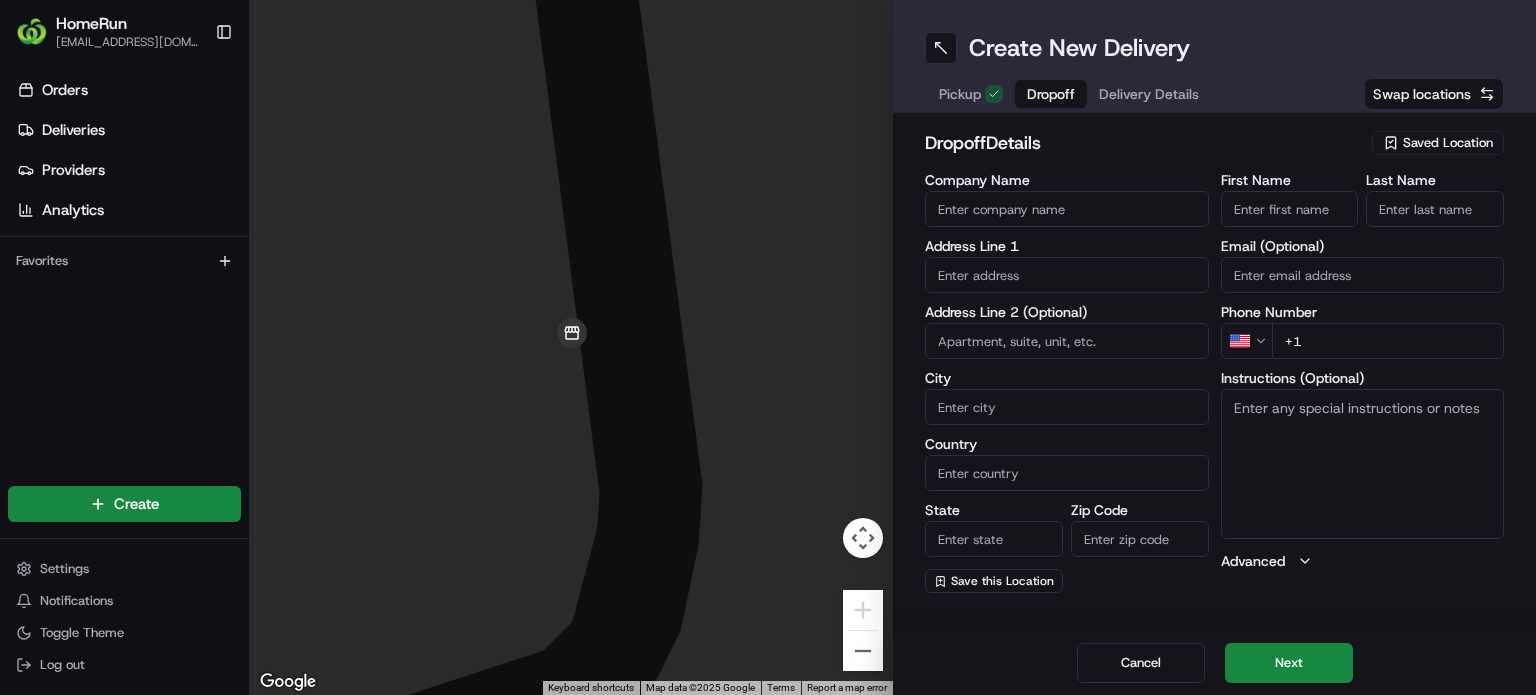 drag, startPoint x: 1286, startPoint y: 206, endPoint x: 1272, endPoint y: 206, distance: 14 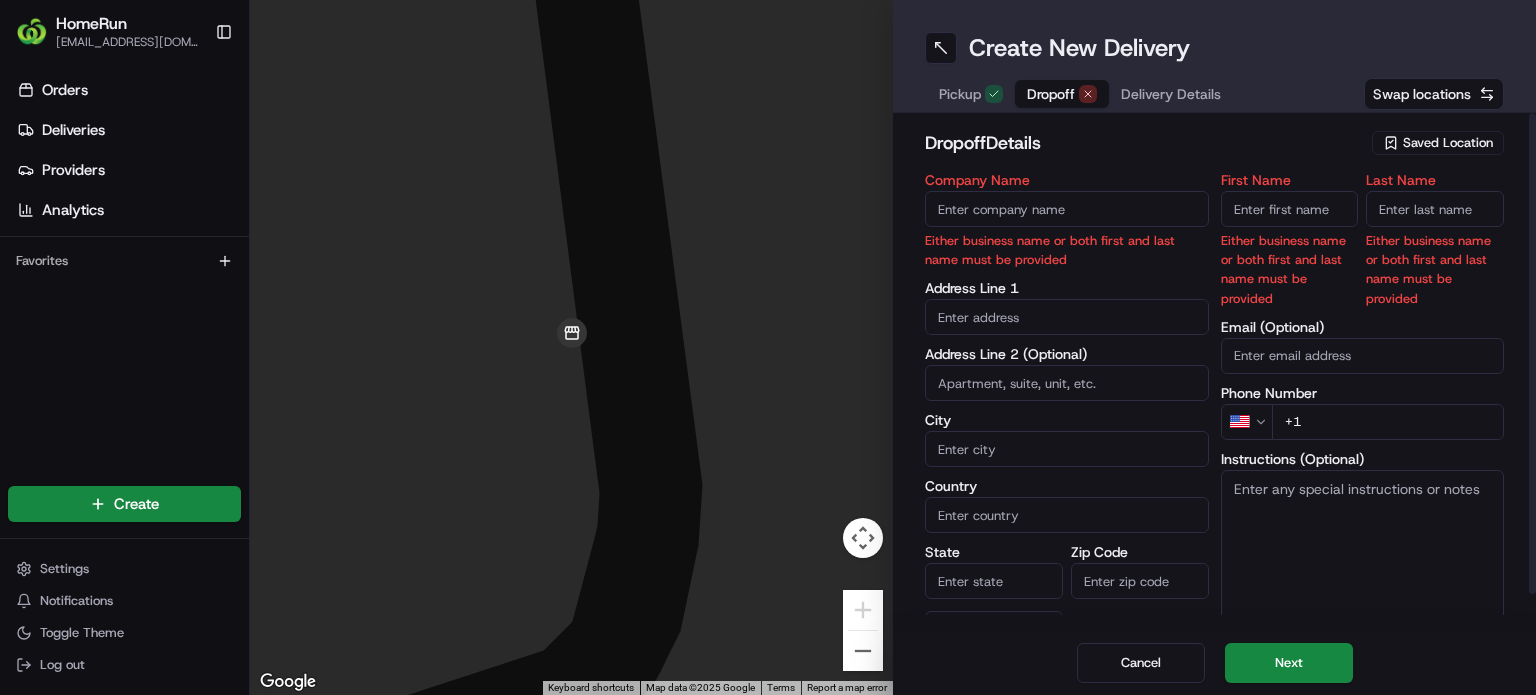 paste on "Paulse" 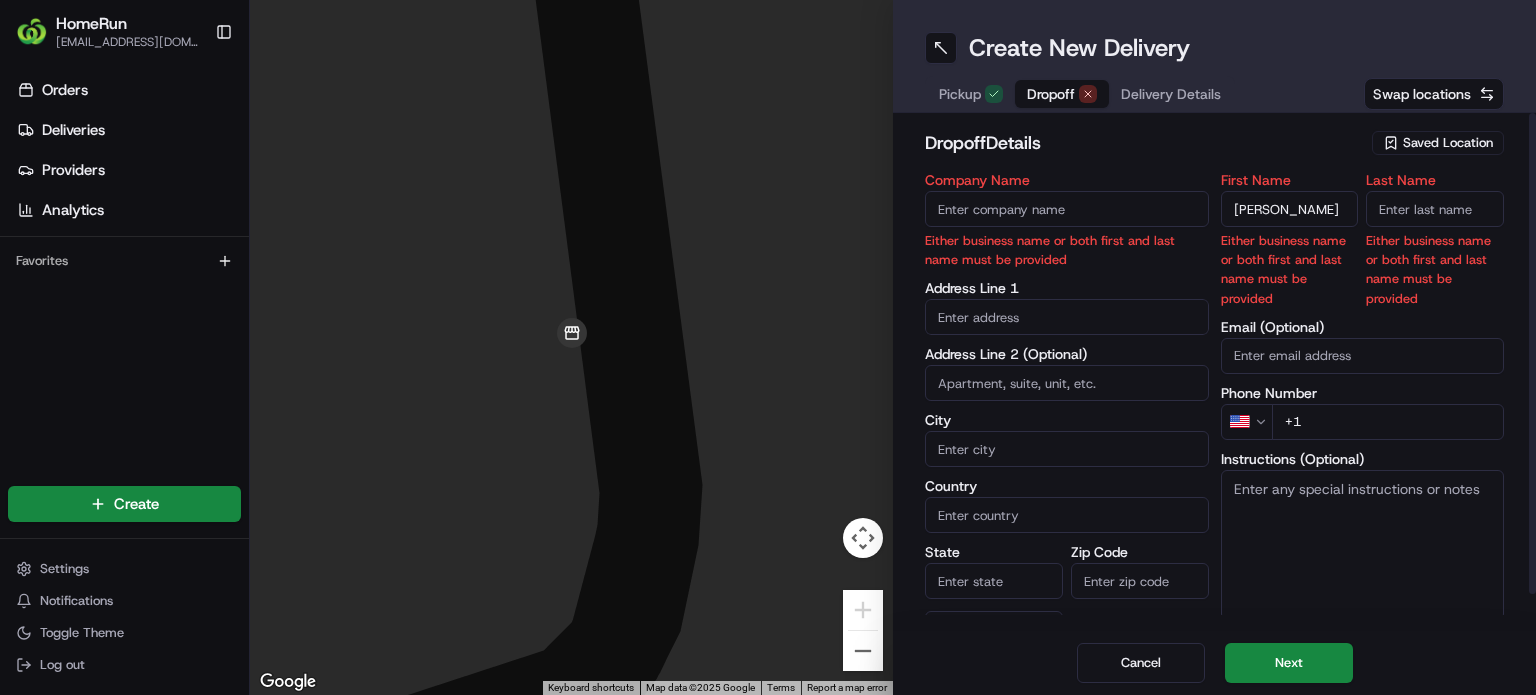 drag, startPoint x: 1232, startPoint y: 206, endPoint x: 1078, endPoint y: 188, distance: 155.04839 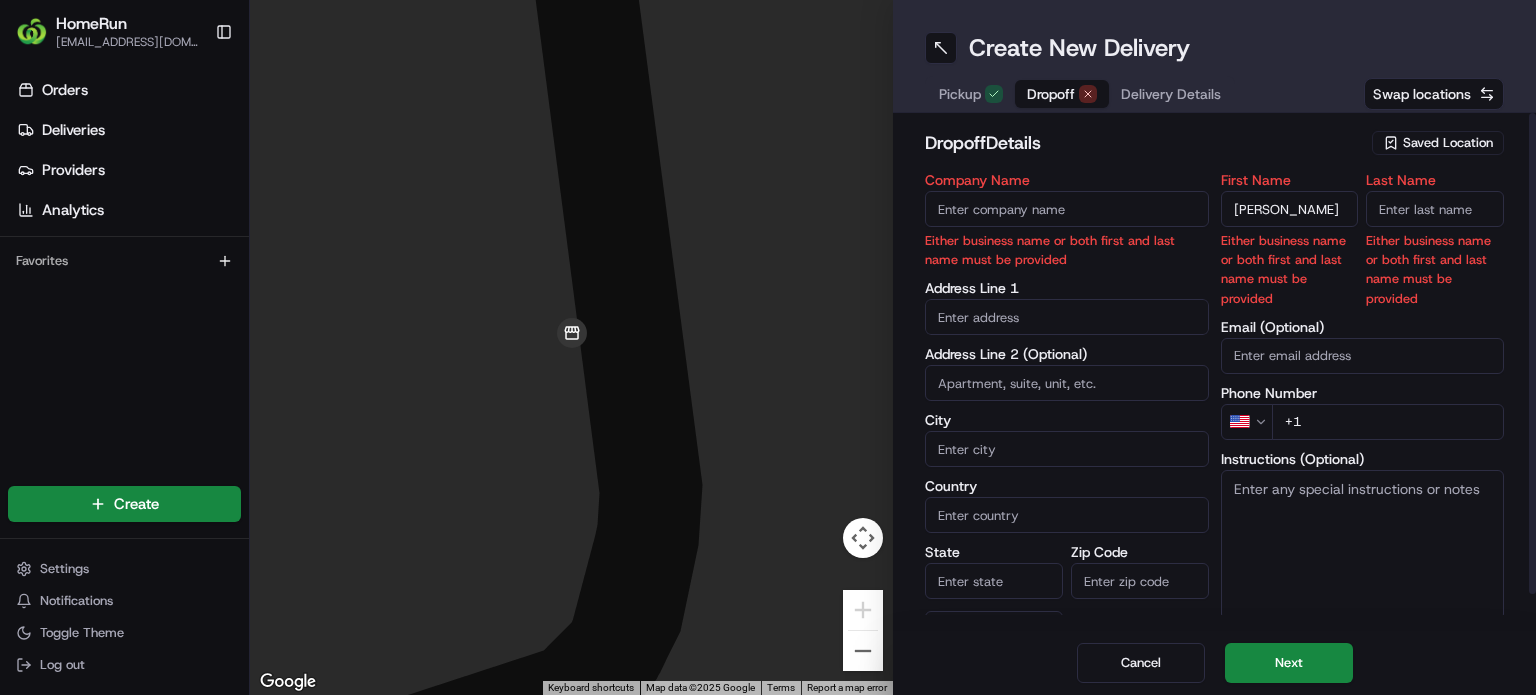 type on "Sharon" 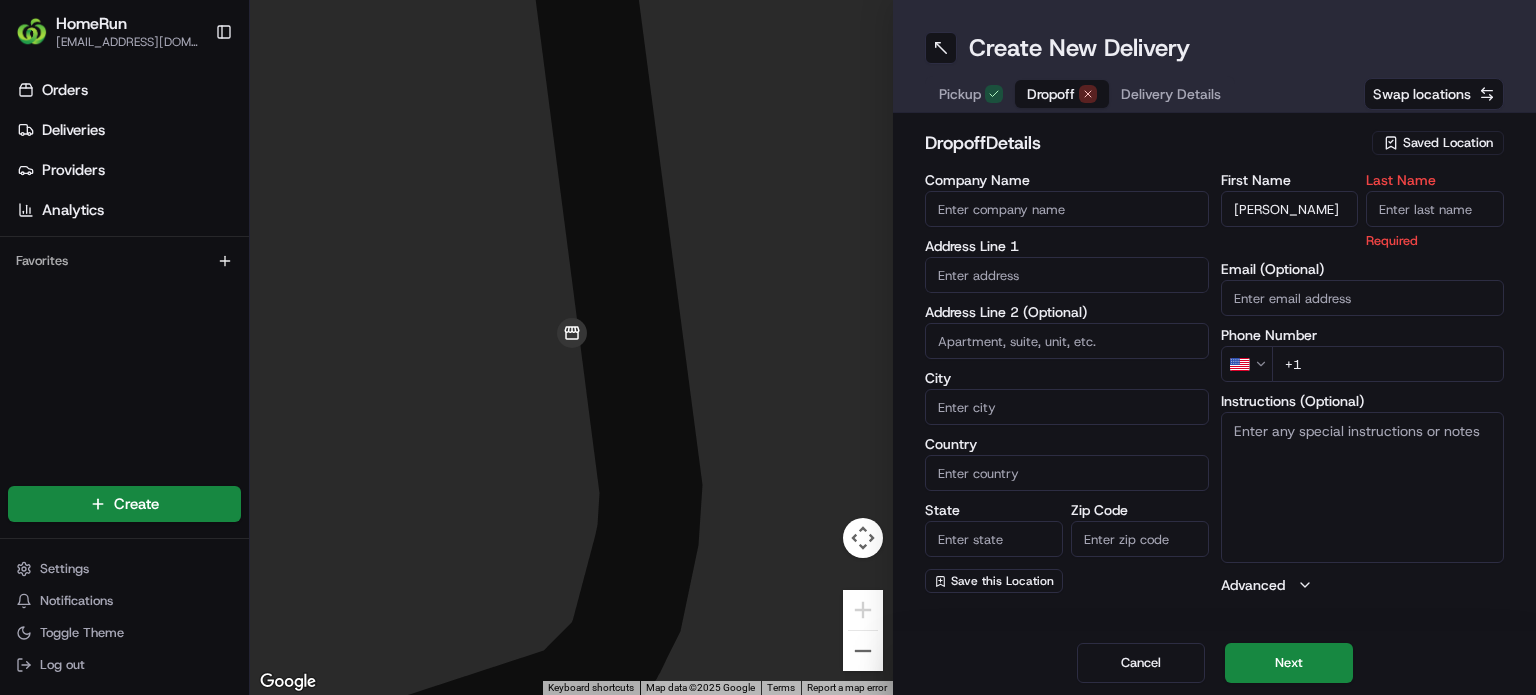 paste on "Paulse" 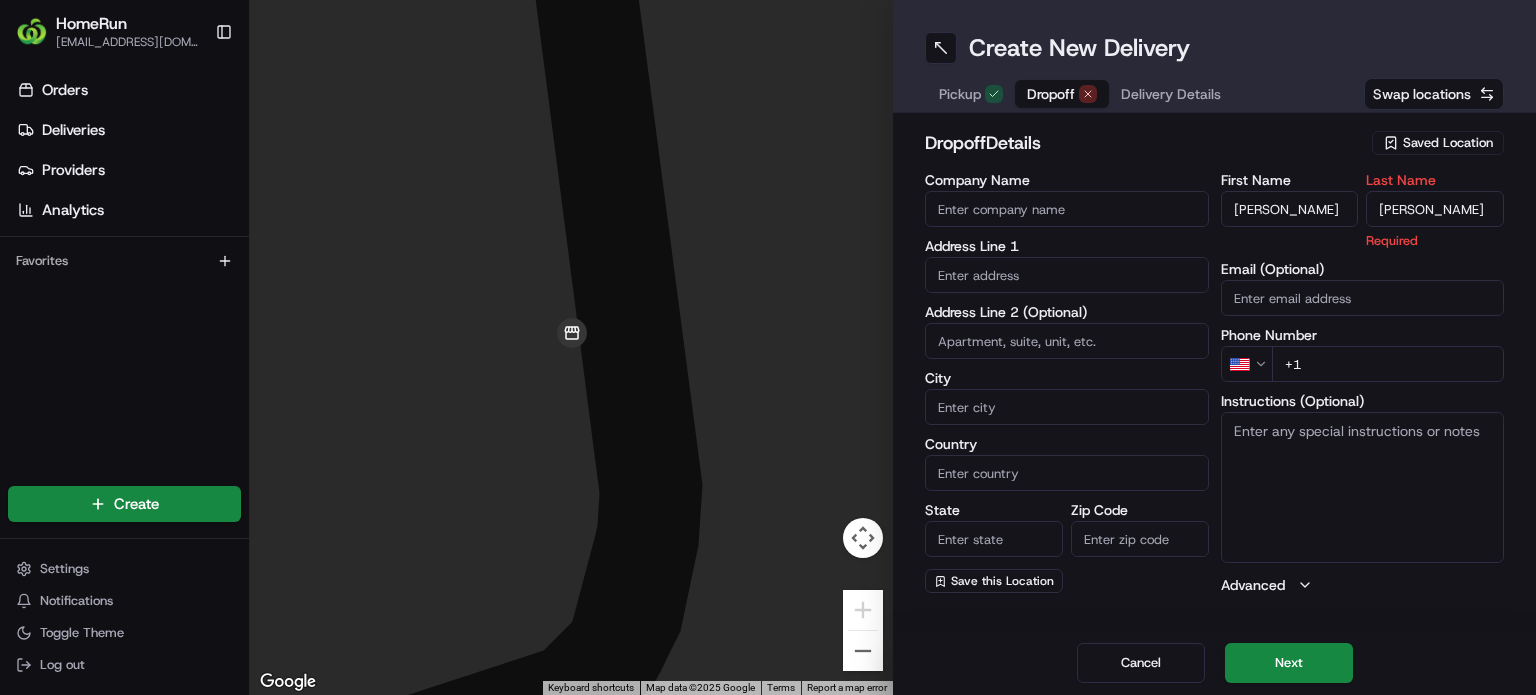 type on "Paulse" 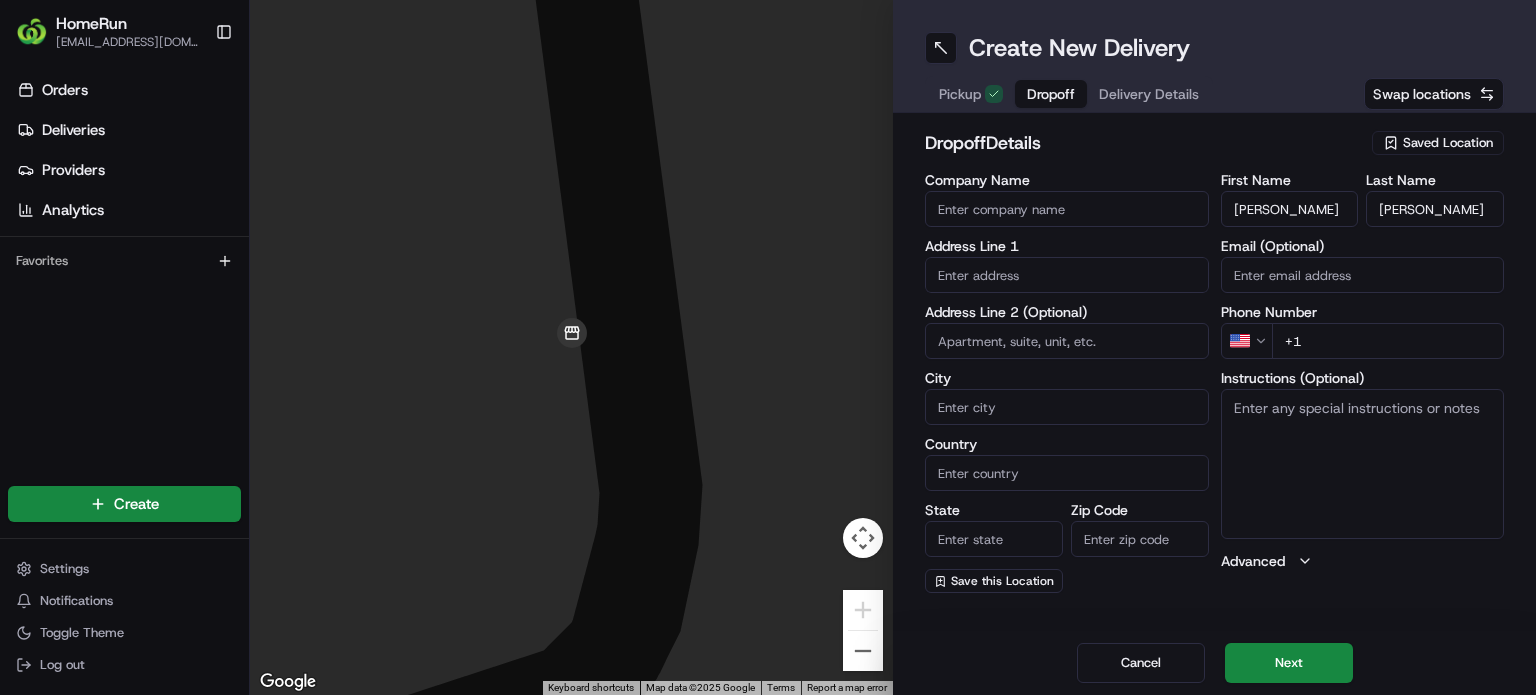 click at bounding box center (1067, 275) 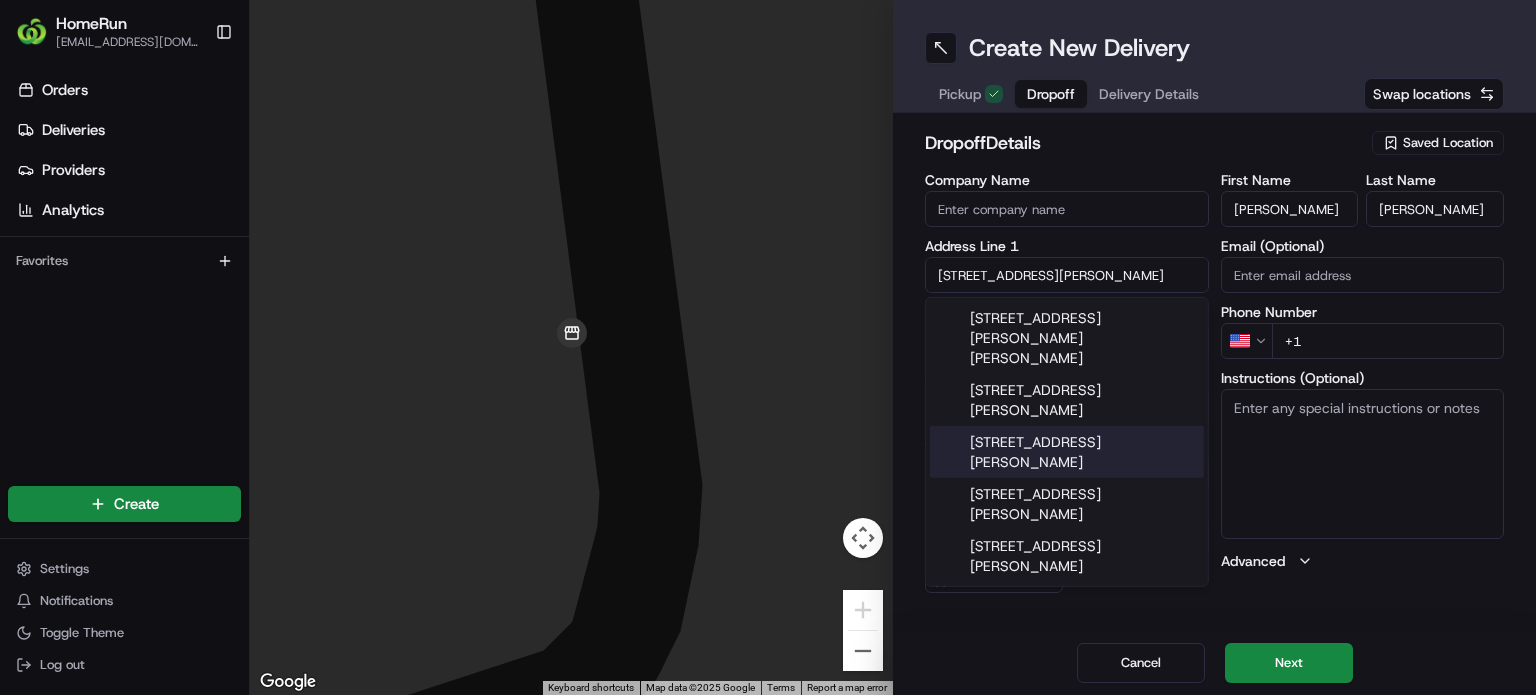 click on "29 Ferguson St, Upwey VIC, Australia" at bounding box center (1067, 452) 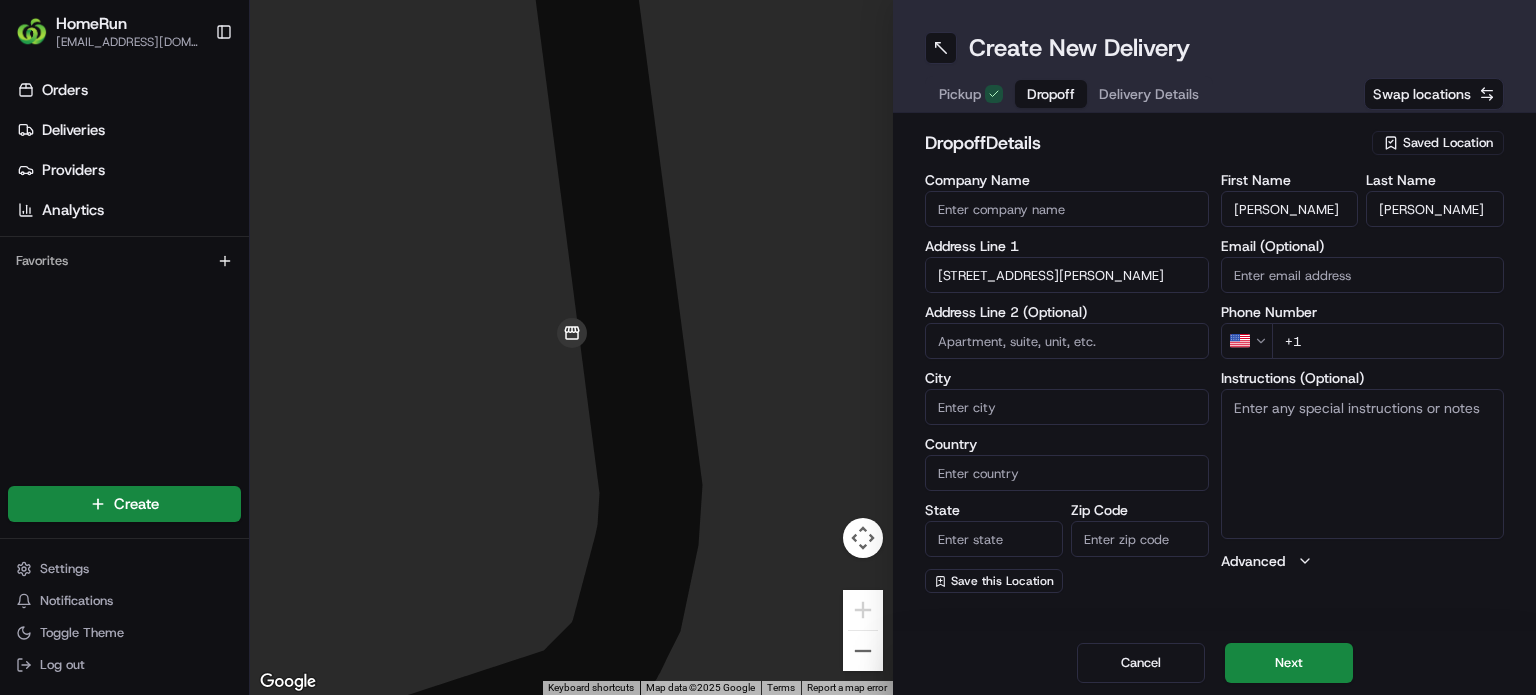 type on "29 Ferguson St, Upwey VIC 3158, Australia" 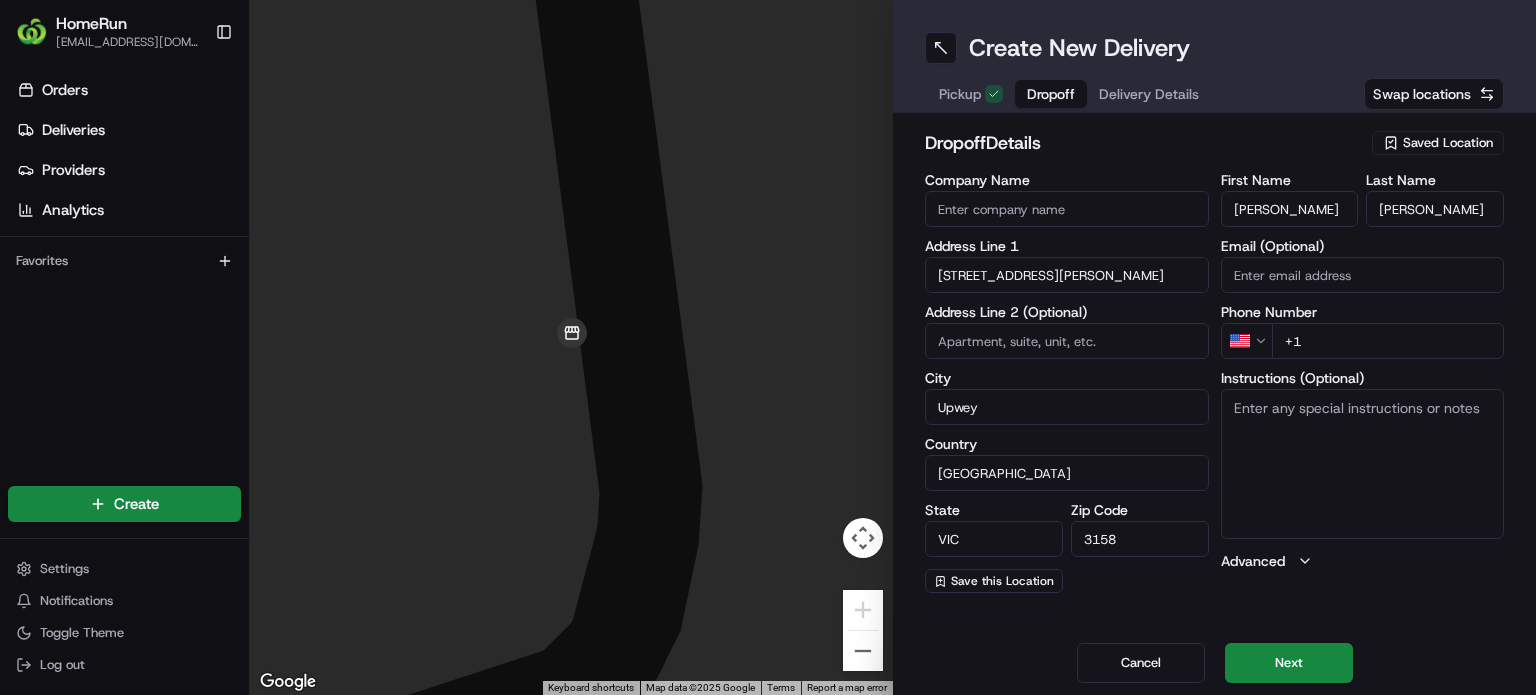type on "29 Ferguson Street" 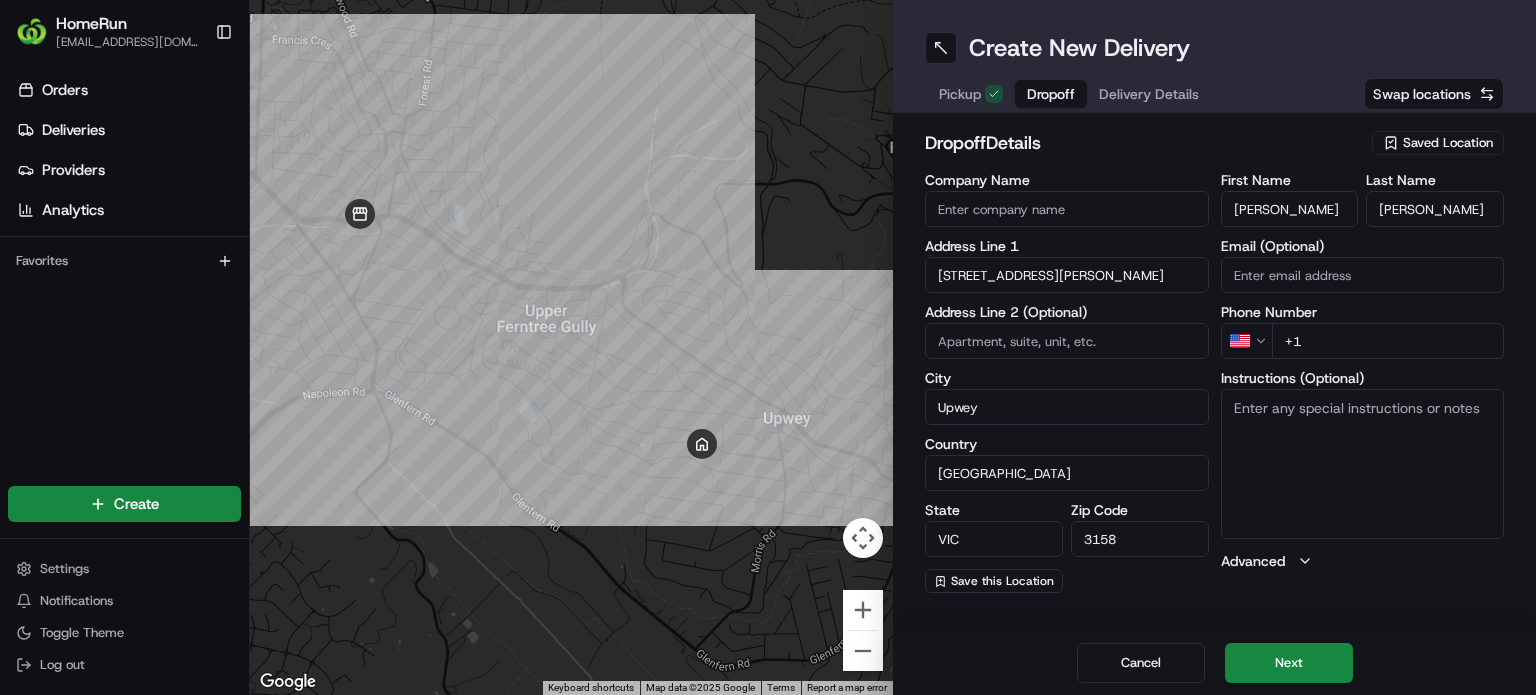 click on "HomeRun tmundy1@woolworths.com.au Toggle Sidebar Orders Deliveries Providers Analytics Favorites Main Menu Members & Organization Organization Users Roles Preferences Customization Tracking Orchestration Automations Dispatch Strategy Optimization Strategy Locations Pickup Locations Dropoff Locations Billing Billing Refund Requests Integrations Notification Triggers Webhooks API Keys Request Logs Create Settings Notifications Toggle Theme Log out ← Move left → Move right ↑ Move up ↓ Move down + Zoom in - Zoom out Home Jump left by 75% End Jump right by 75% Page Up Jump up by 75% Page Down Jump down by 75% Keyboard shortcuts Map Data Map data ©2025 Google Map data ©2025 Google 500 m  Click to toggle between metric and imperial units Terms Report a map error Create New Delivery Pickup Dropoff Delivery Details Swap locations dropoff  Details Saved Location Company Name Address Line 1 29 Ferguson Street Address Line 2 (Optional) City Upwey Country Australia State VIC Zip Code 3158 Sharon" at bounding box center (768, 347) 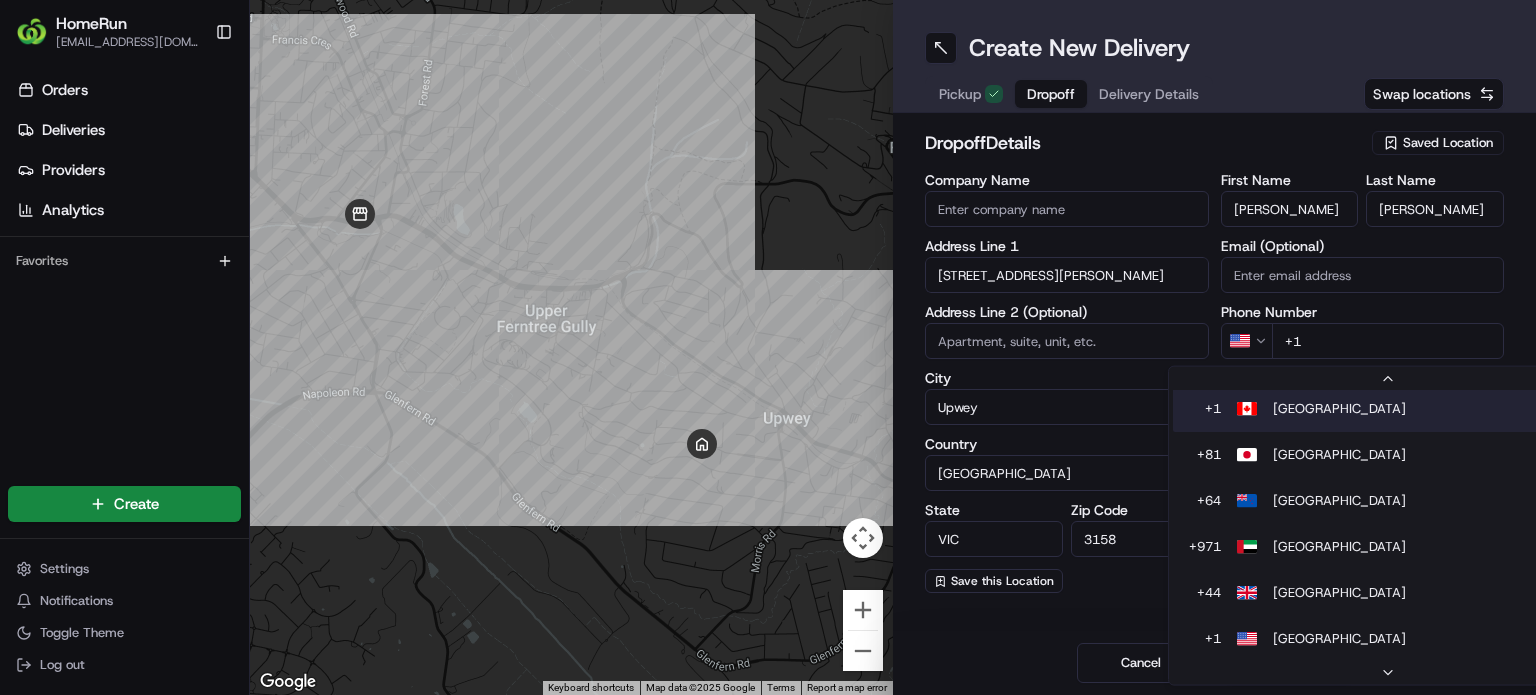 scroll, scrollTop: 40, scrollLeft: 0, axis: vertical 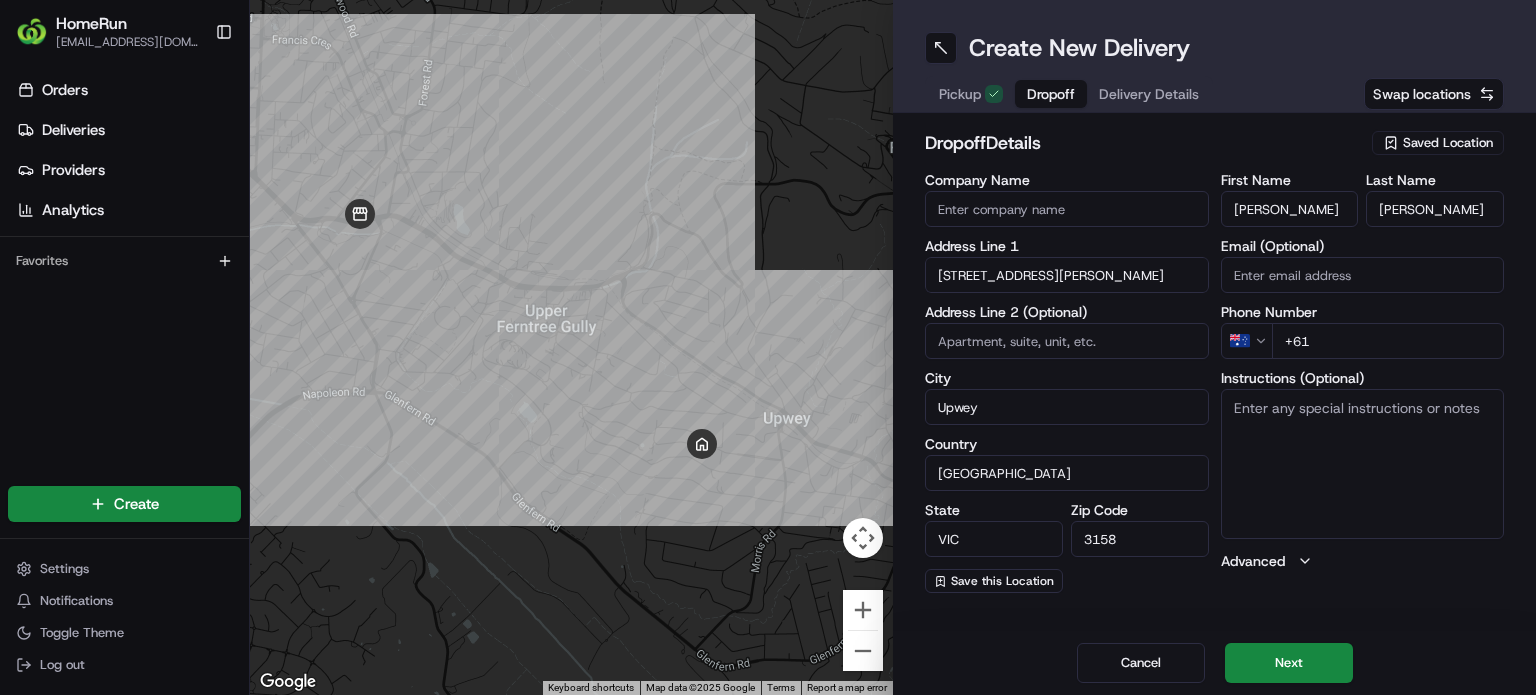 click on "+61" at bounding box center [1388, 341] 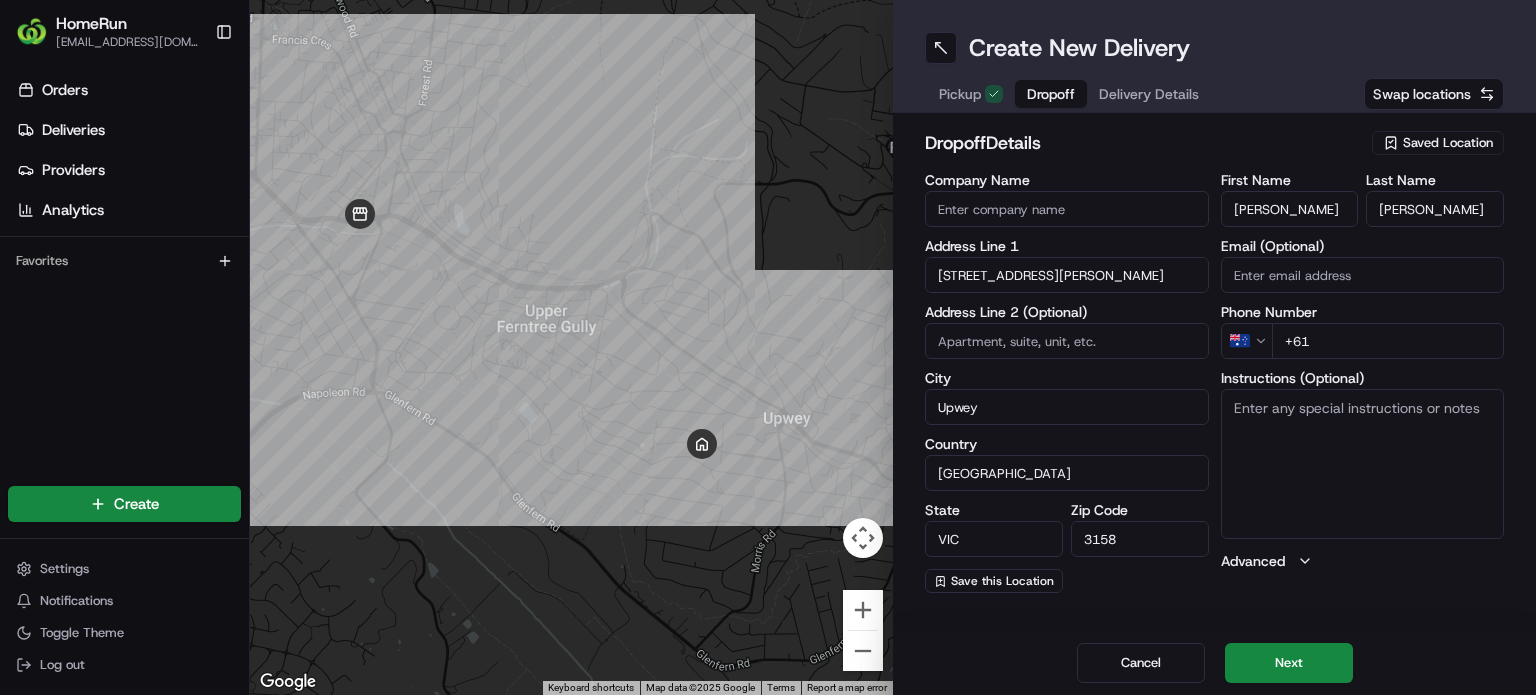 paste on "0401 975 154" 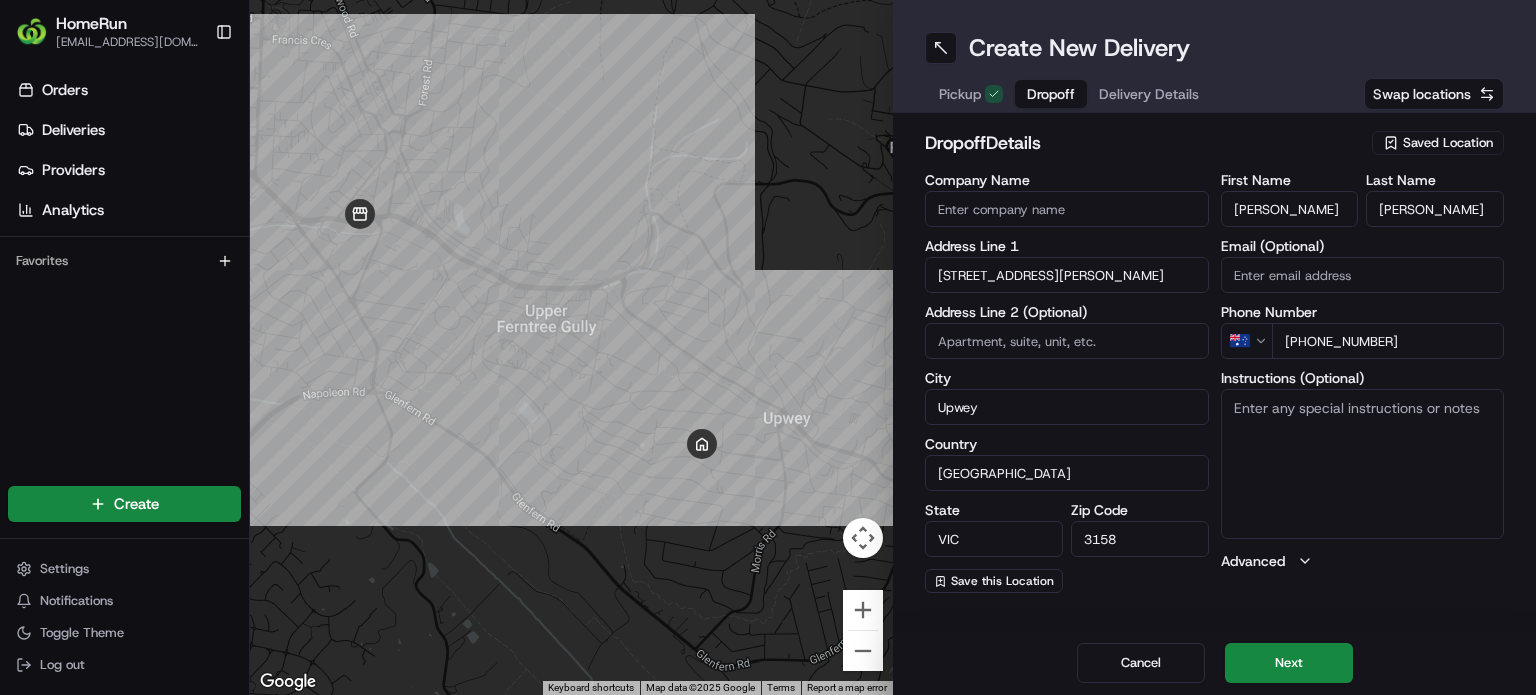 type on "+61 0401 975 154" 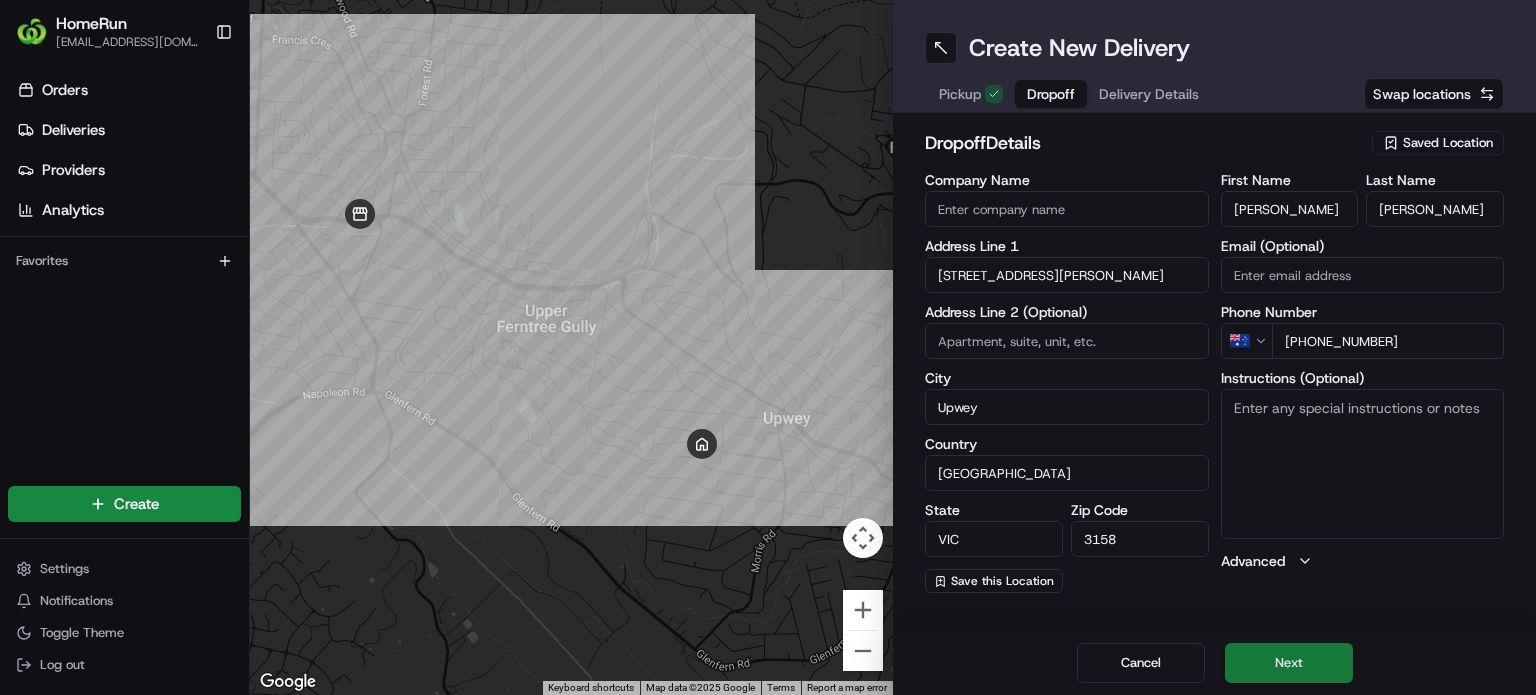 click on "Next" at bounding box center (1289, 663) 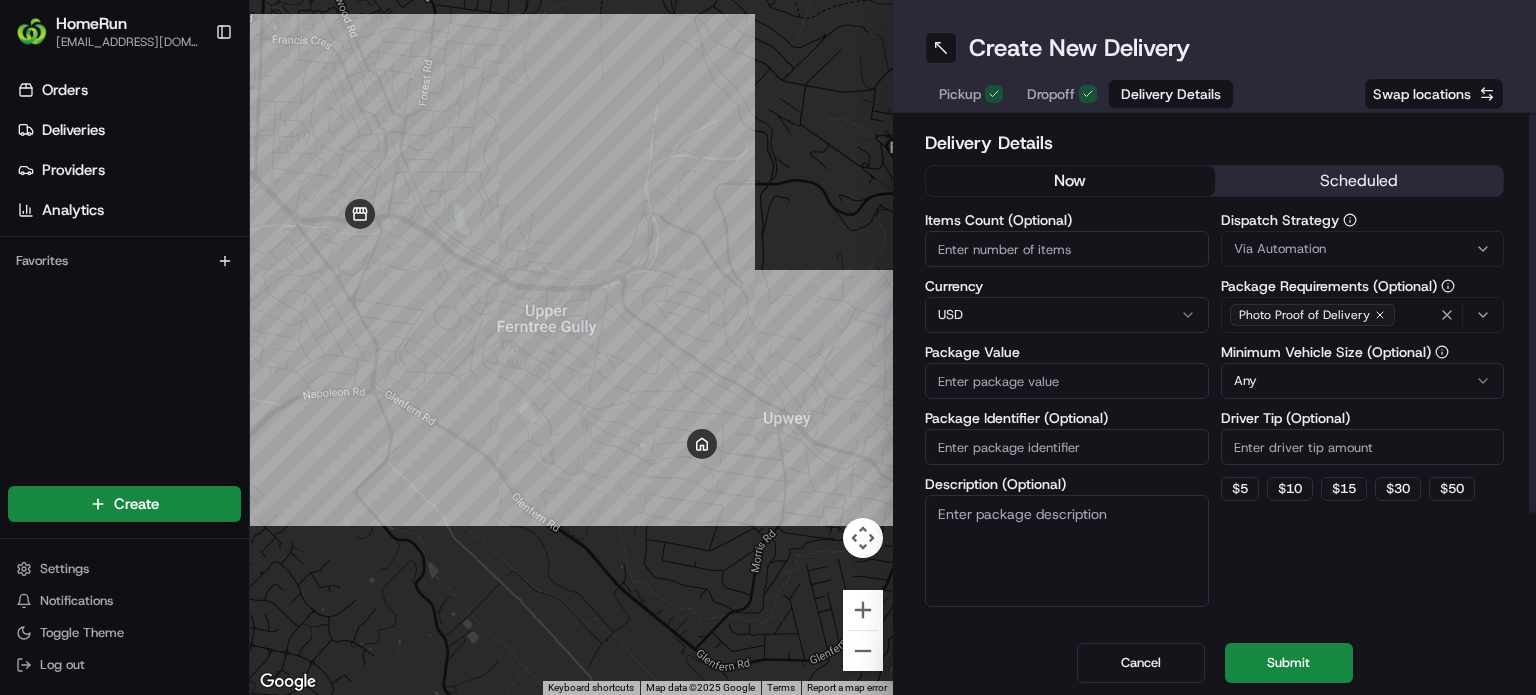 click on "now" at bounding box center [1070, 181] 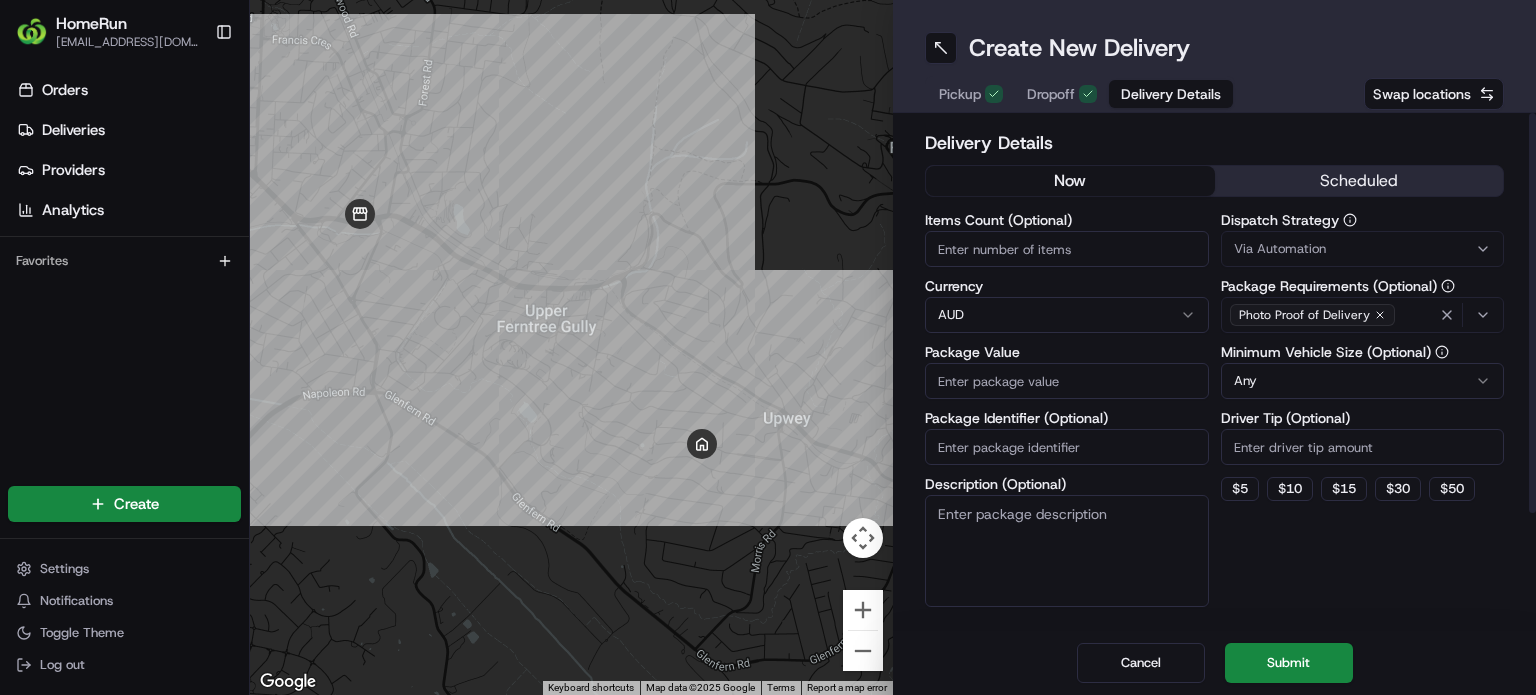drag, startPoint x: 991, startPoint y: 453, endPoint x: 979, endPoint y: 399, distance: 55.31727 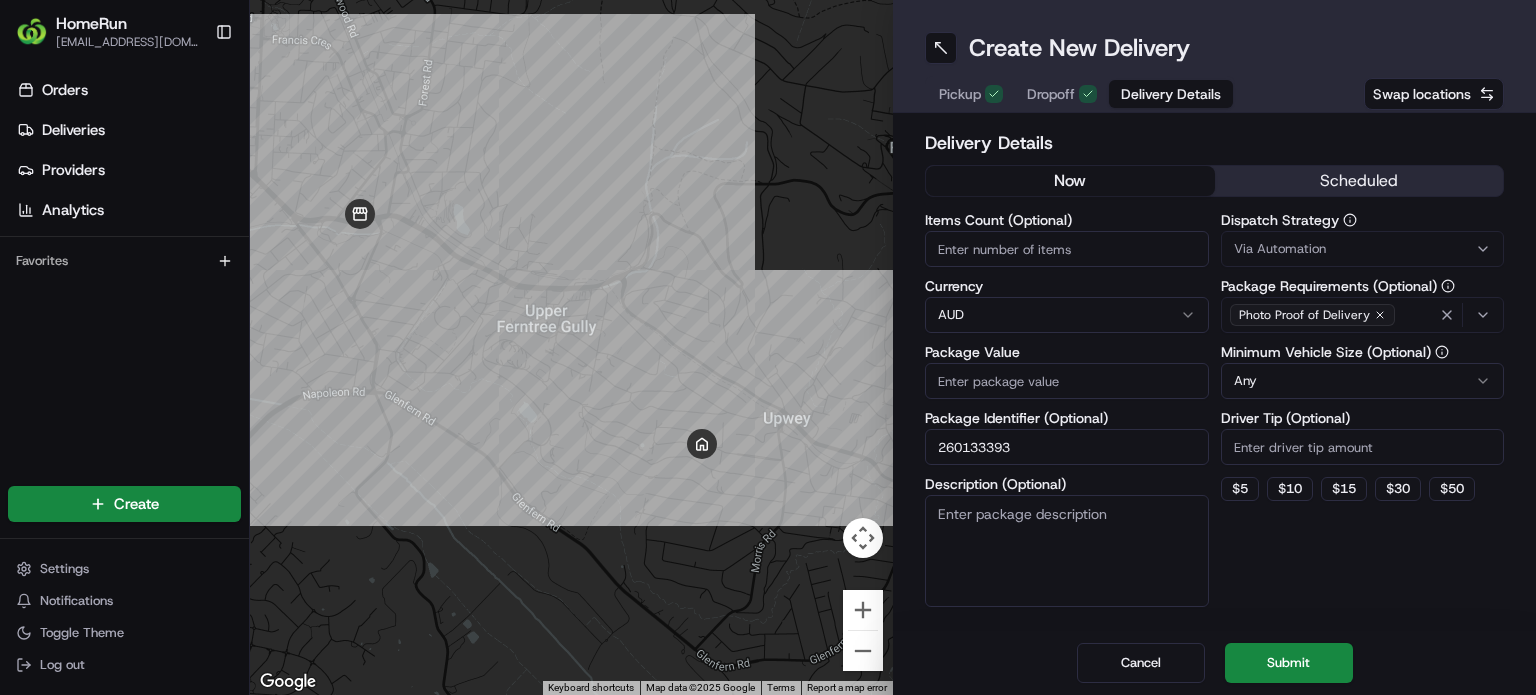 type on "260133393" 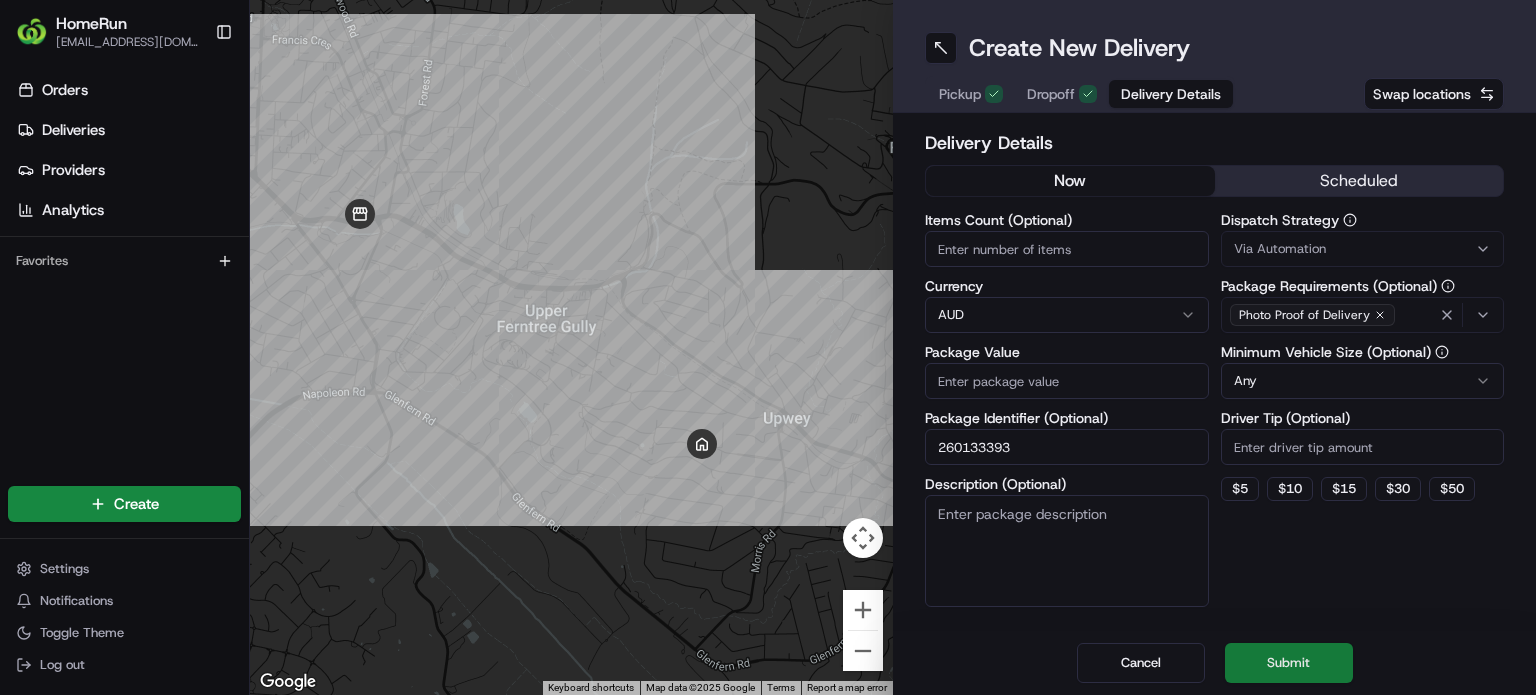 click on "Submit" at bounding box center [1289, 663] 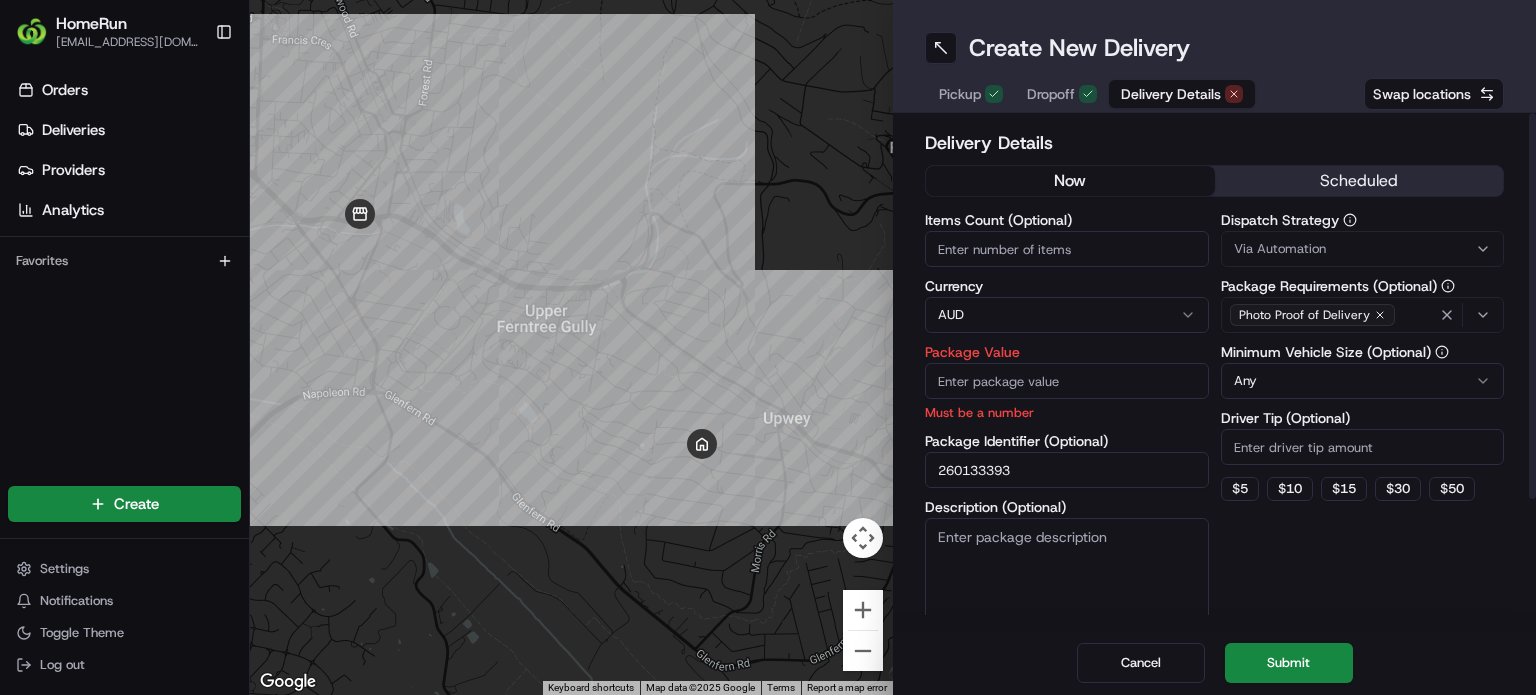 click on "Package Value" at bounding box center [1067, 381] 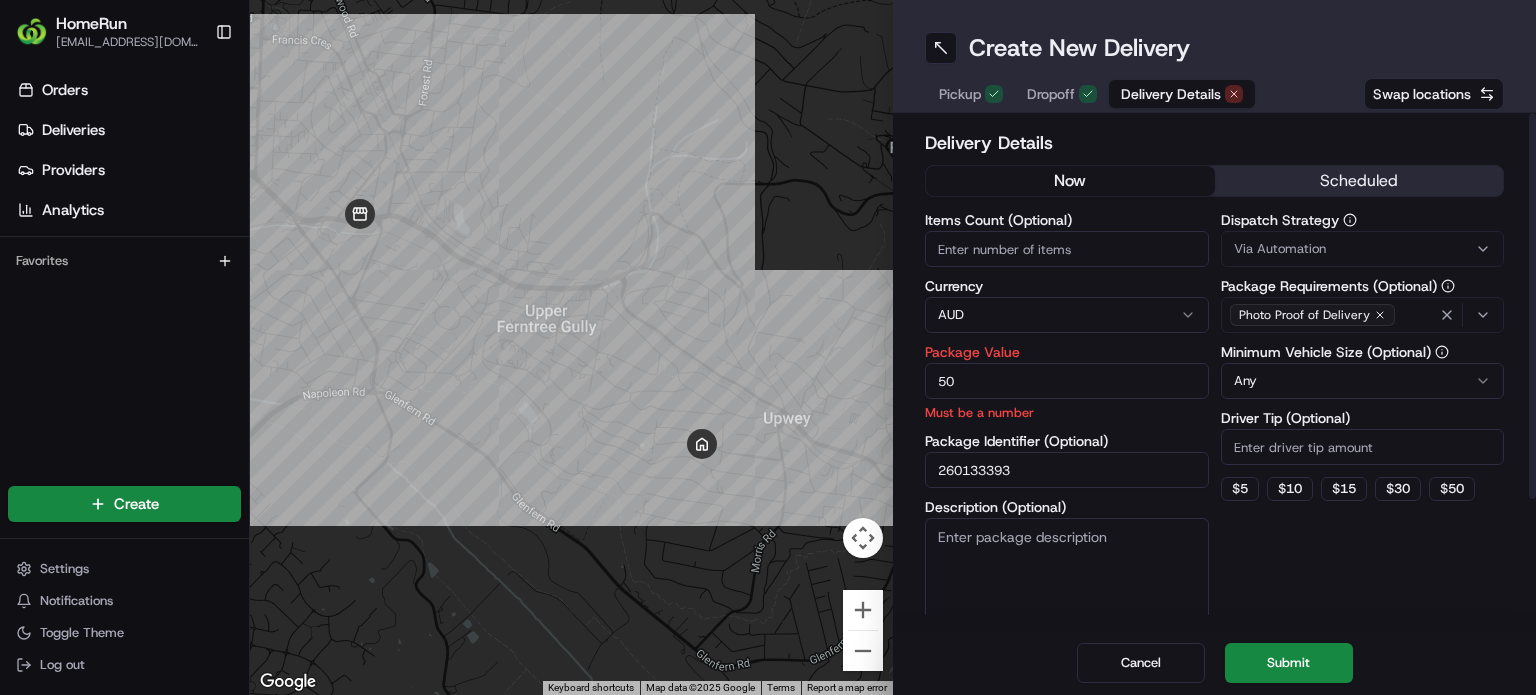 type on "50" 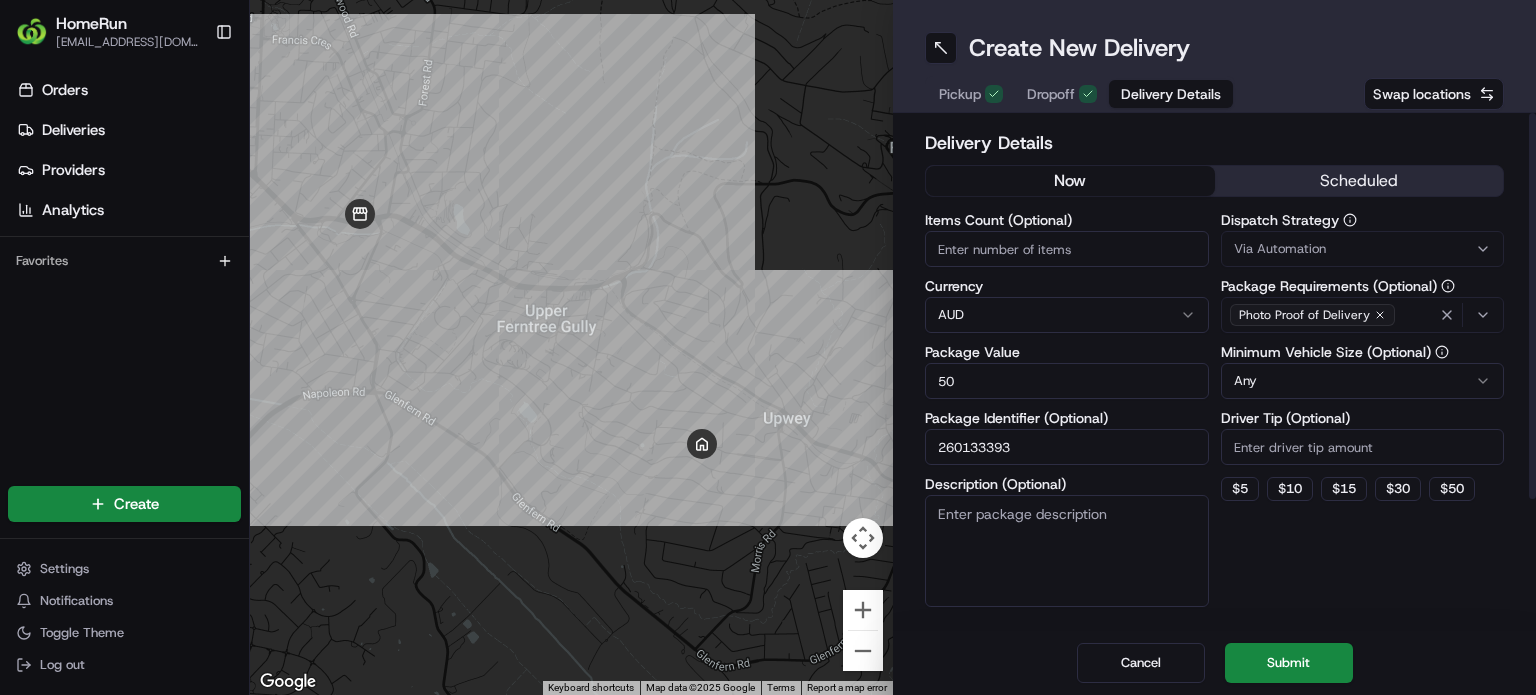 click on "Dispatch Strategy Via Automation Package Requirements (Optional) Photo Proof of Delivery Minimum Vehicle Size (Optional) Any Driver Tip (Optional) $ 5 $ 10 $ 15 $ 30 $ 50" at bounding box center [1363, 410] 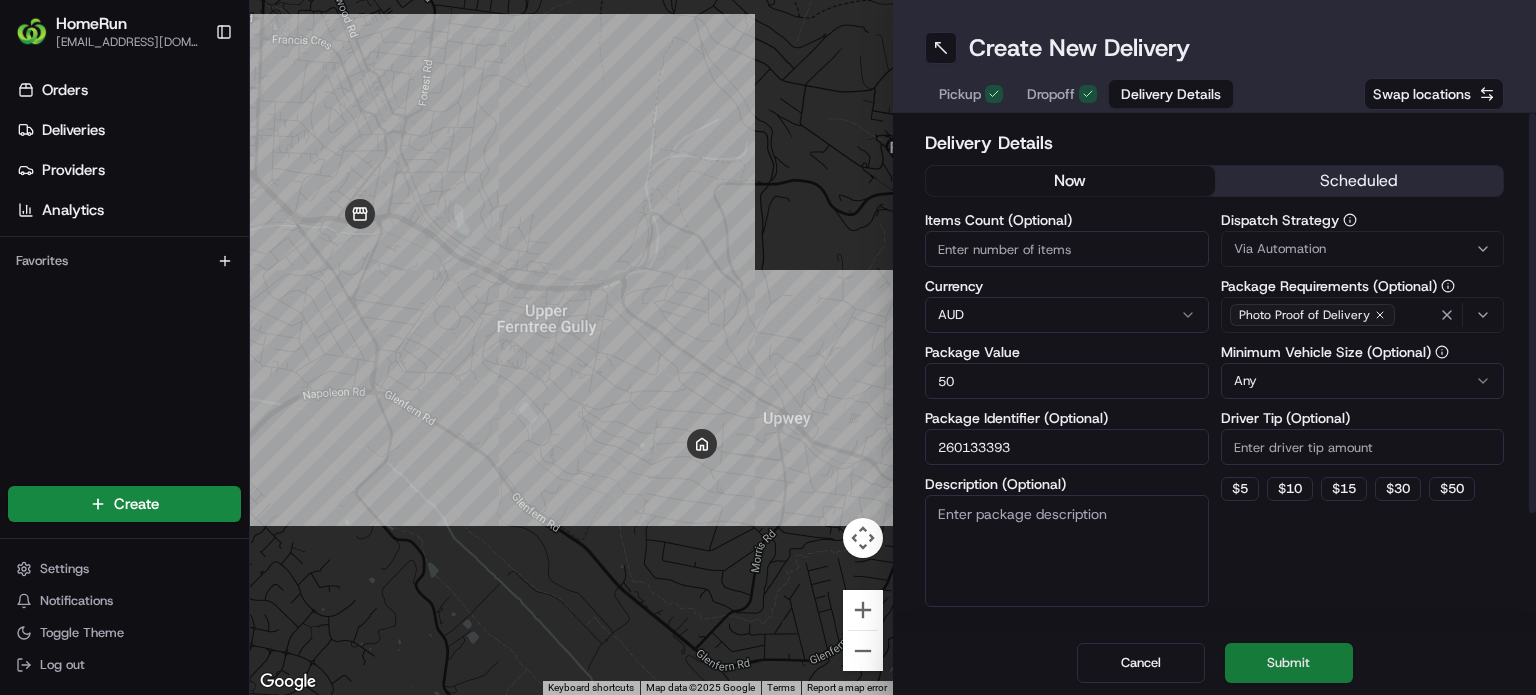 click on "Submit" at bounding box center (1289, 663) 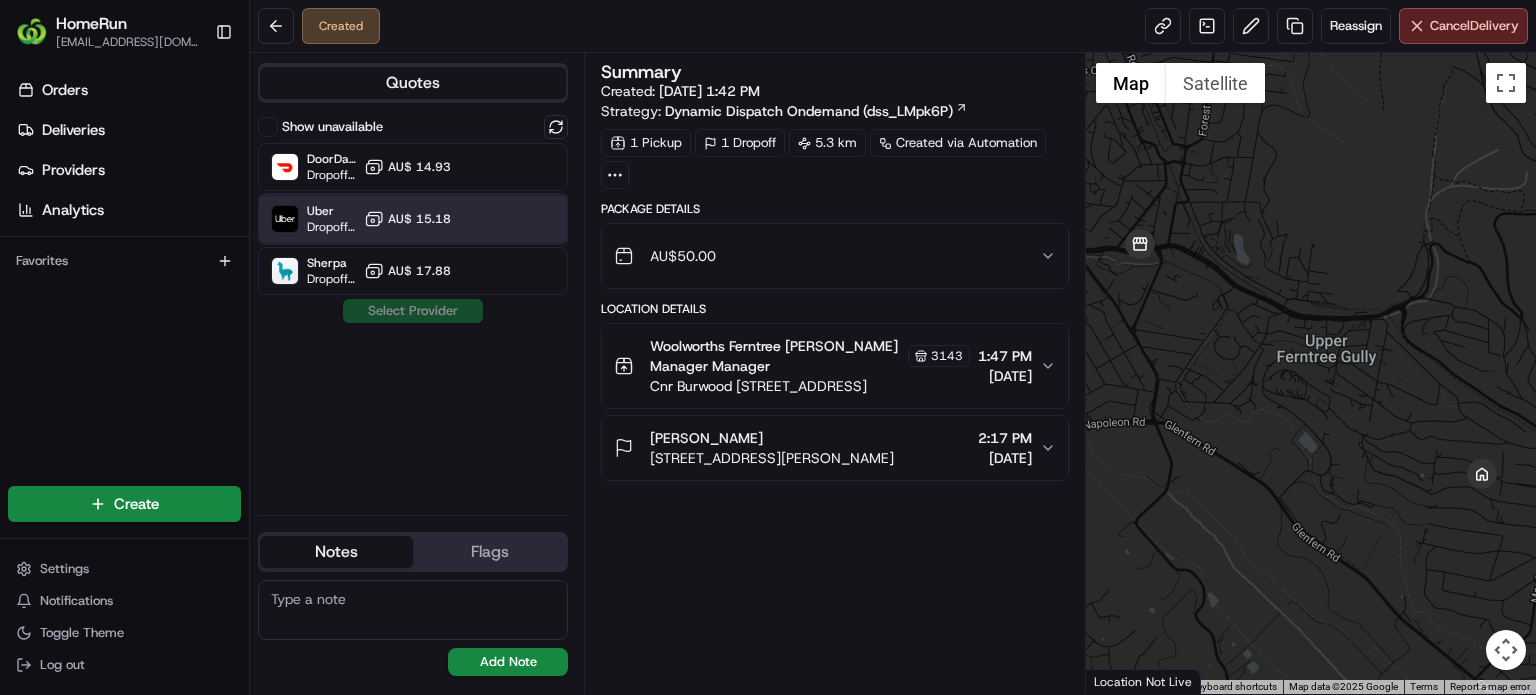 drag, startPoint x: 477, startPoint y: 213, endPoint x: 479, endPoint y: 223, distance: 10.198039 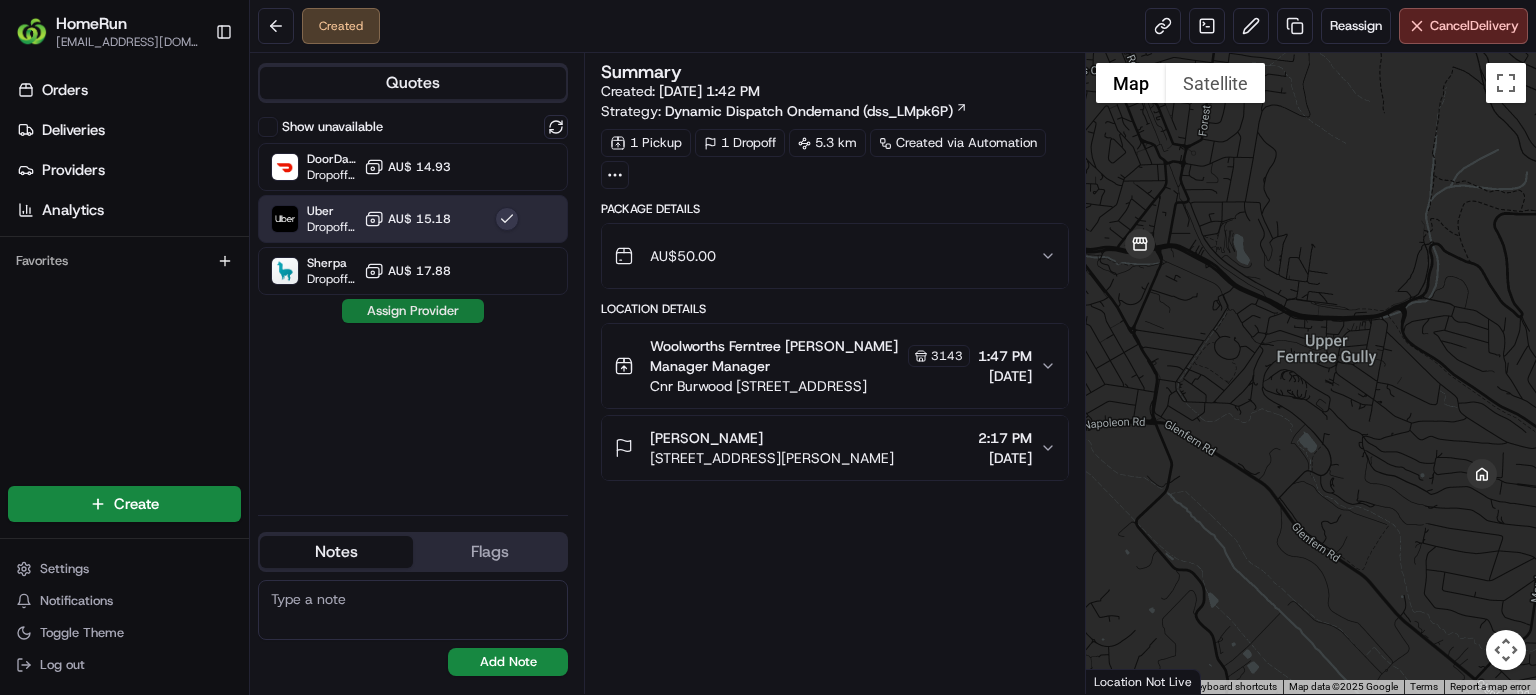 click on "Assign Provider" at bounding box center [413, 311] 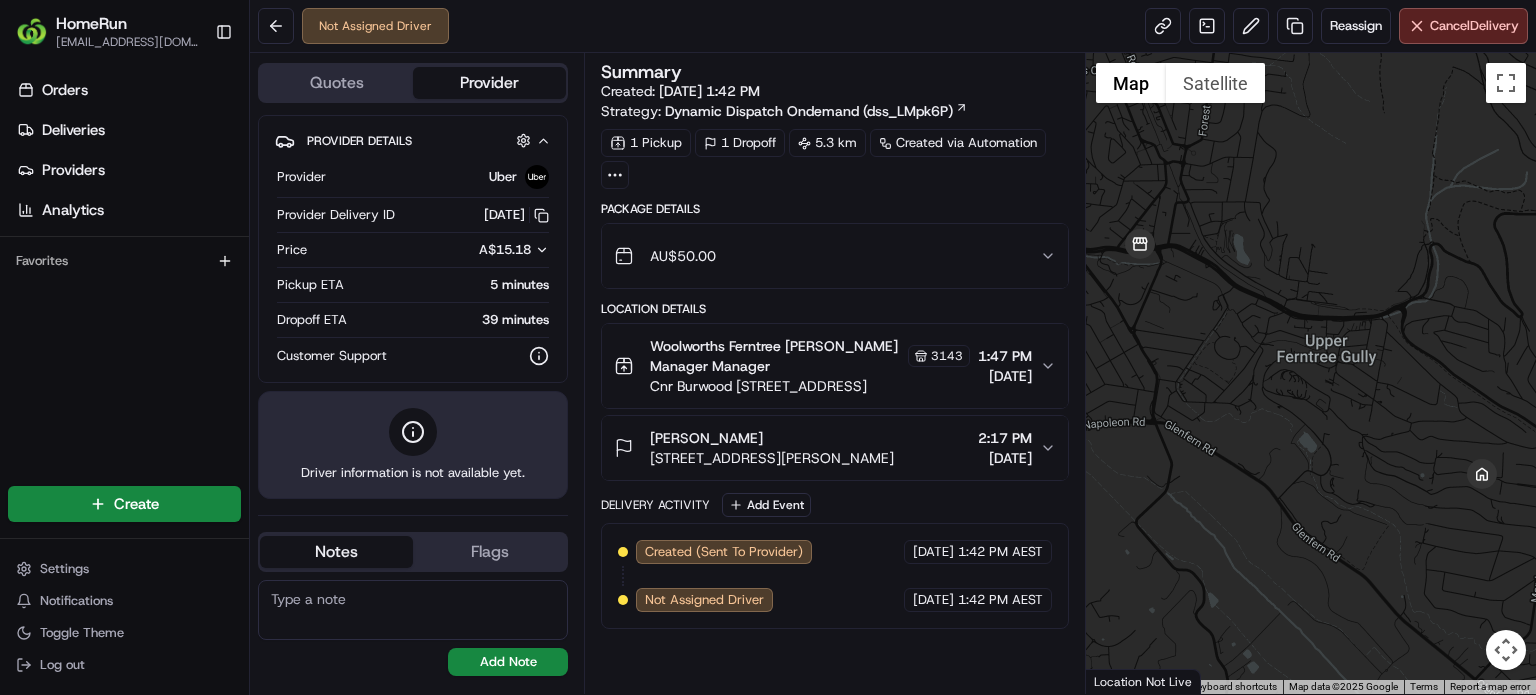 click on "Not Assigned Driver Reassign Cancel  Delivery" at bounding box center (893, 26) 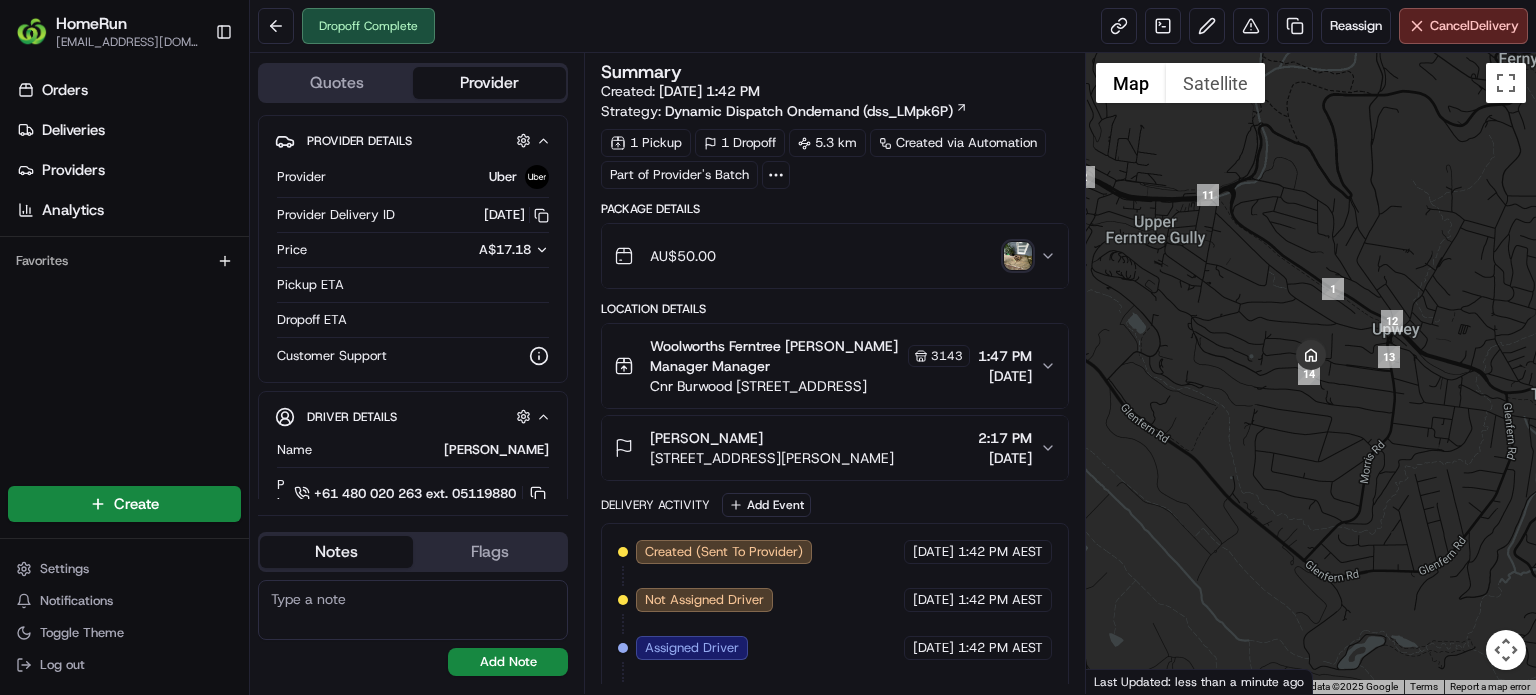 click at bounding box center (1018, 256) 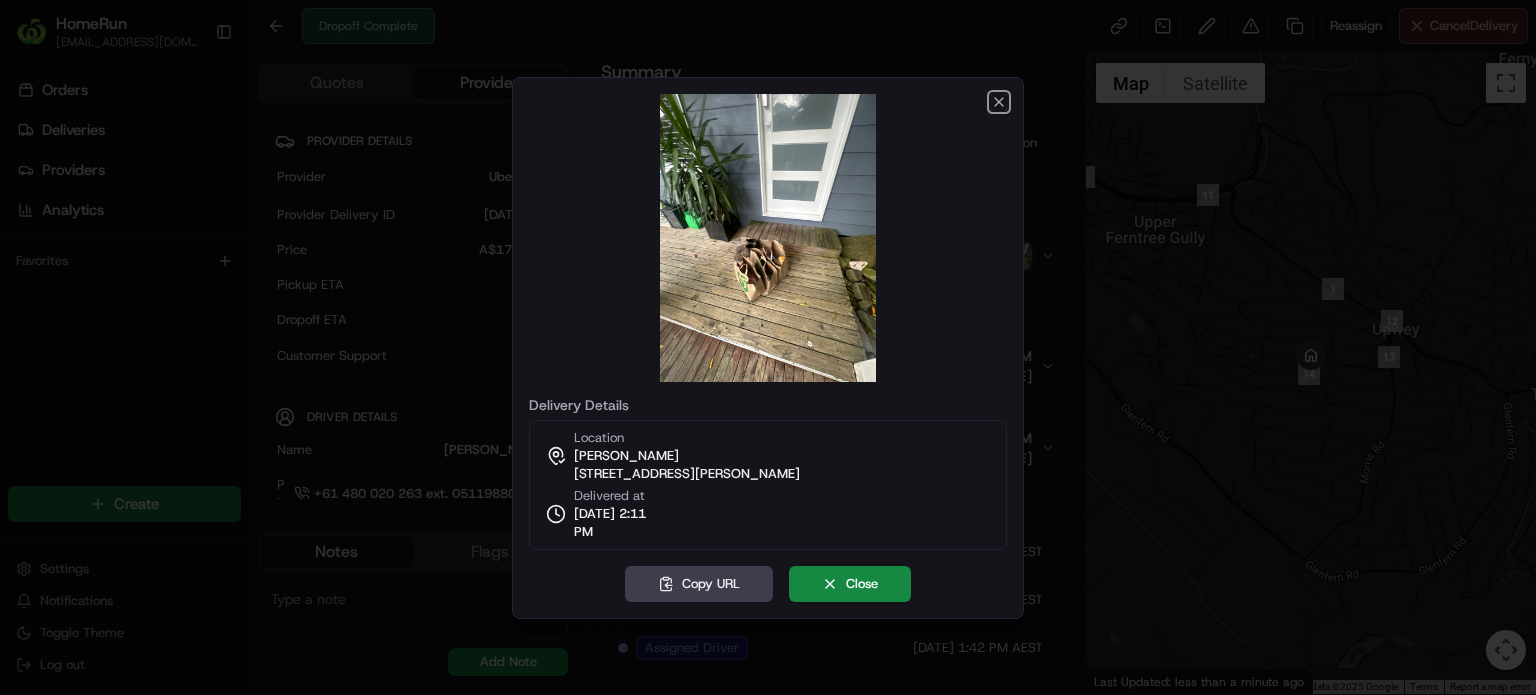 drag, startPoint x: 756, startPoint y: 282, endPoint x: 993, endPoint y: 103, distance: 297.00168 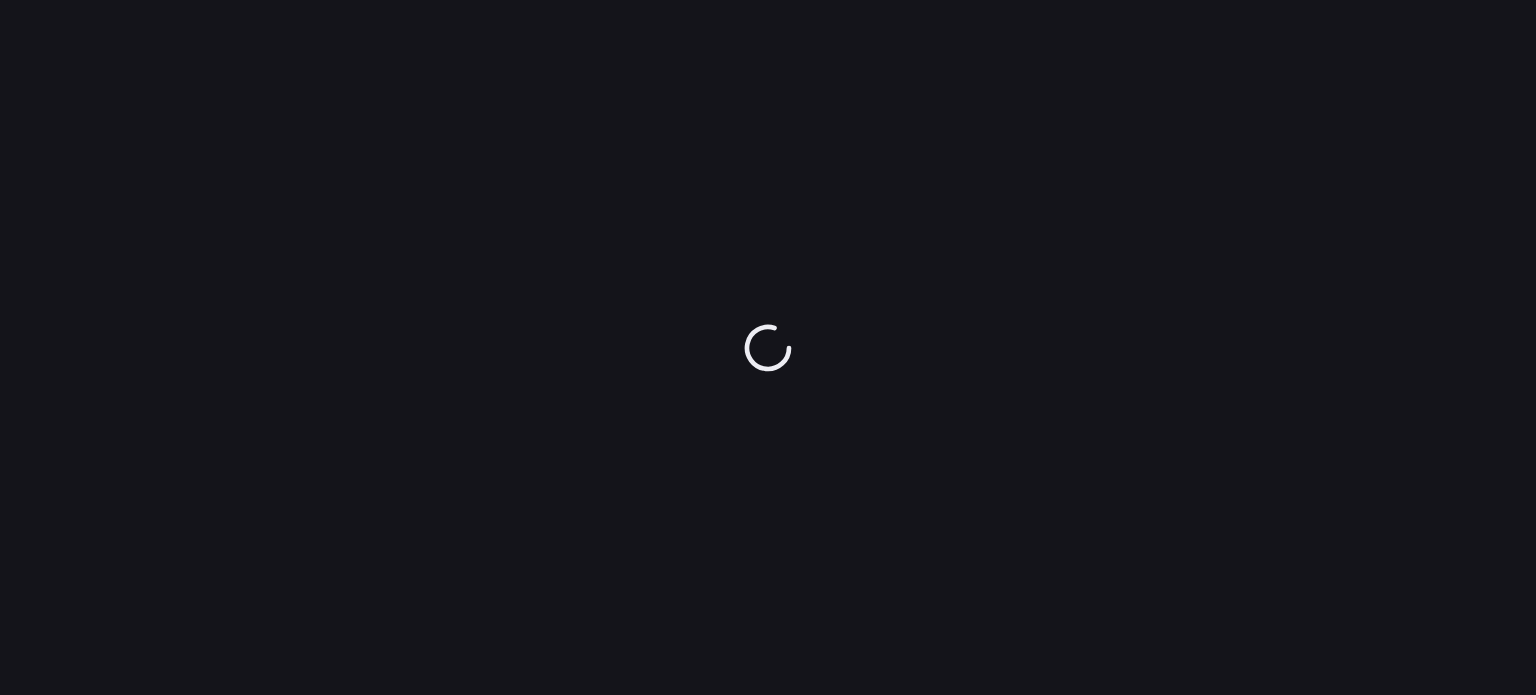 scroll, scrollTop: 0, scrollLeft: 0, axis: both 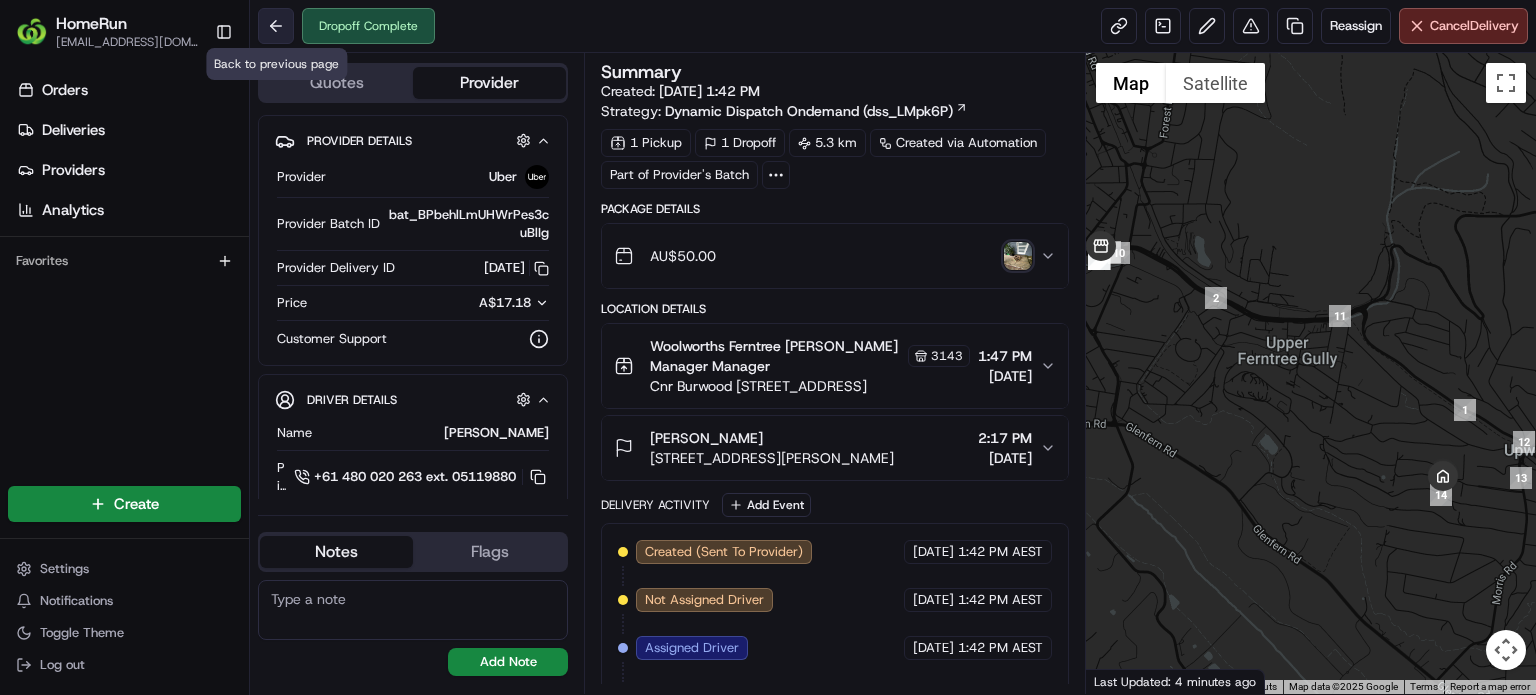 click at bounding box center [276, 26] 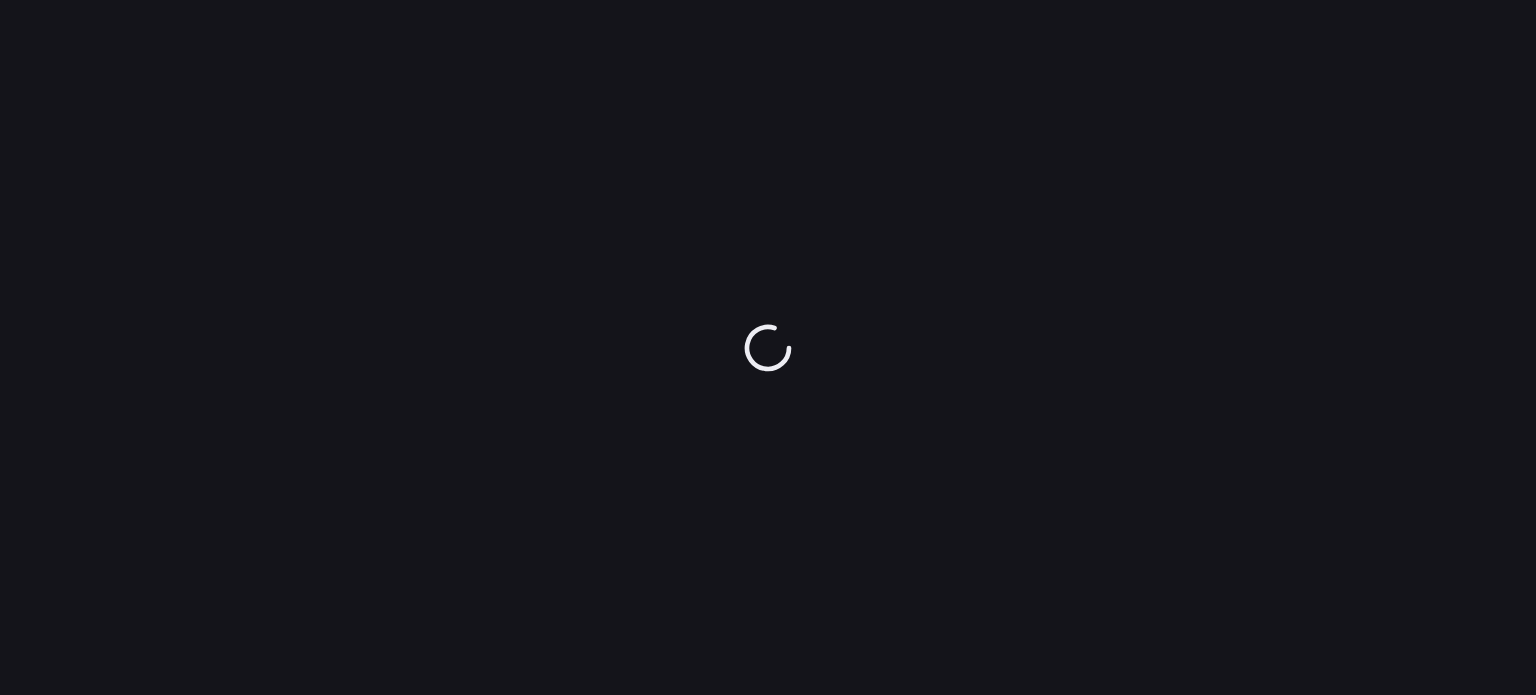 scroll, scrollTop: 0, scrollLeft: 0, axis: both 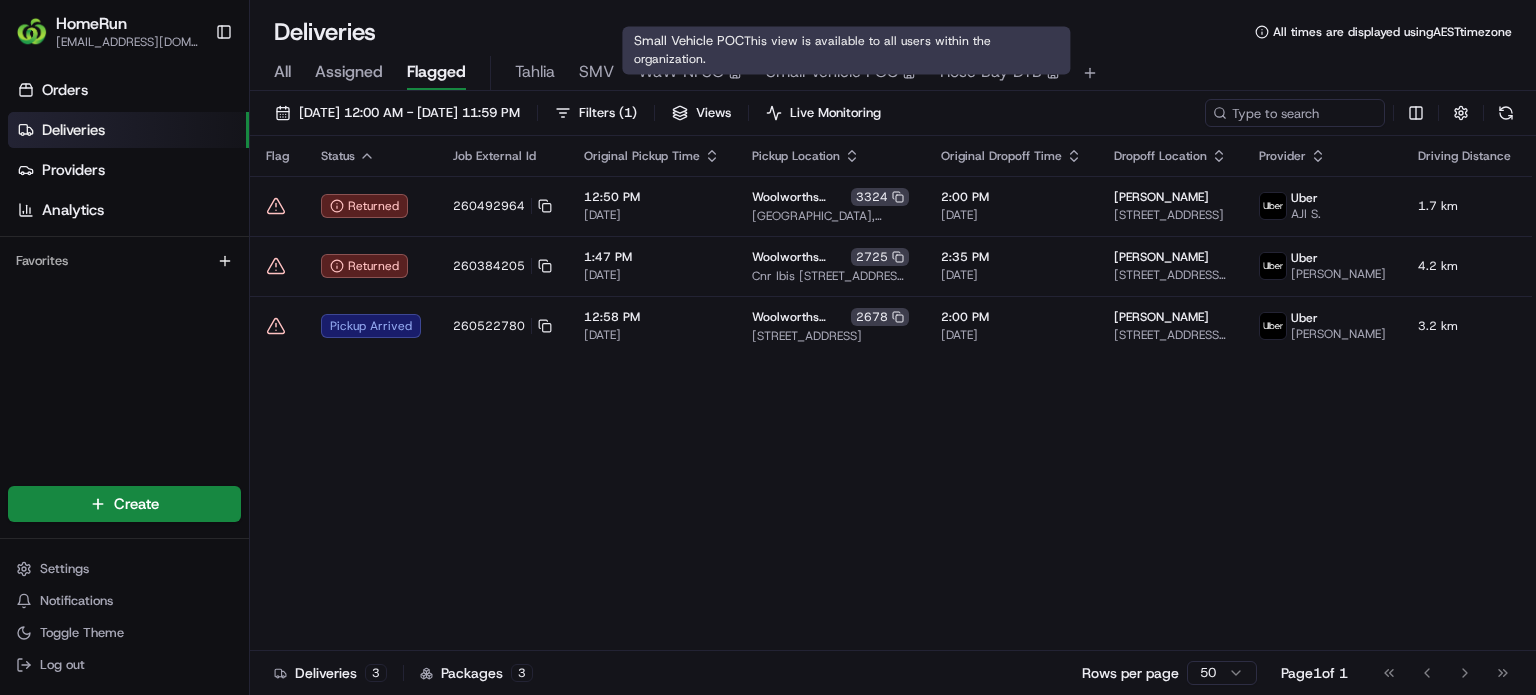 click on "Small Vehicle POC" at bounding box center [832, 72] 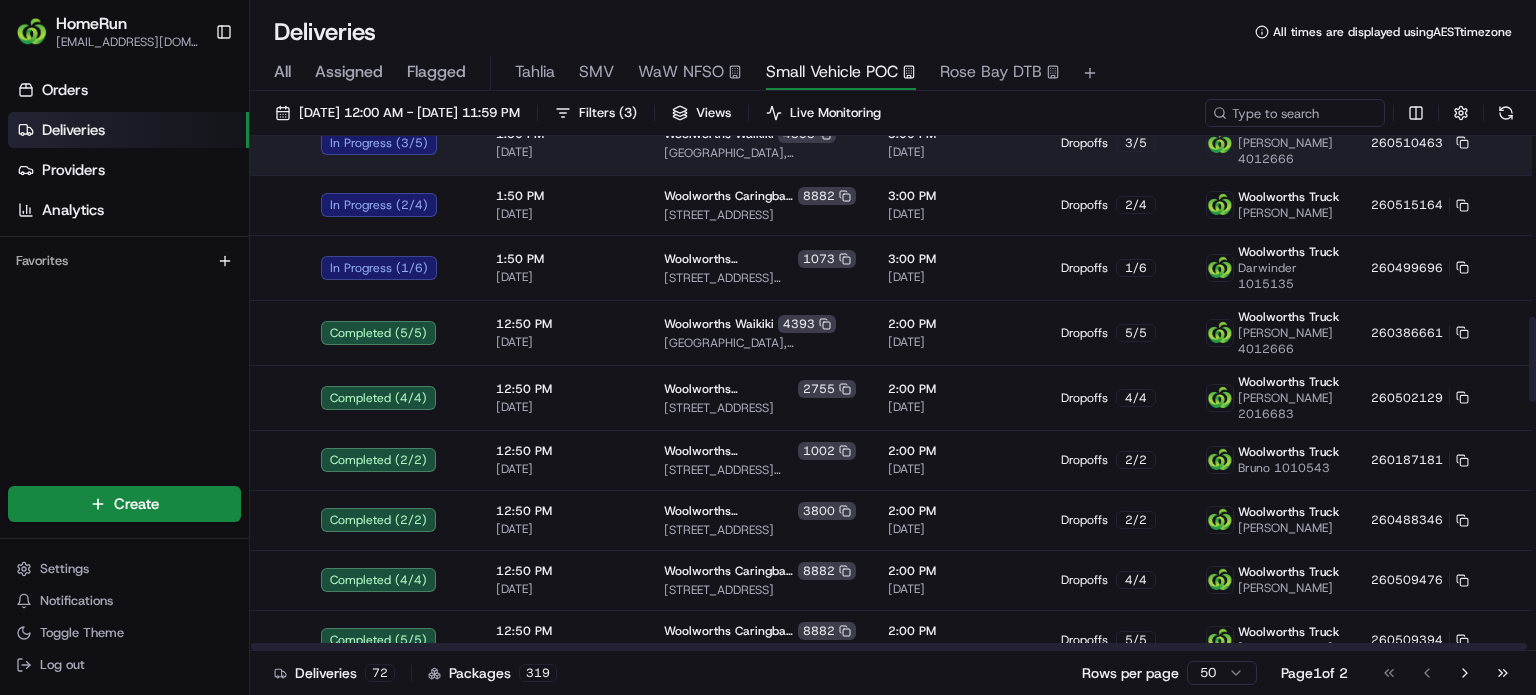 scroll, scrollTop: 1100, scrollLeft: 0, axis: vertical 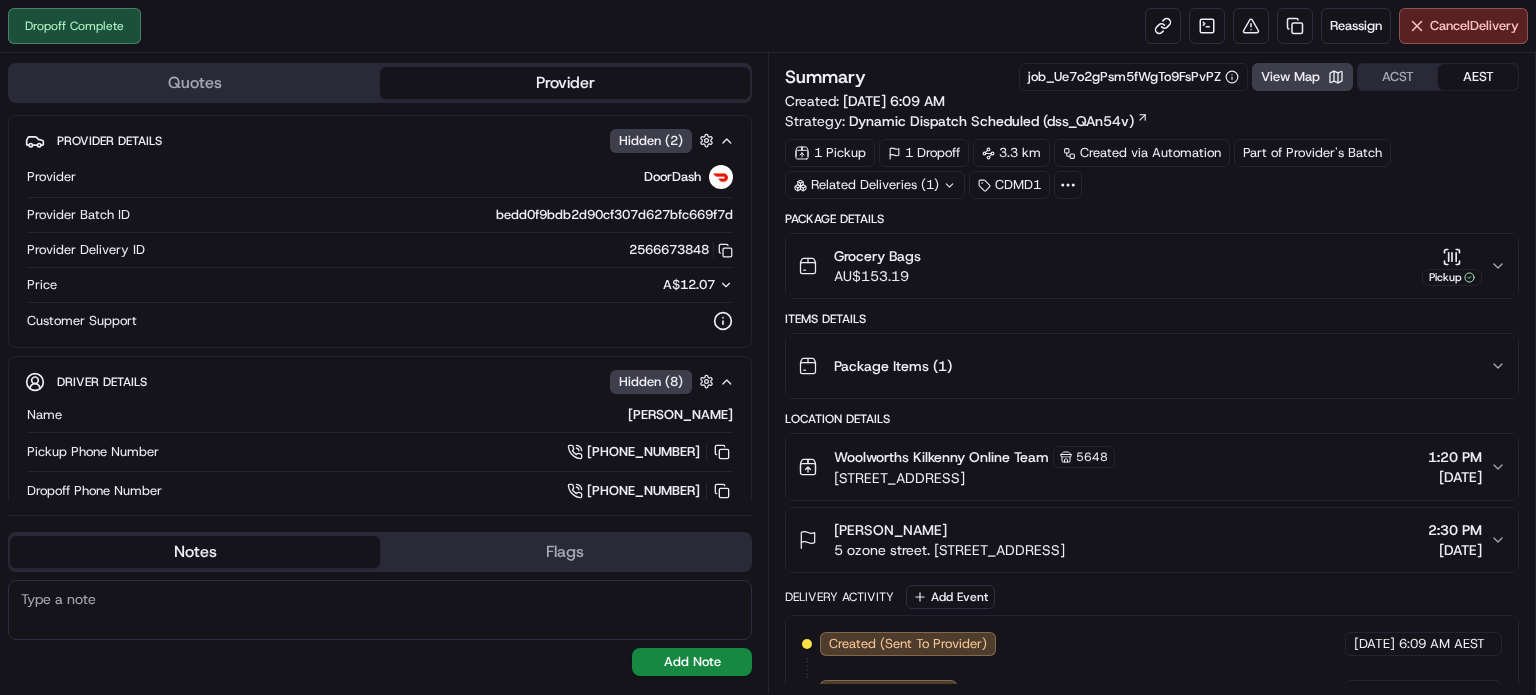 click on "Related Deliveries   (1)" at bounding box center [875, 185] 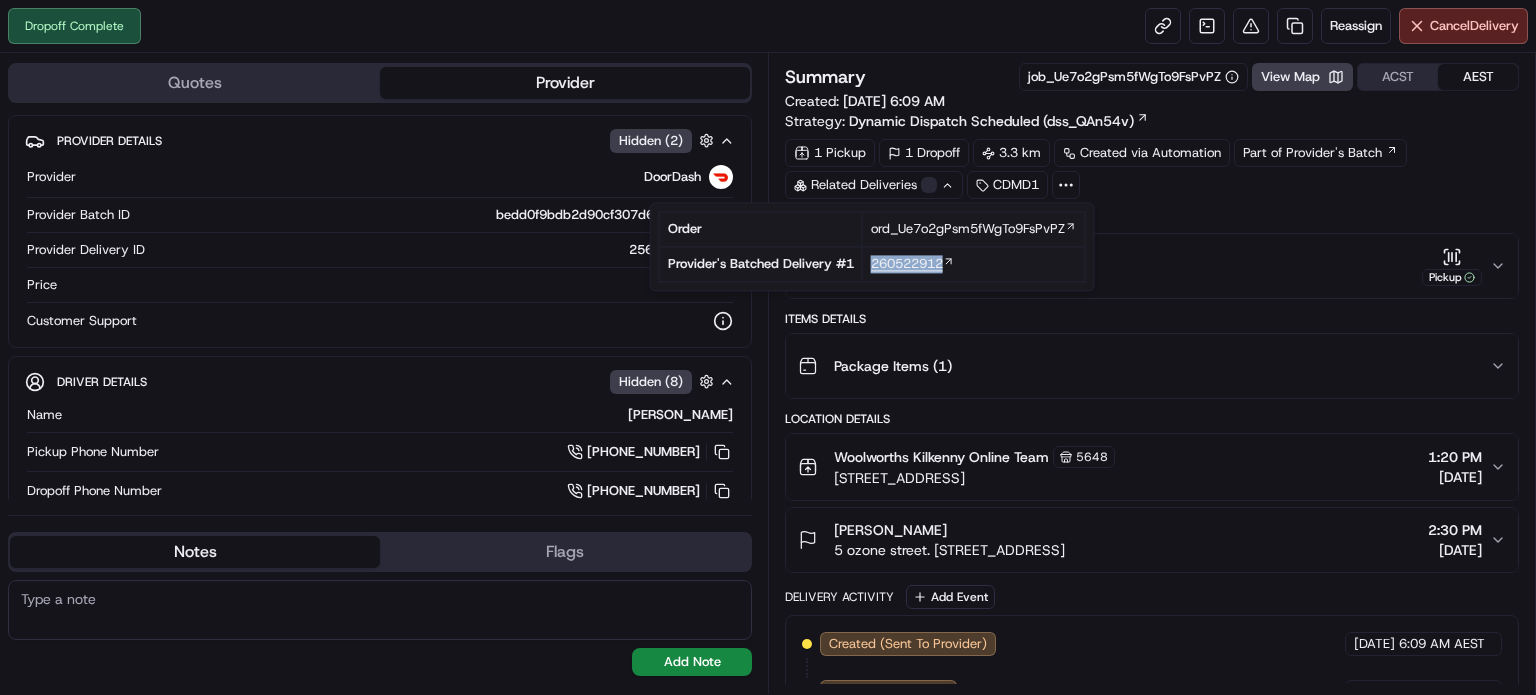 drag, startPoint x: 869, startPoint y: 263, endPoint x: 946, endPoint y: 265, distance: 77.02597 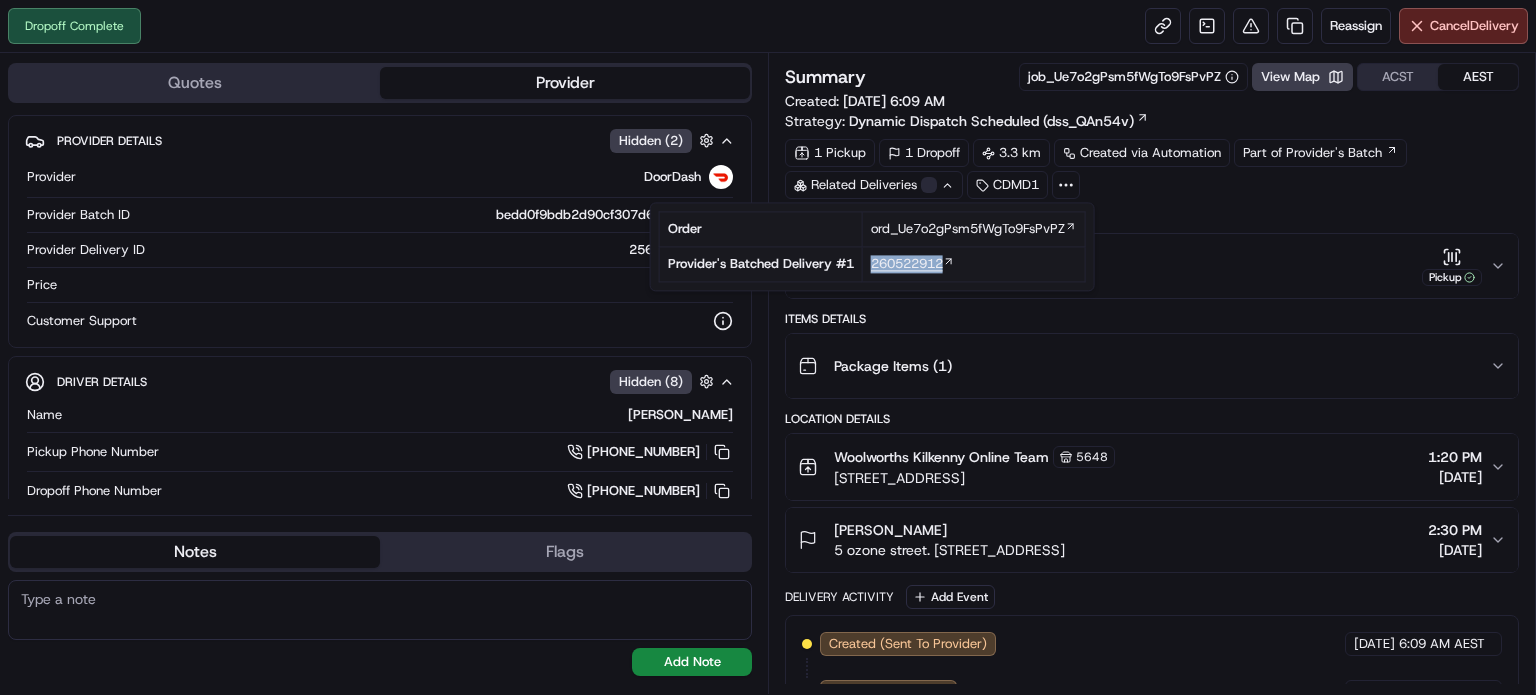 copy on "260522912" 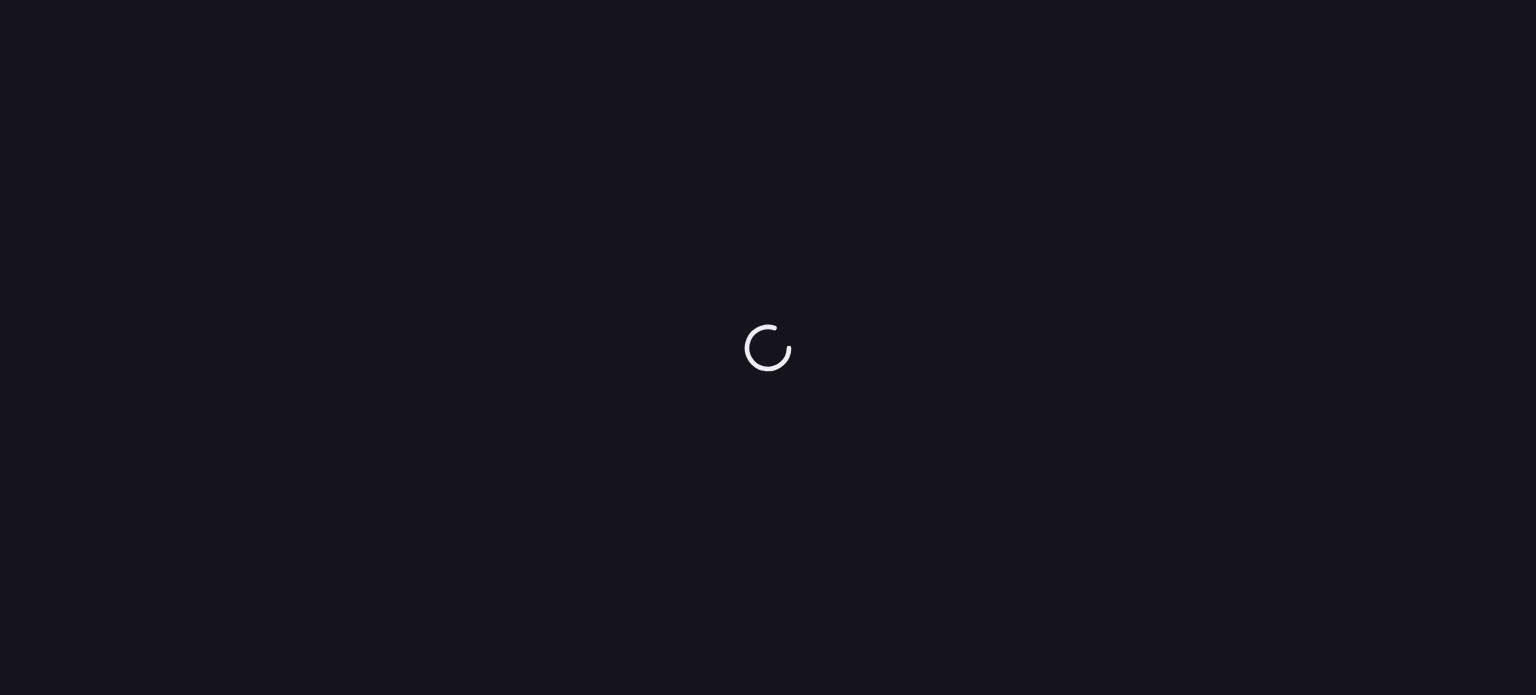 scroll, scrollTop: 0, scrollLeft: 0, axis: both 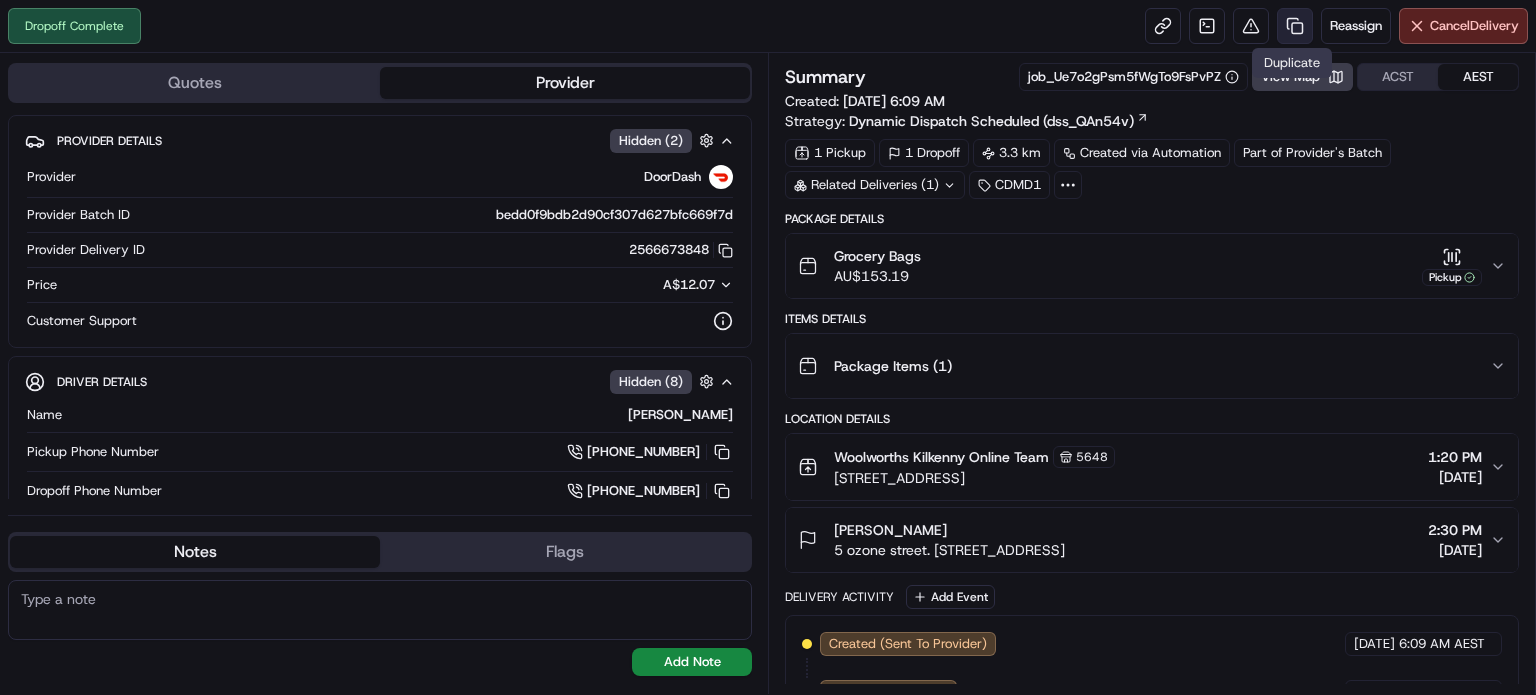 click at bounding box center [1295, 26] 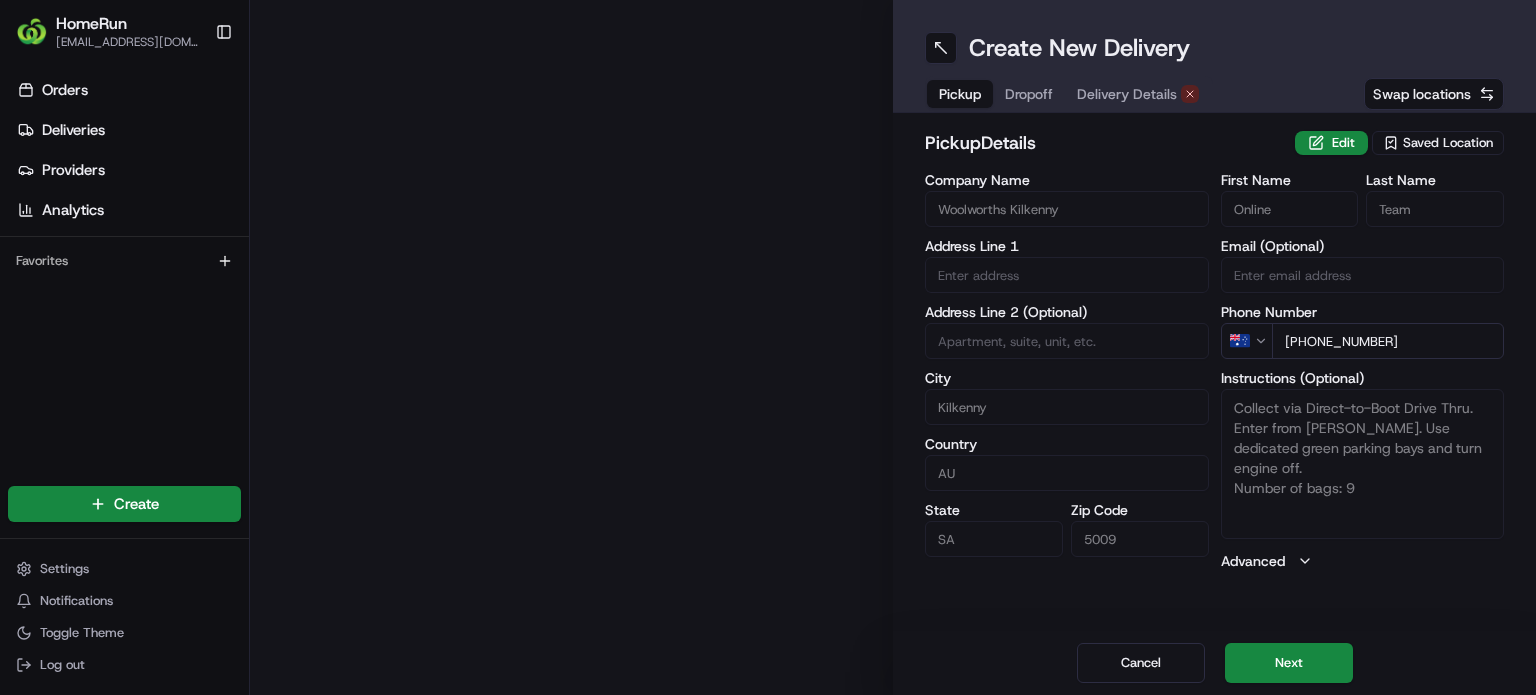 type on "470 Torrens Road" 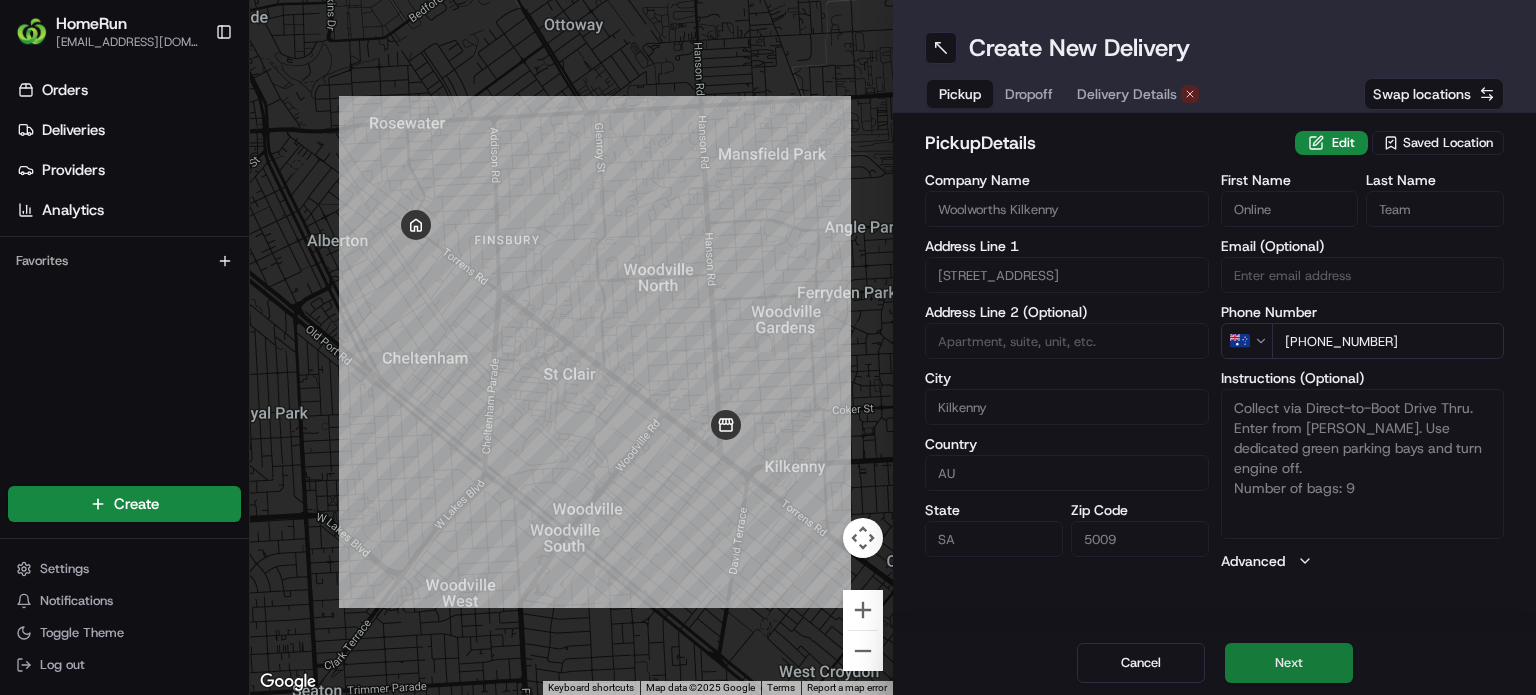click on "Next" at bounding box center [1289, 663] 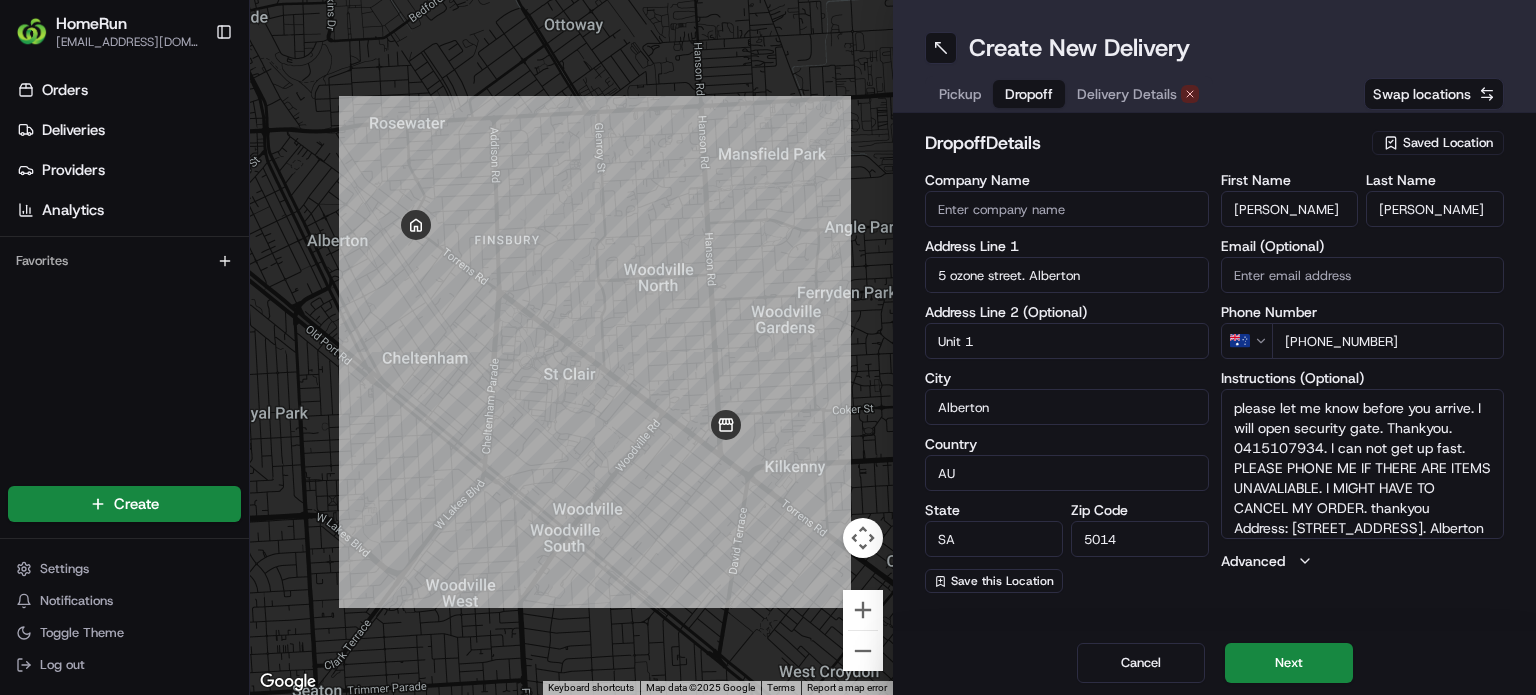 scroll, scrollTop: 47, scrollLeft: 0, axis: vertical 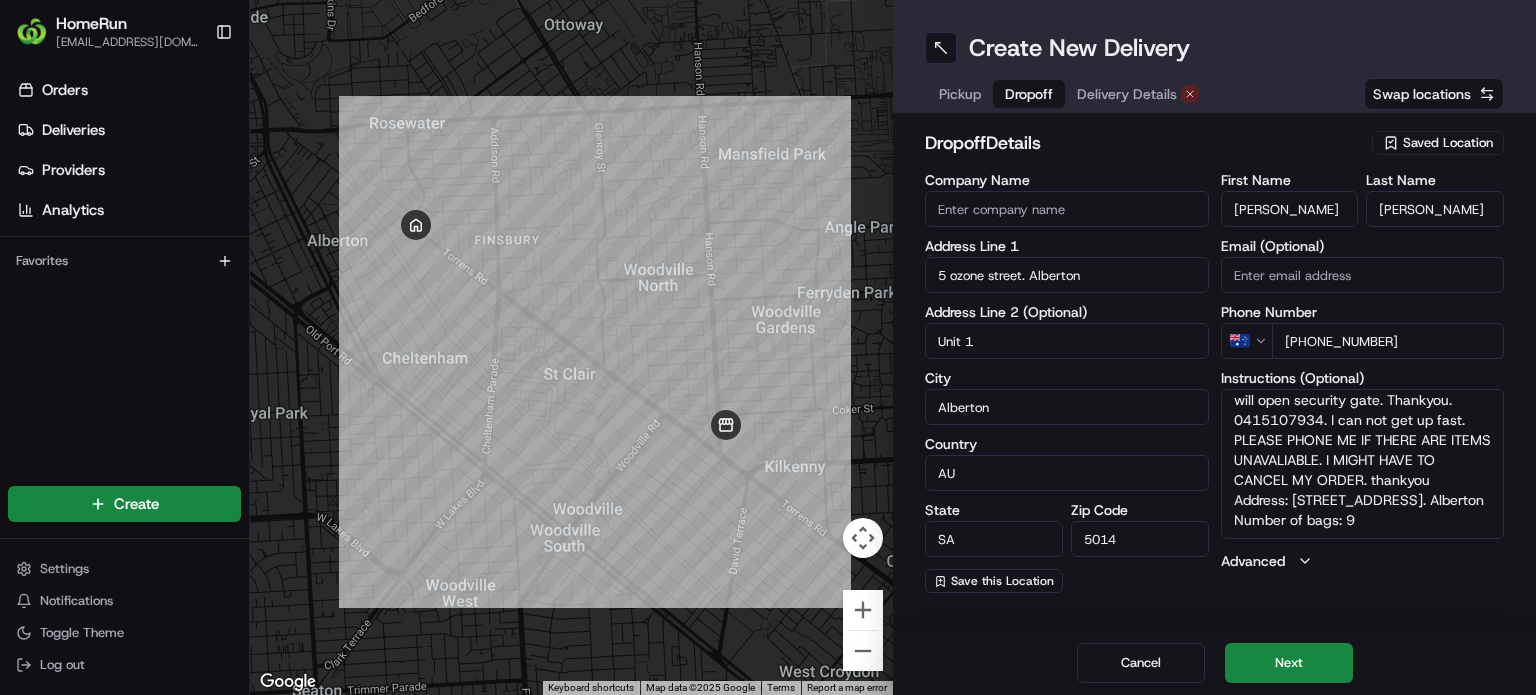 click on "please let me know before you arrive. I will open security gate. Thankyou. 0415107934. I can not get up fast. PLEASE PHONE ME IF THERE ARE ITEMS UNAVALIABLE. I MIGHT HAVE TO CANCEL MY ORDER. thankyou
Address: Unit 1 5 ozone street. Alberton
Number of bags: 9" at bounding box center (1363, 464) 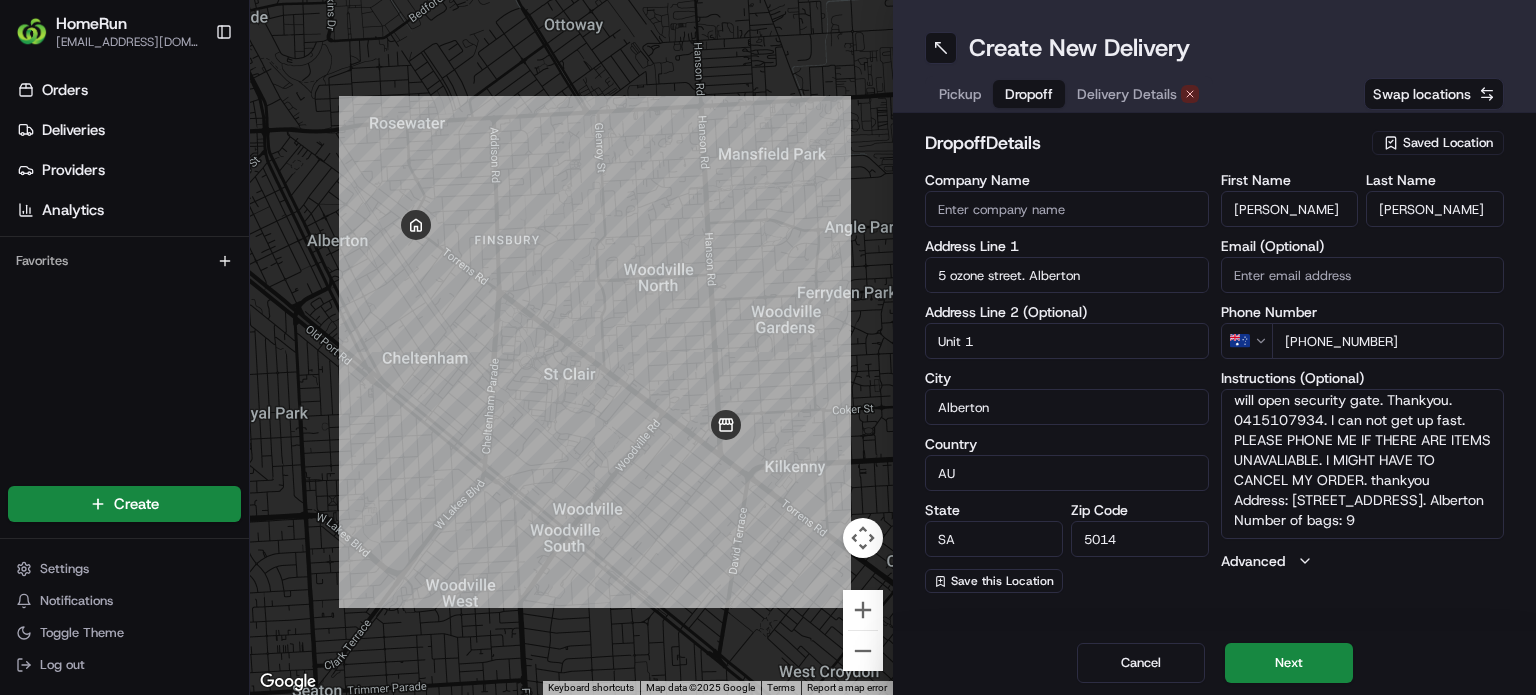 drag, startPoint x: 1364, startPoint y: 516, endPoint x: 1229, endPoint y: 519, distance: 135.03333 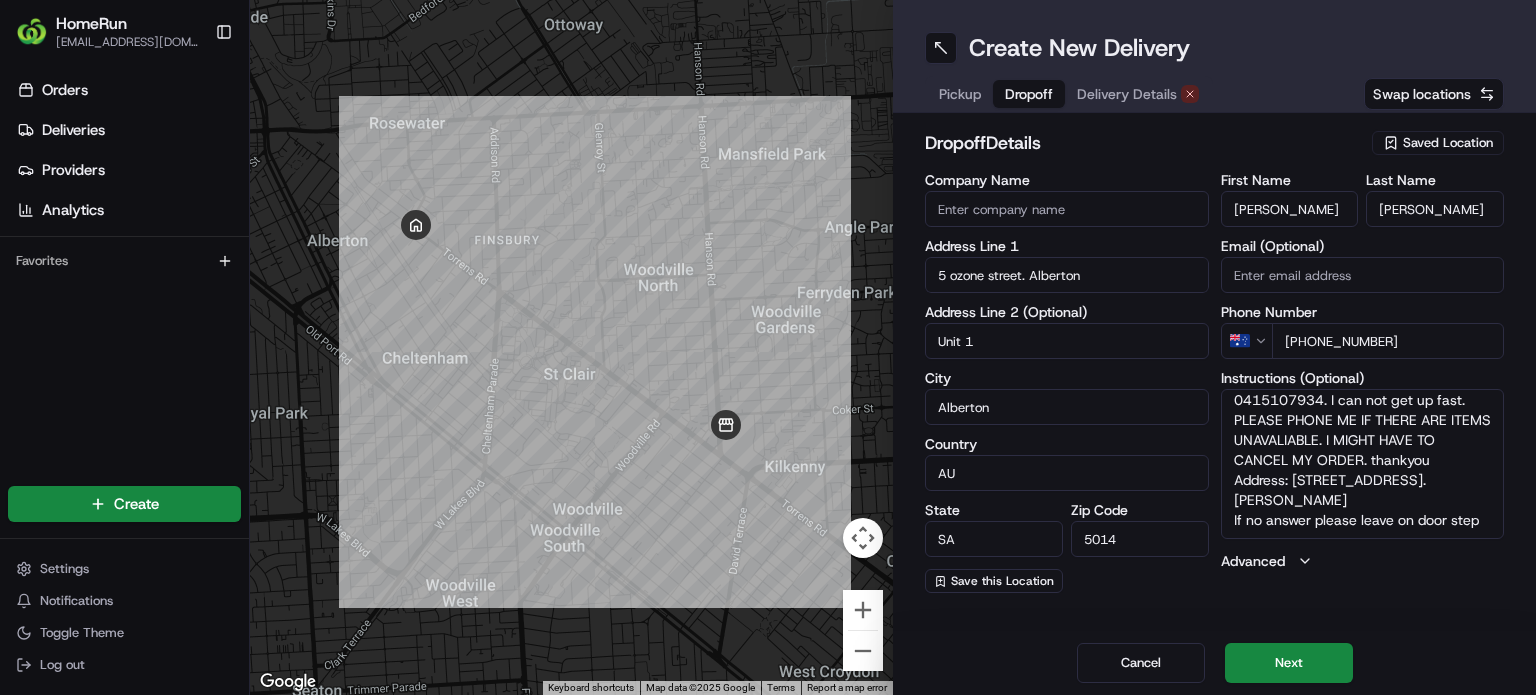 scroll, scrollTop: 67, scrollLeft: 0, axis: vertical 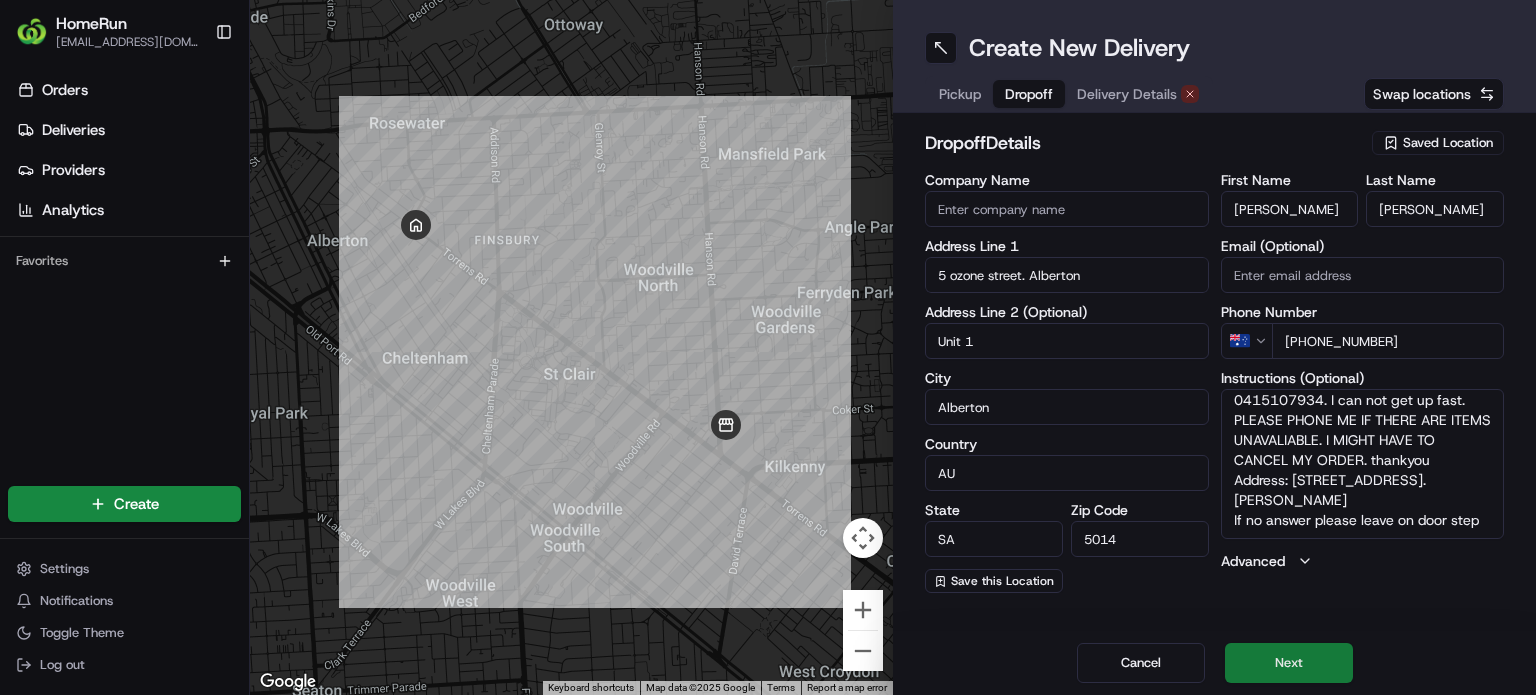 type on "please let me know before you arrive. I will open security gate. Thankyou. 0415107934. I can not get up fast. PLEASE PHONE ME IF THERE ARE ITEMS UNAVALIABLE. I MIGHT HAVE TO CANCEL MY ORDER. thankyou
Address: Unit 1 5 ozone street. Alberton
If no answer please leave on door step" 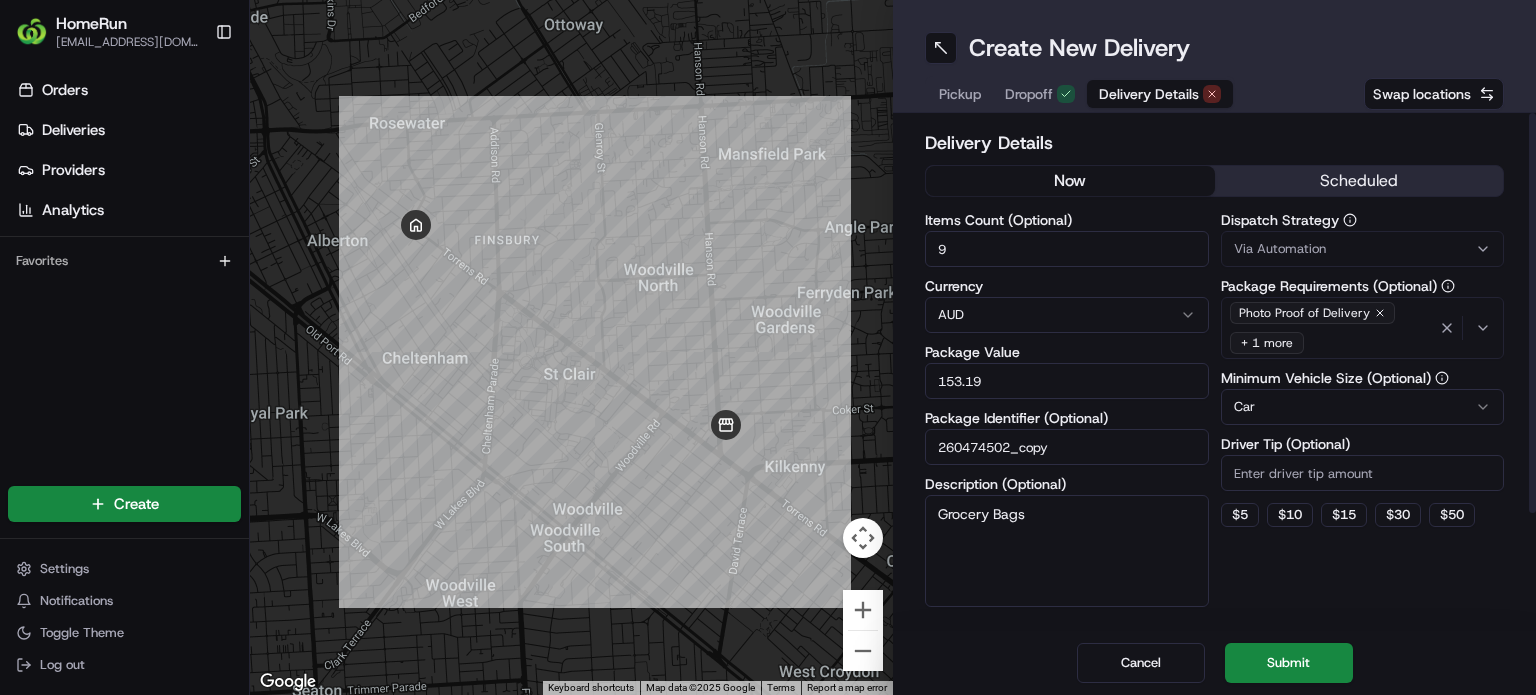 click on "now" at bounding box center [1070, 181] 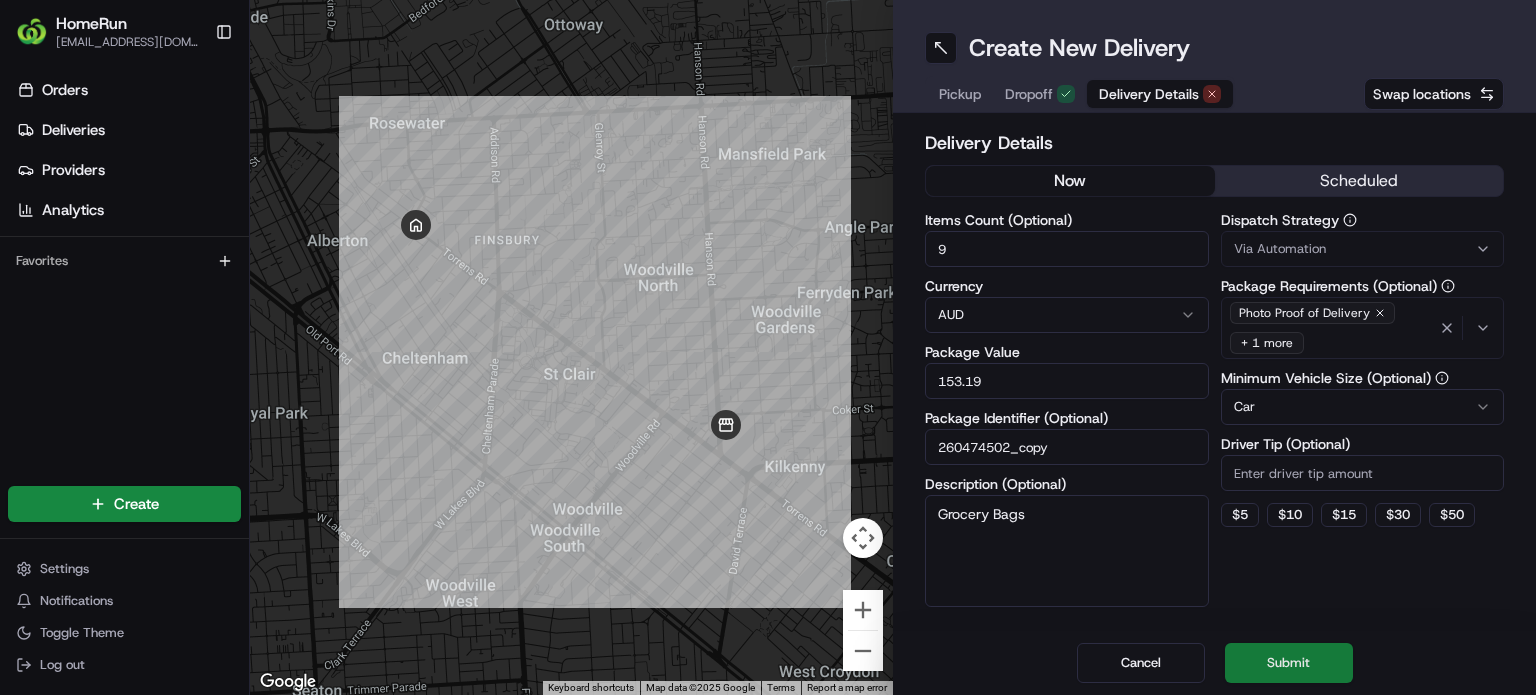 click on "Submit" at bounding box center (1289, 663) 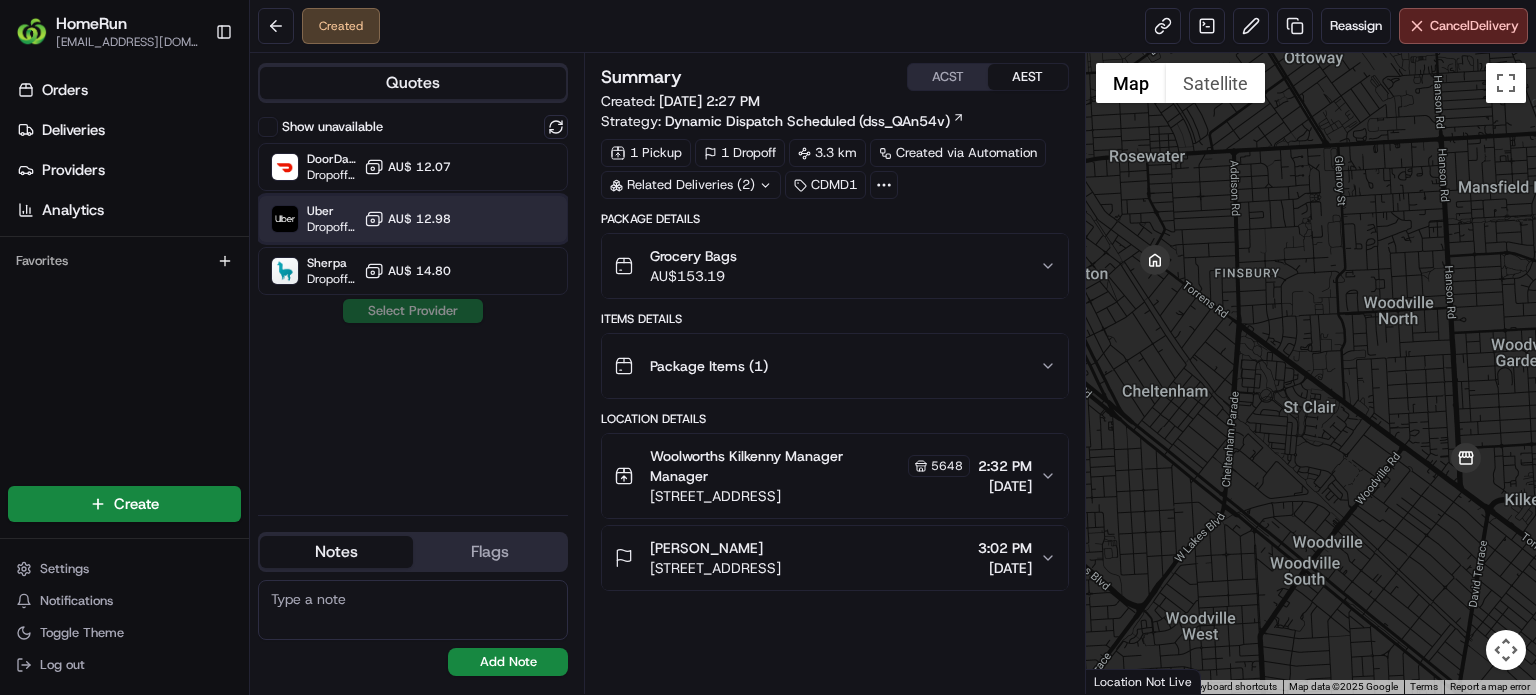 click on "Uber" at bounding box center [331, 211] 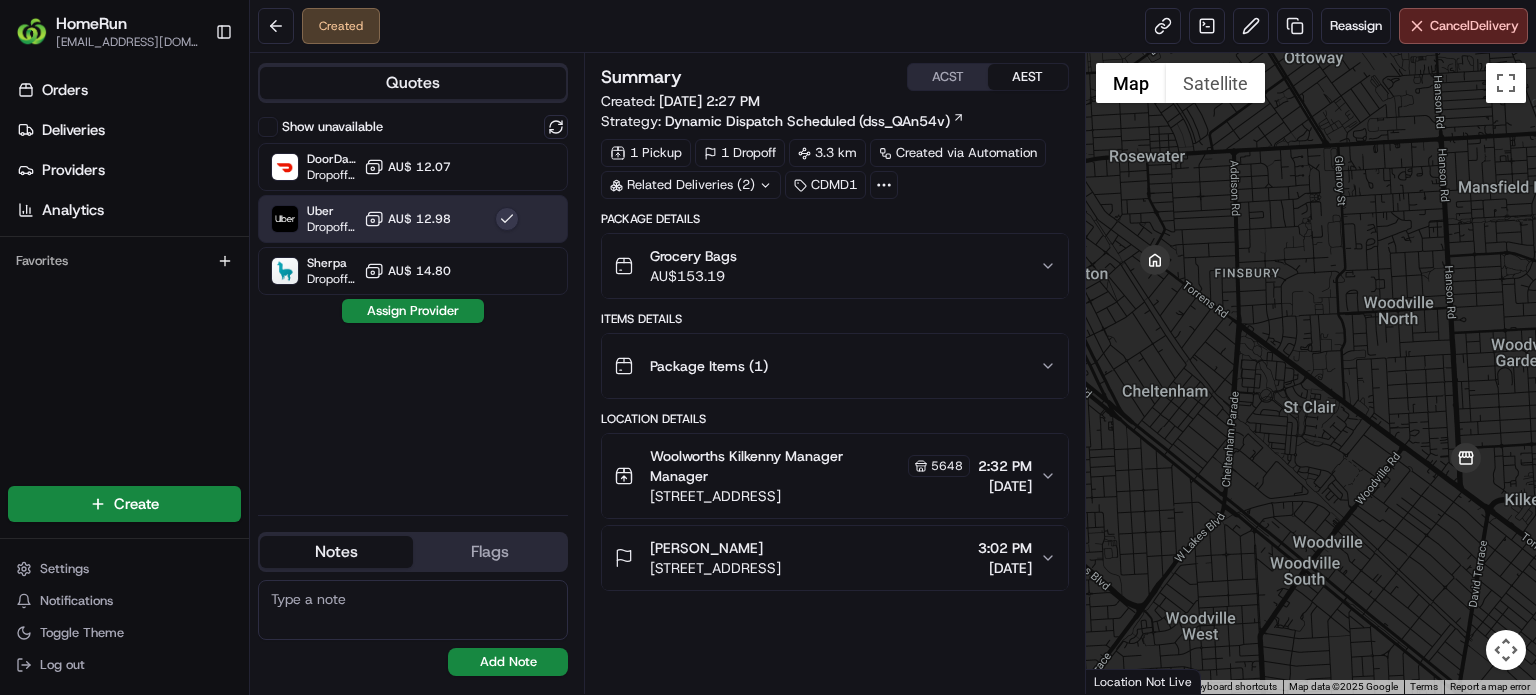 drag, startPoint x: 407, startPoint y: 315, endPoint x: 439, endPoint y: 314, distance: 32.01562 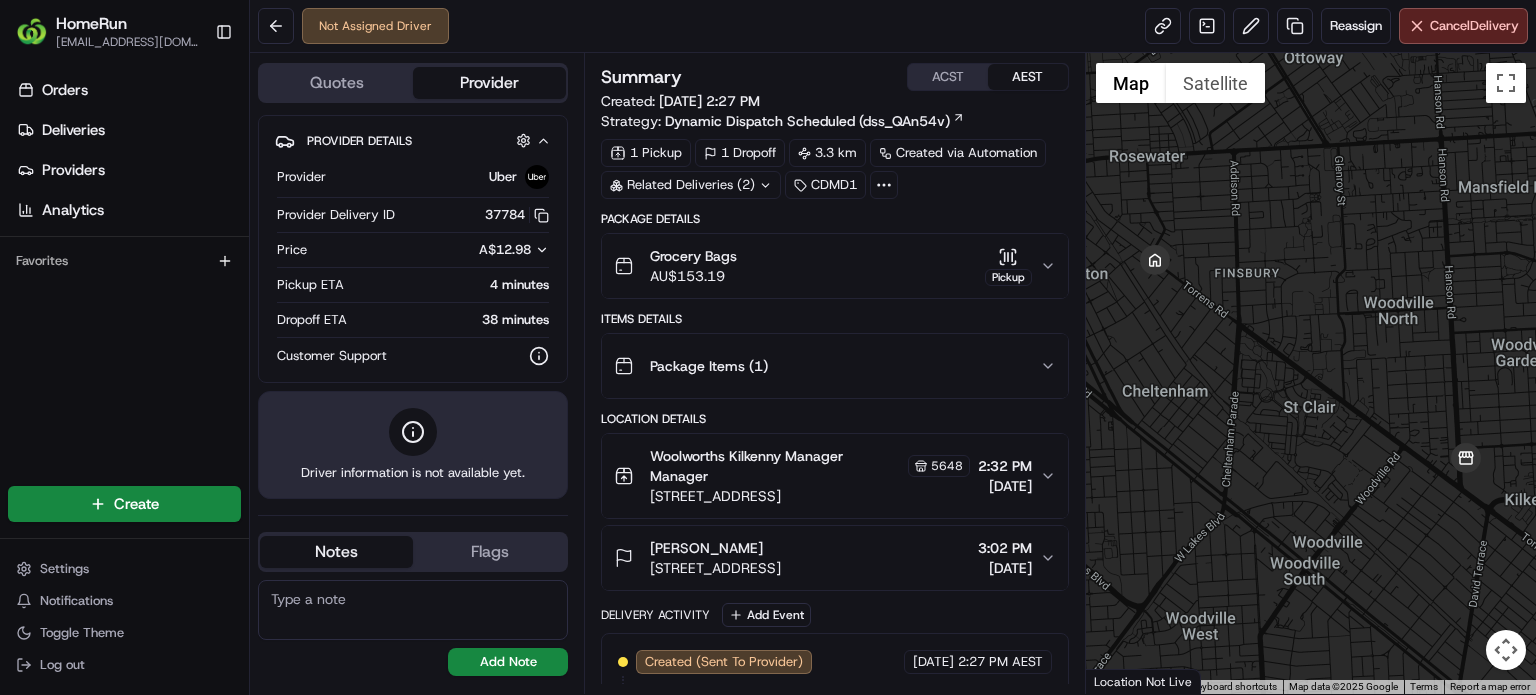 click on "Not Assigned Driver Reassign Cancel  Delivery" at bounding box center [893, 26] 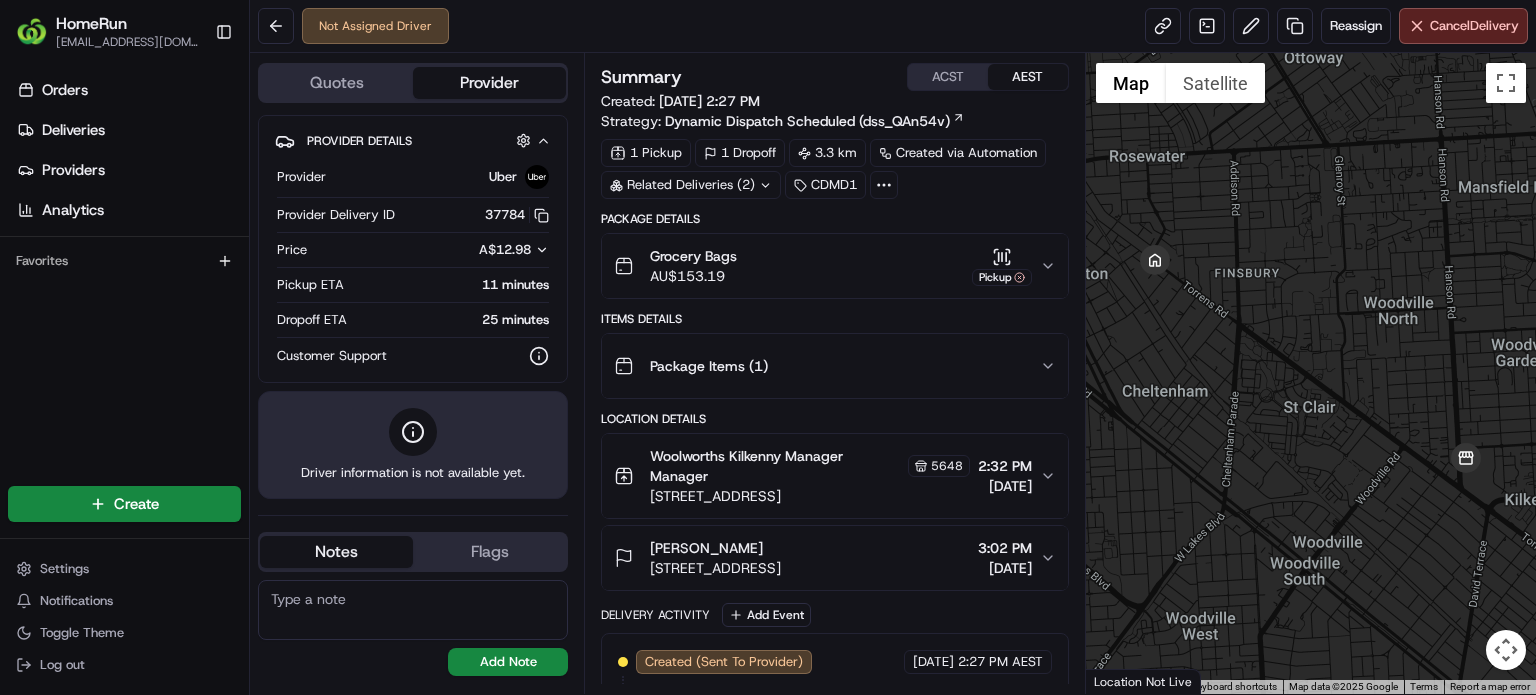 click on "Not Assigned Driver Reassign Cancel  Delivery" at bounding box center [893, 26] 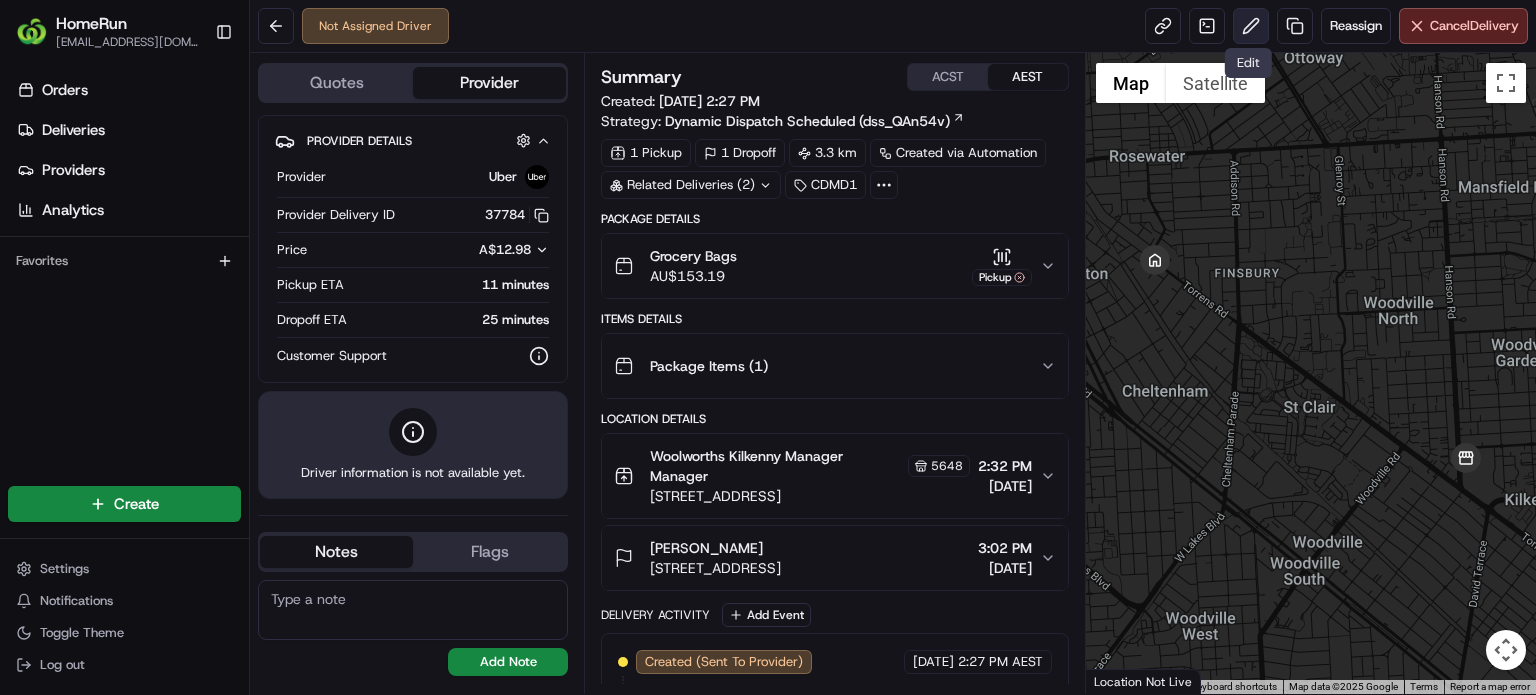 click at bounding box center (1251, 26) 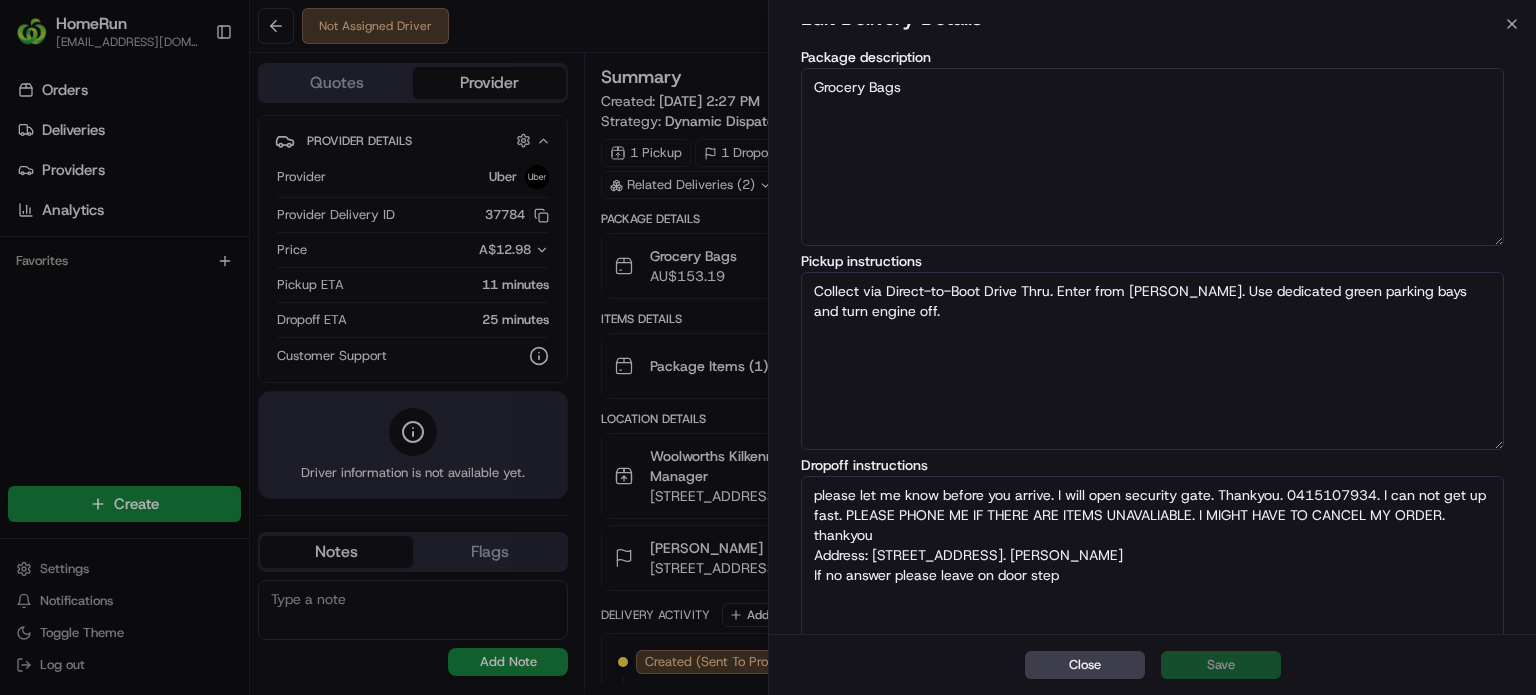 scroll, scrollTop: 100, scrollLeft: 0, axis: vertical 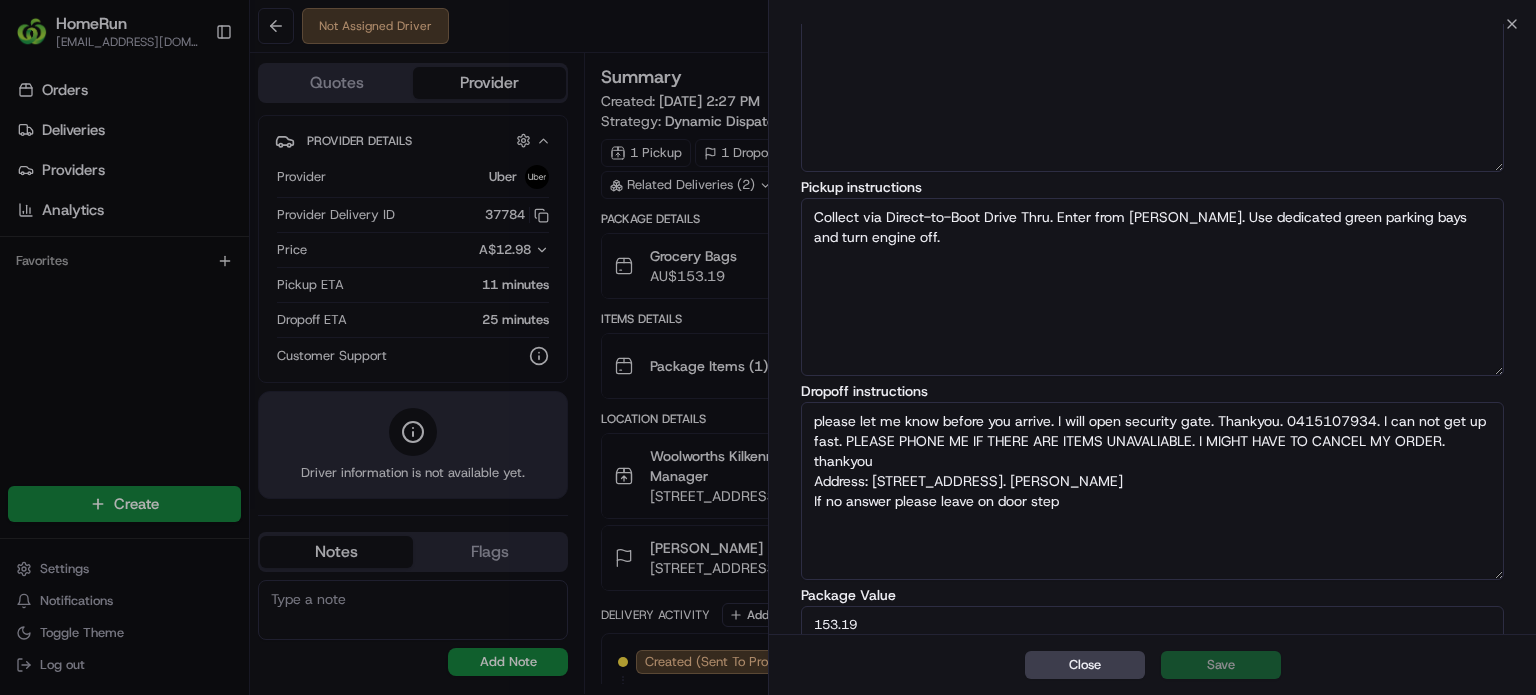 click on "please let me know before you arrive. I will open security gate. Thankyou. 0415107934. I can not get up fast. PLEASE PHONE ME IF THERE ARE ITEMS UNAVALIABLE. I MIGHT HAVE TO CANCEL MY ORDER. thankyou
Address: Unit 1 5 ozone street. Alberton
If no answer please leave on door step" at bounding box center [1152, 491] 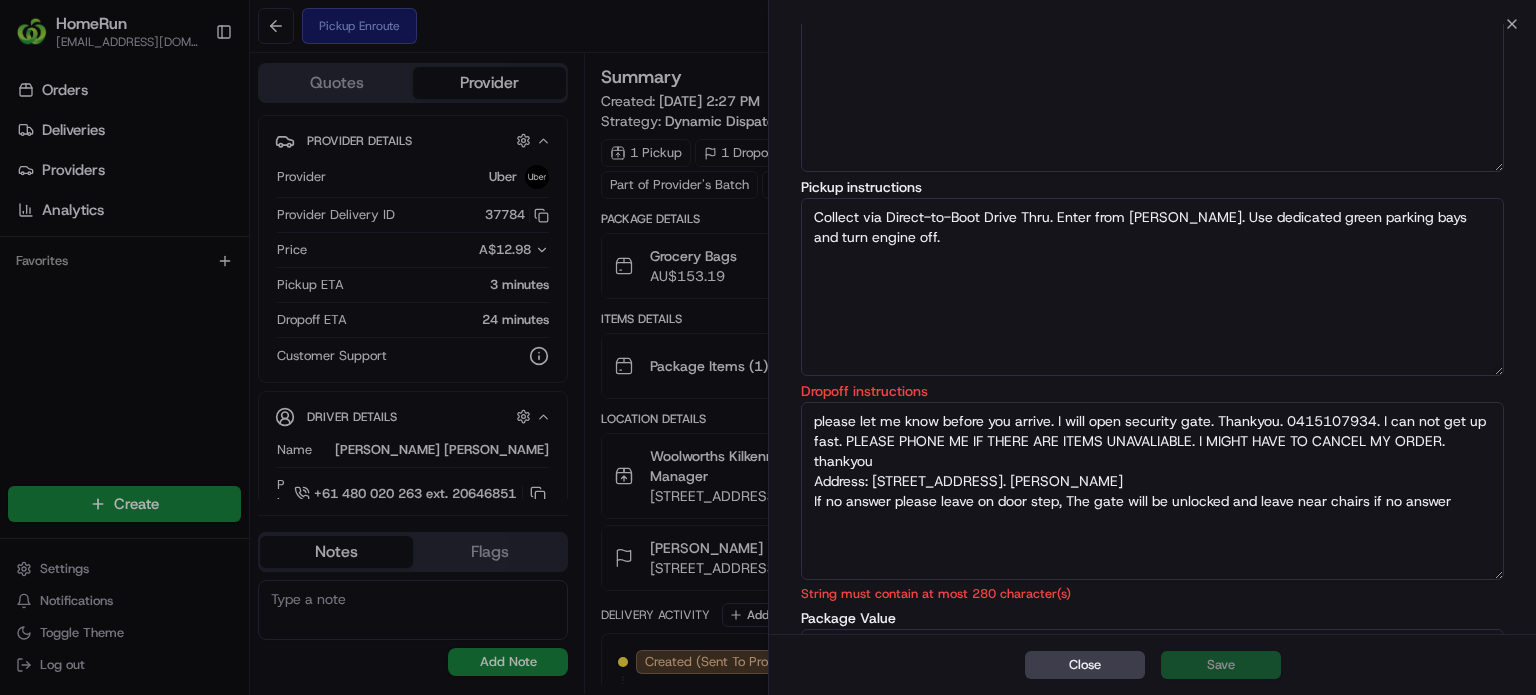 click on "please let me know before you arrive. I will open security gate. Thankyou. 0415107934. I can not get up fast. PLEASE PHONE ME IF THERE ARE ITEMS UNAVALIABLE. I MIGHT HAVE TO CANCEL MY ORDER. thankyou
Address: Unit 1 5 ozone street. Alberton
If no answer please leave on door step, The gate will be unlocked and leave near chairs if no answer" at bounding box center [1152, 491] 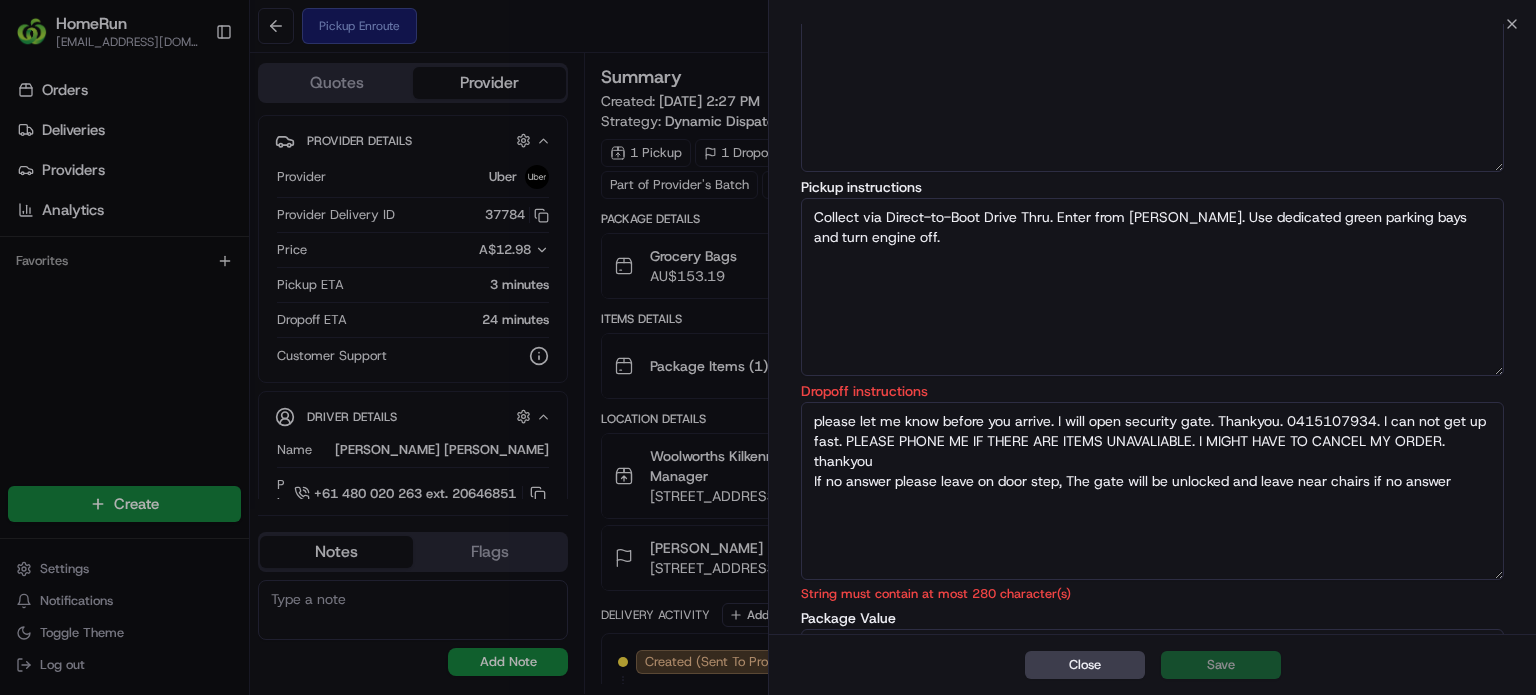 click on "please let me know before you arrive. I will open security gate. Thankyou. 0415107934. I can not get up fast. PLEASE PHONE ME IF THERE ARE ITEMS UNAVALIABLE. I MIGHT HAVE TO CANCEL MY ORDER. thankyou
If no answer please leave on door step, The gate will be unlocked and leave near chairs if no answer" at bounding box center [1152, 491] 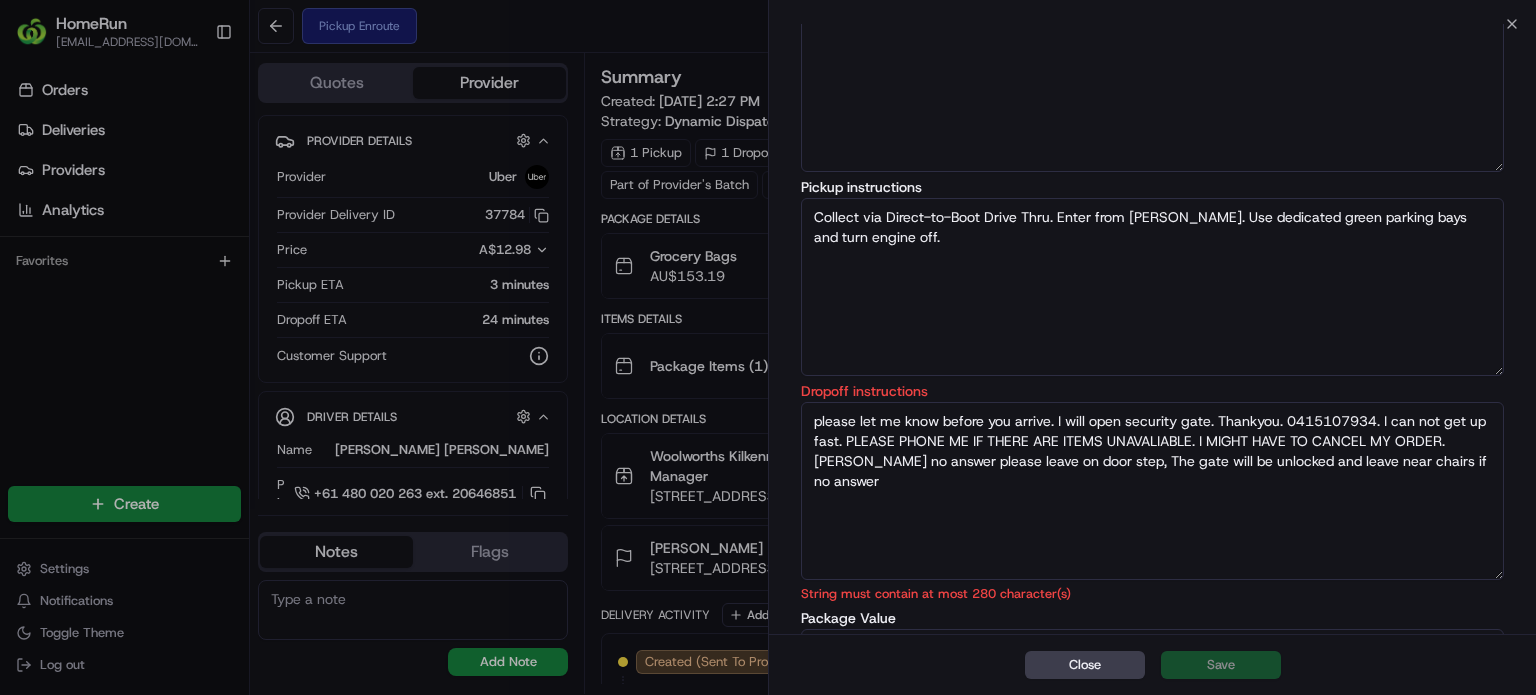 drag, startPoint x: 1441, startPoint y: 437, endPoint x: 847, endPoint y: 443, distance: 594.0303 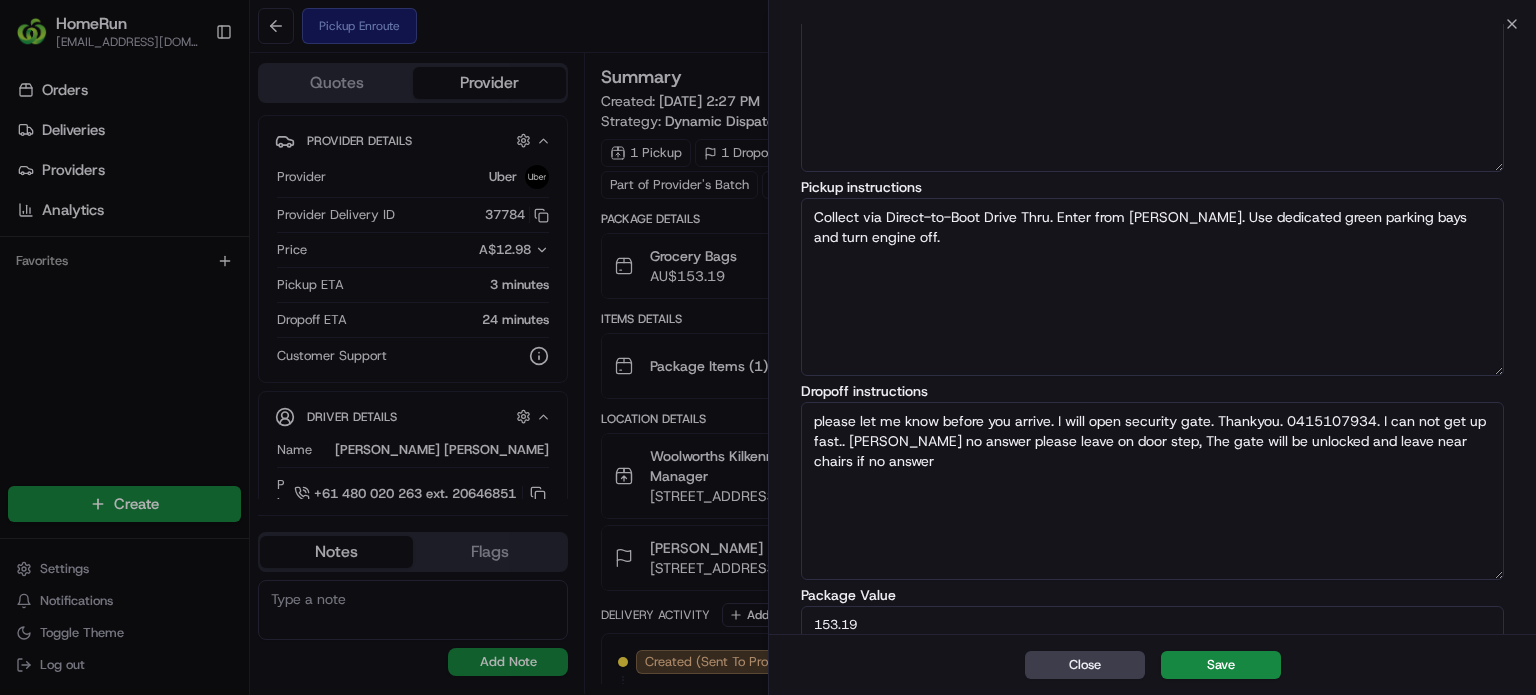 click on "please let me know before you arrive. I will open security gate. Thankyou. 0415107934. I can not get up fast.. thanIf no answer please leave on door step, The gate will be unlocked and leave near chairs if no answer" at bounding box center [1152, 491] 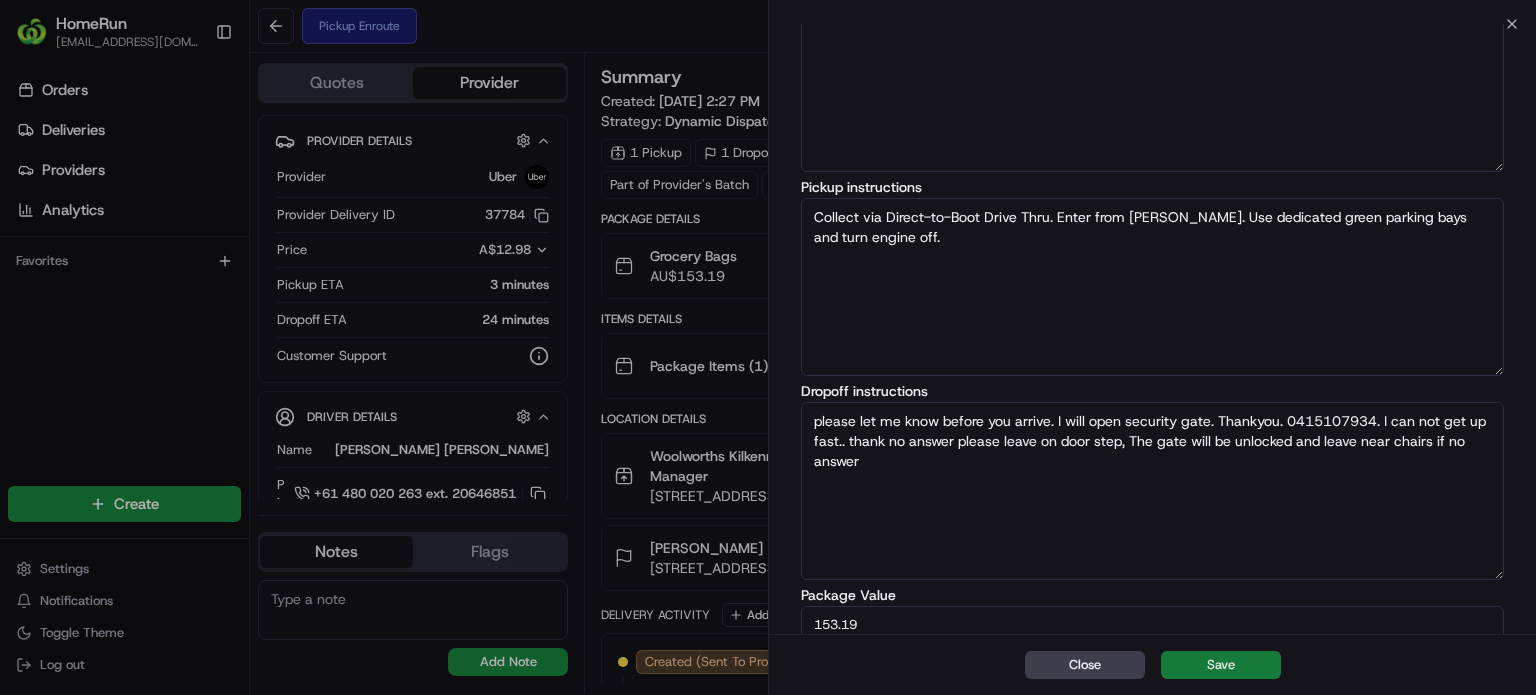 type on "please let me know before you arrive. I will open security gate. Thankyou. 0415107934. I can not get up fast.. thank no answer please leave on door step, The gate will be unlocked and leave near chairs if no answer" 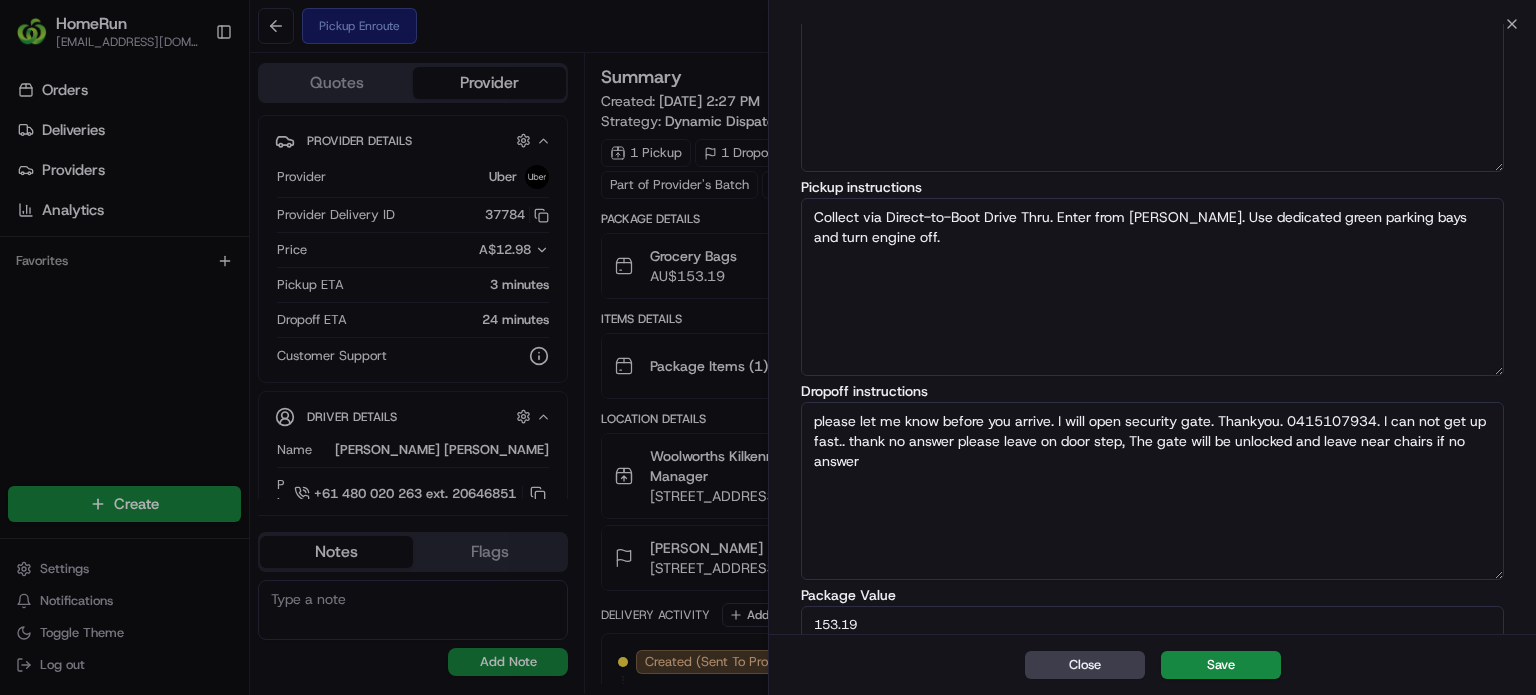 click on "Save" at bounding box center (1221, 665) 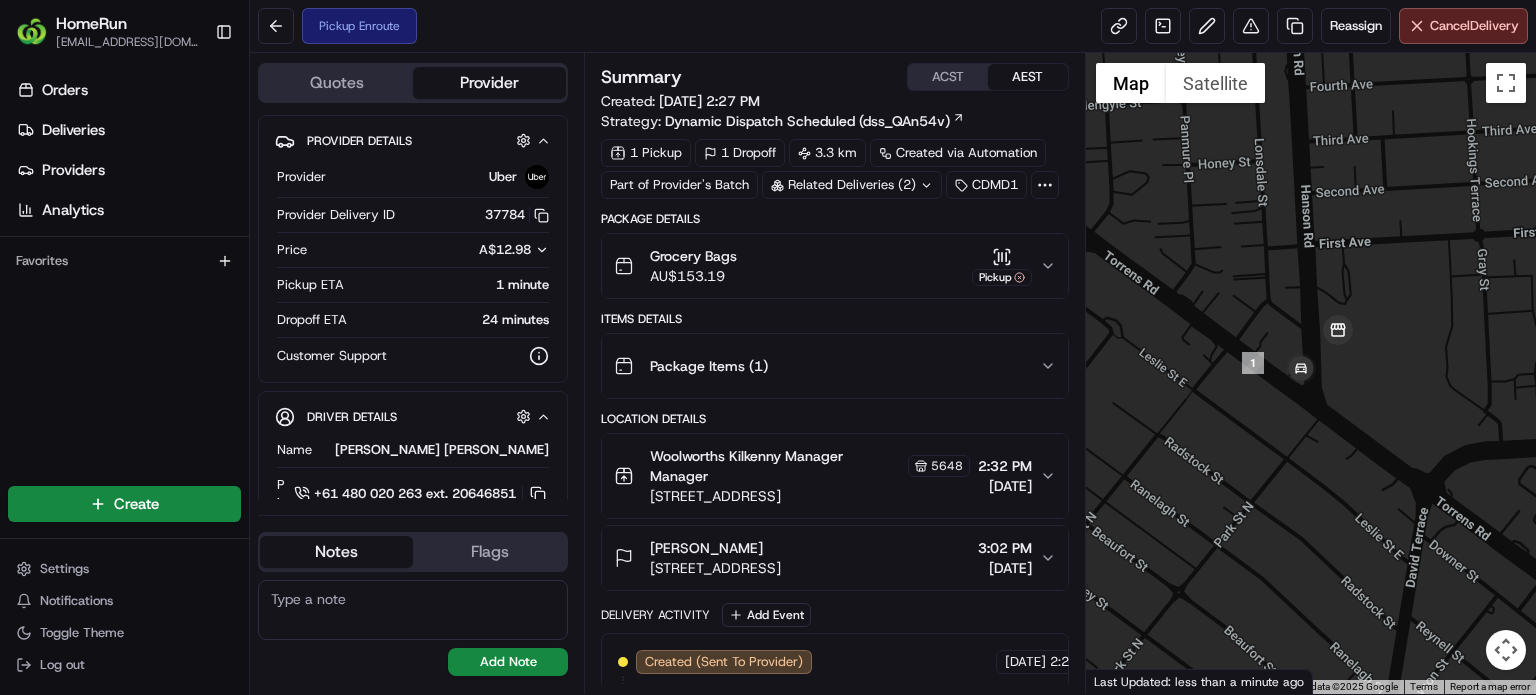 click on "Pickup Enroute Reassign Cancel  Delivery" at bounding box center (893, 26) 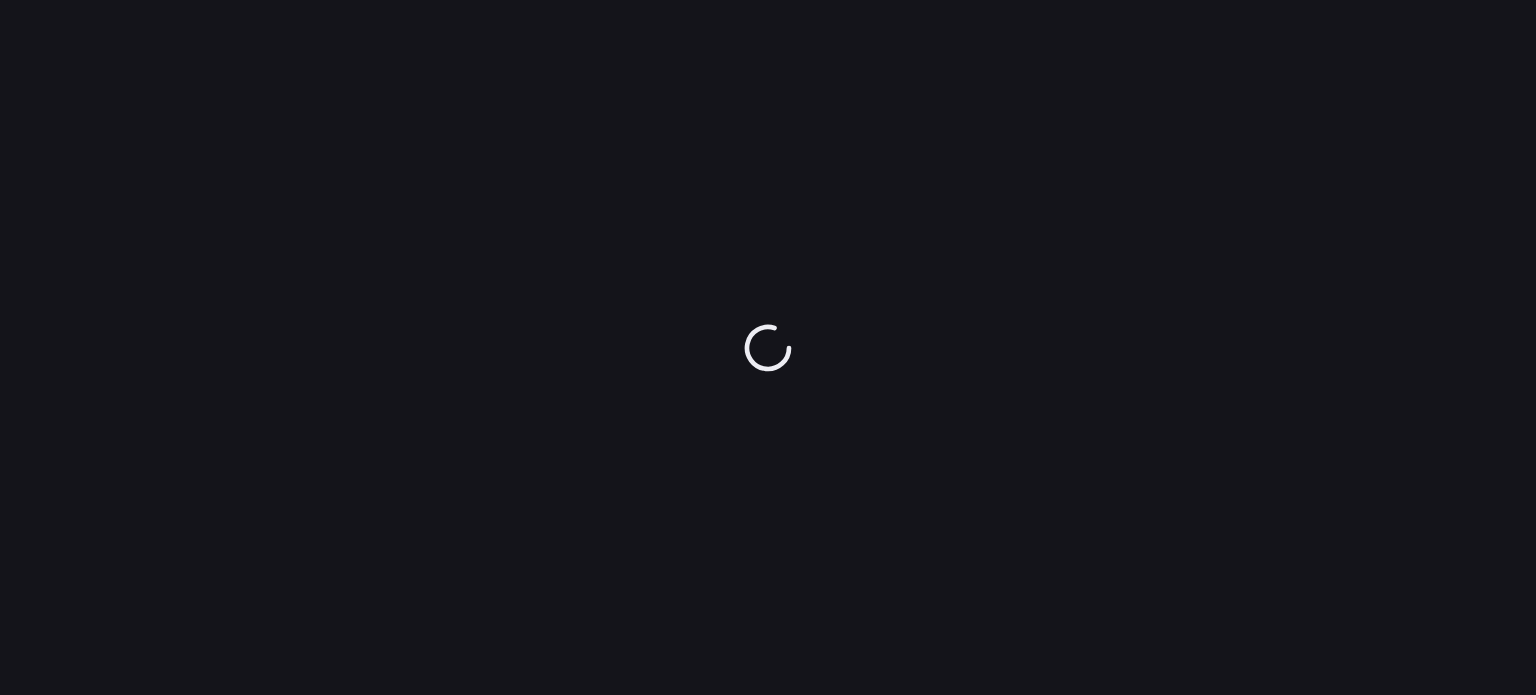 scroll, scrollTop: 0, scrollLeft: 0, axis: both 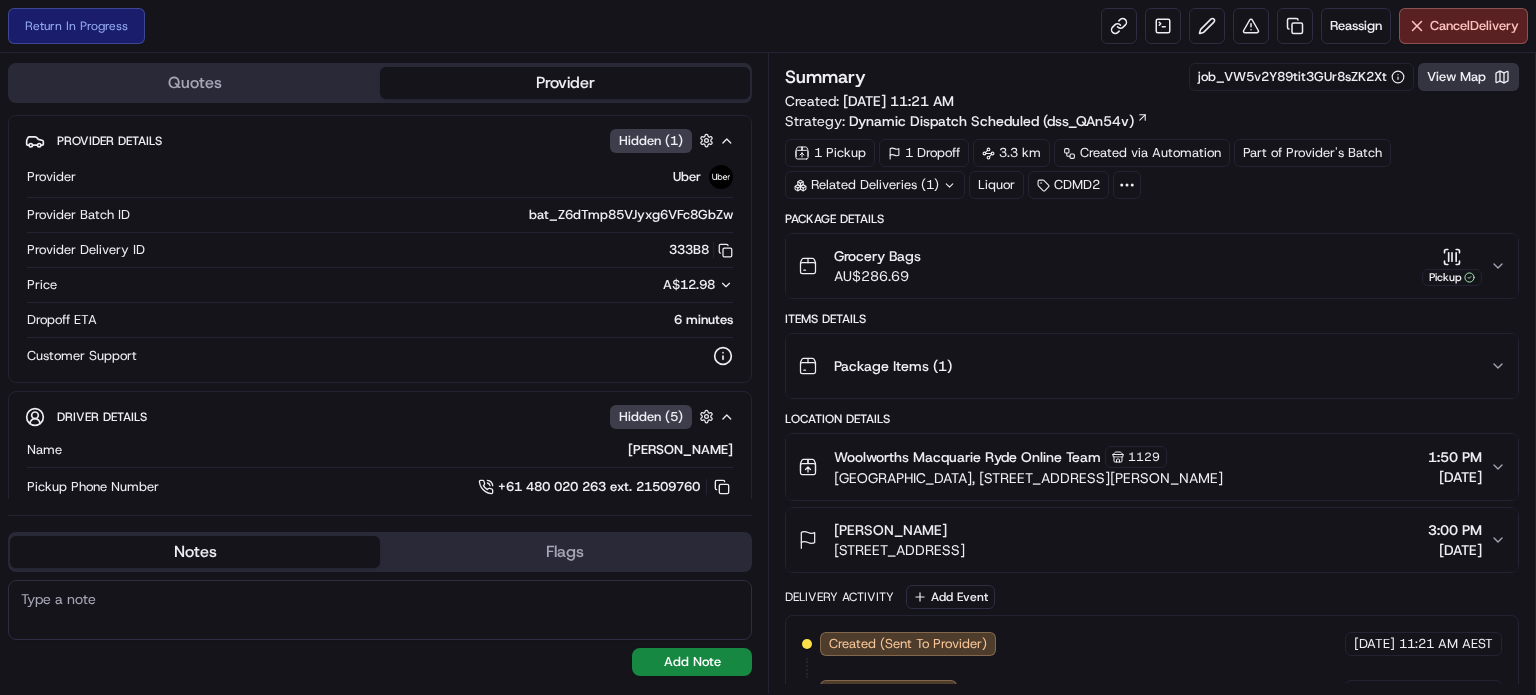click on "View Map" at bounding box center [1468, 77] 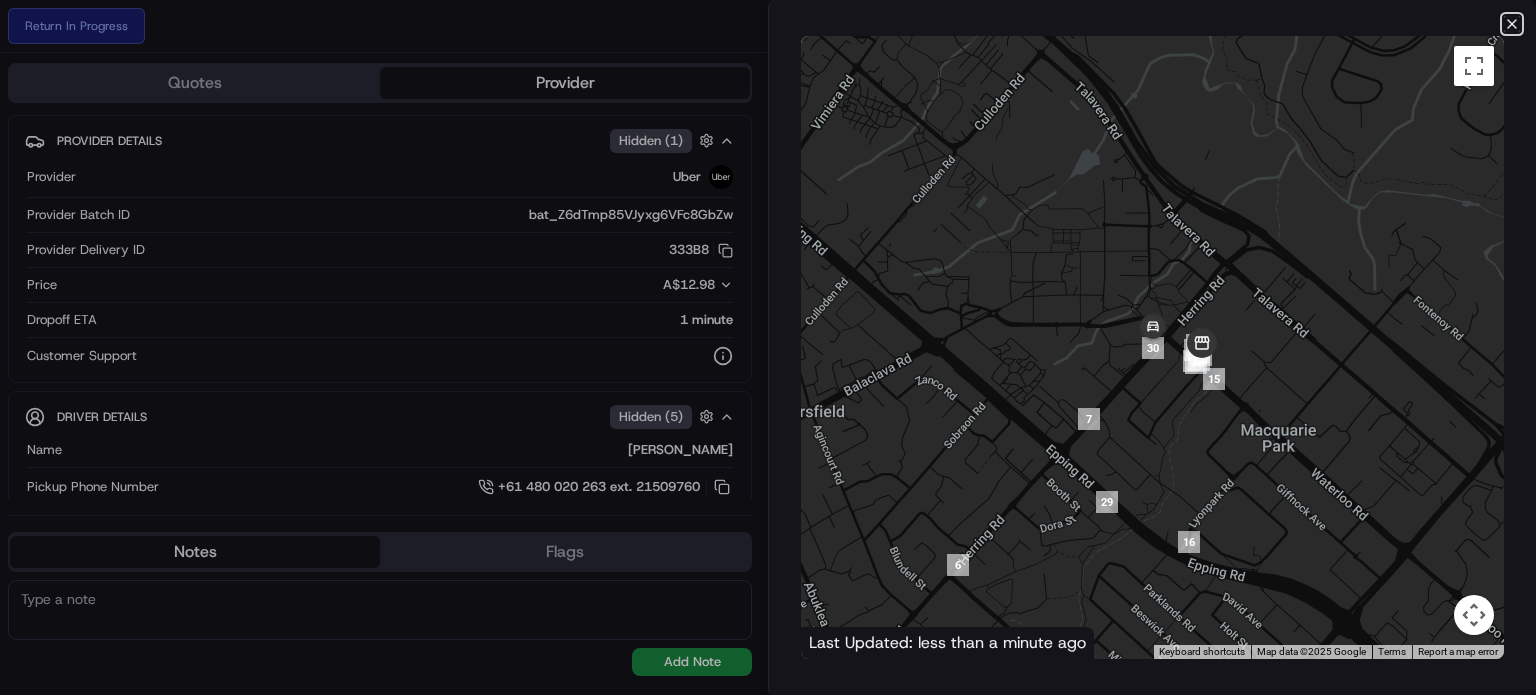 click 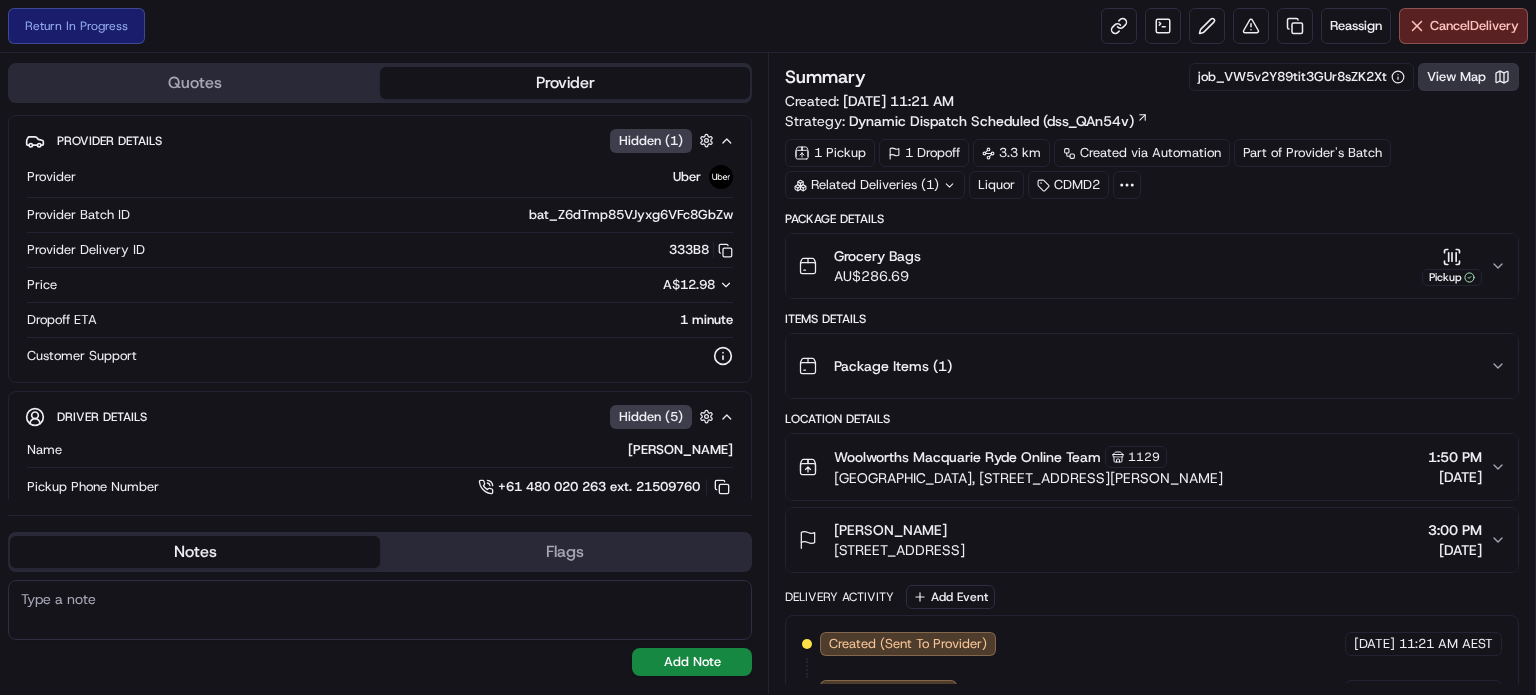 click on "View Map" at bounding box center [1468, 77] 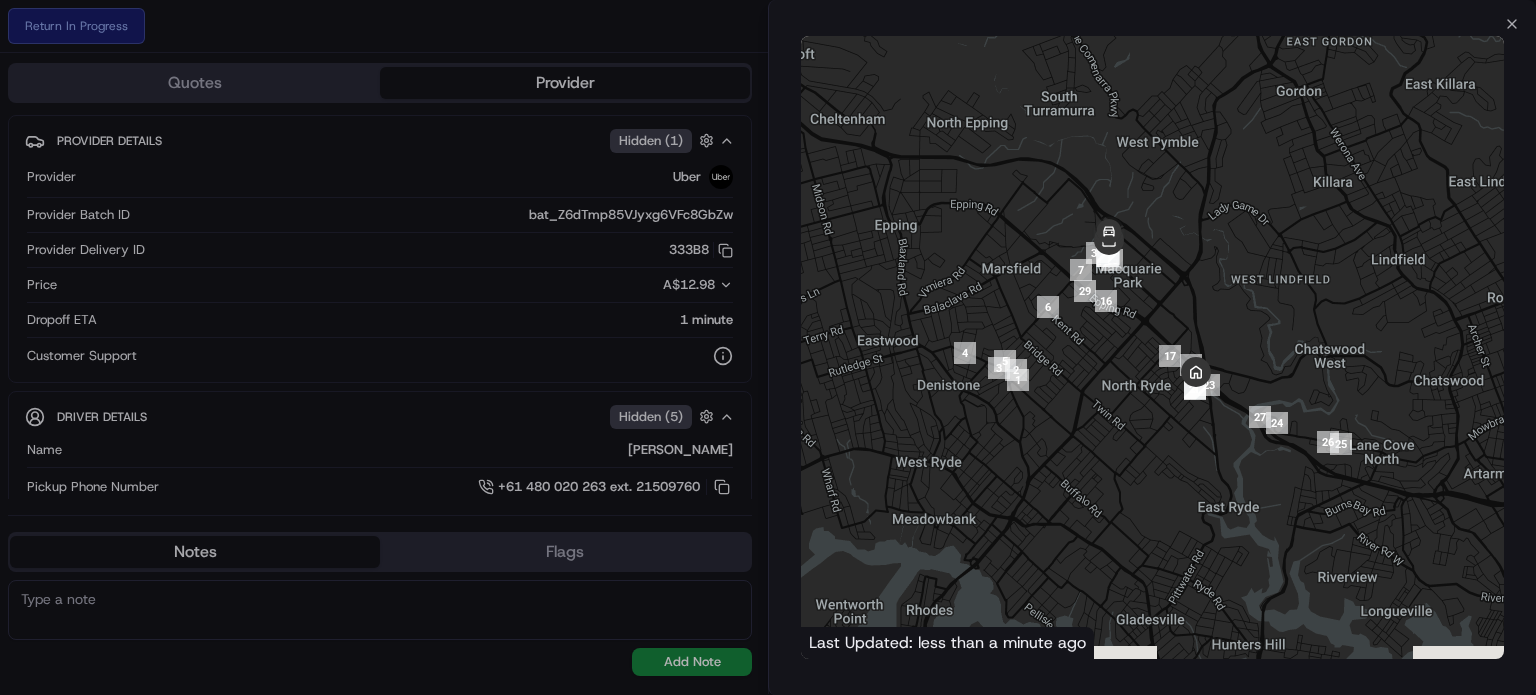 click at bounding box center (768, 347) 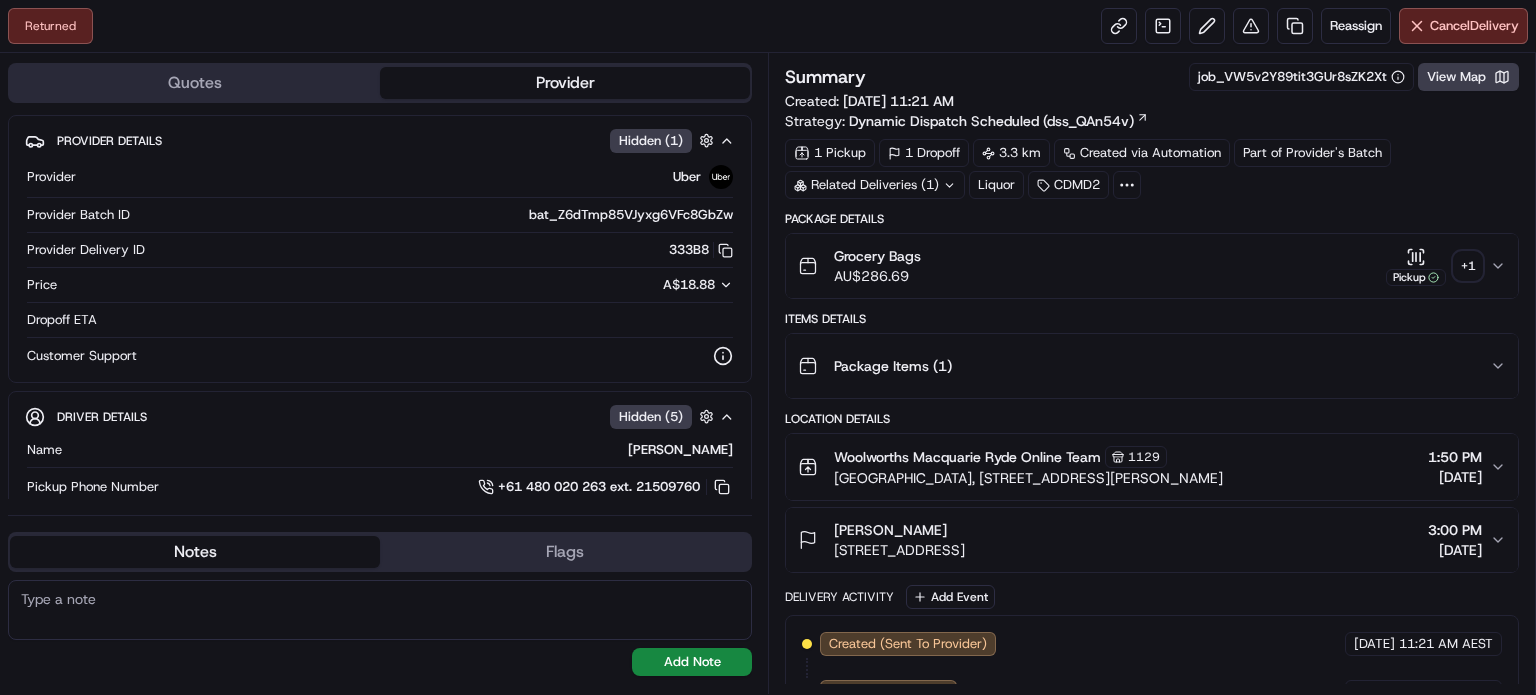 drag, startPoint x: 1485, startPoint y: 265, endPoint x: 1468, endPoint y: 266, distance: 17.029387 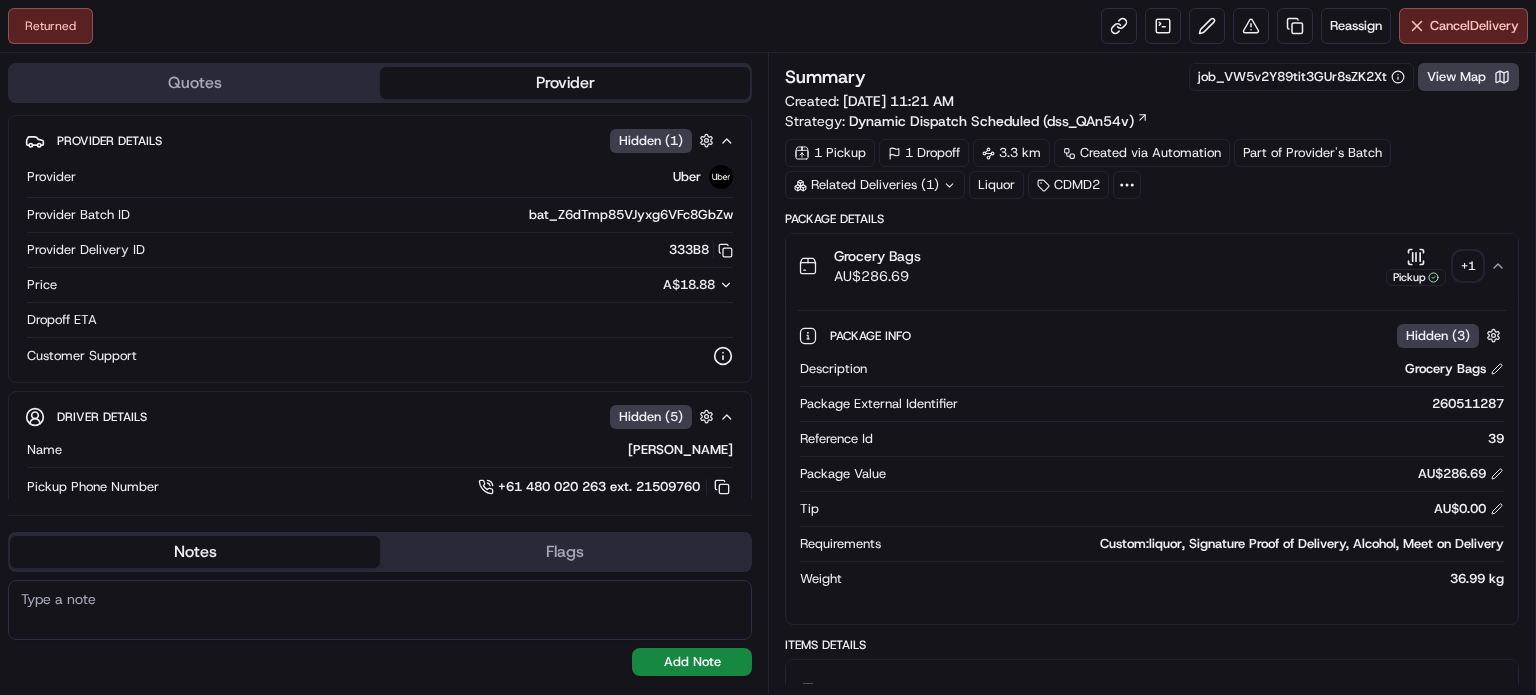 click on "+ 1" at bounding box center (1468, 266) 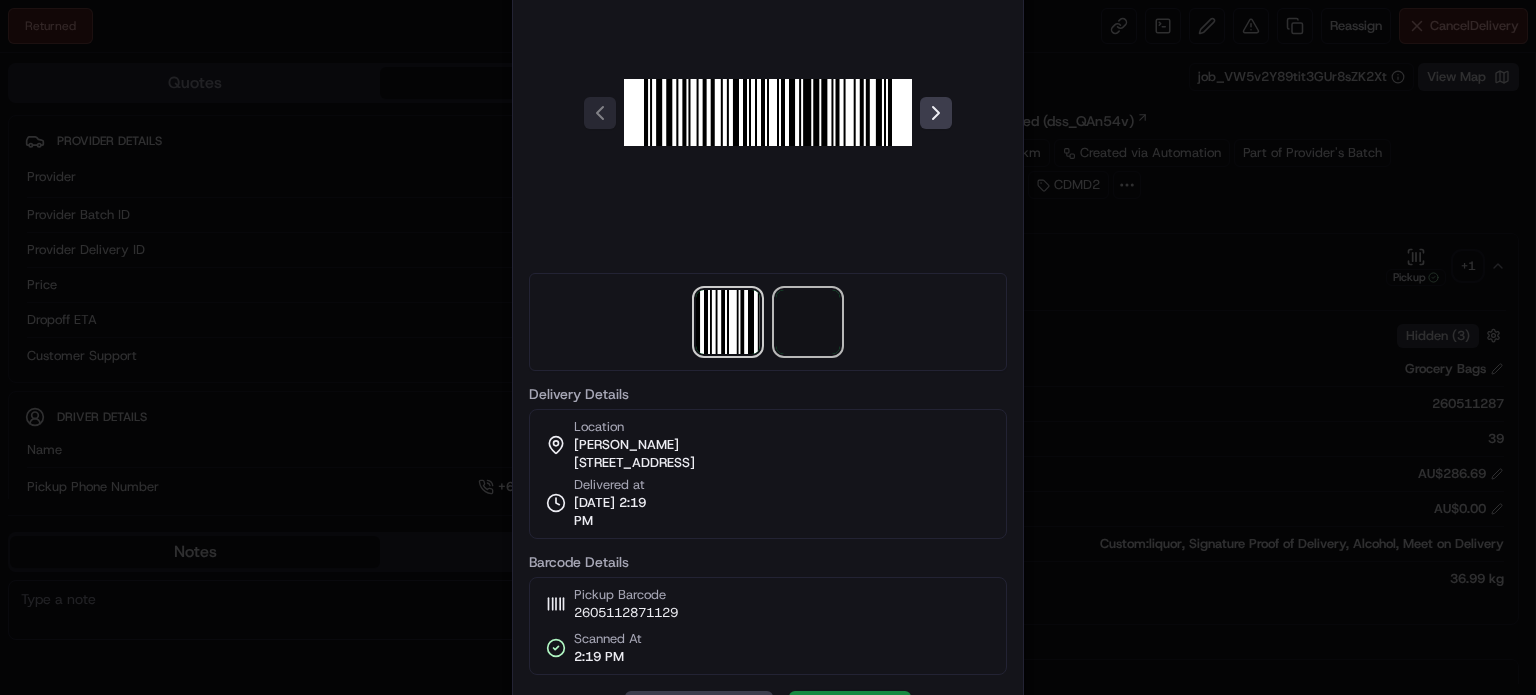 click at bounding box center [808, 322] 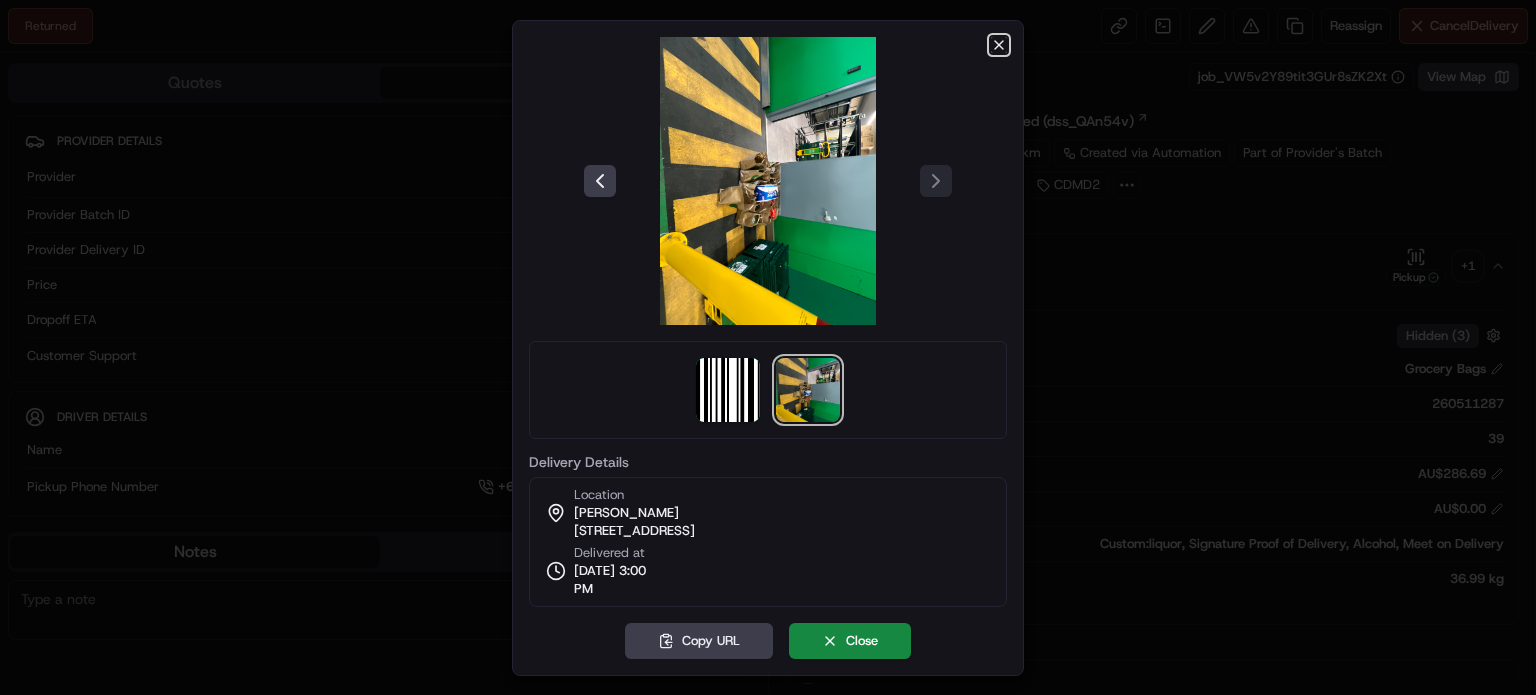 click 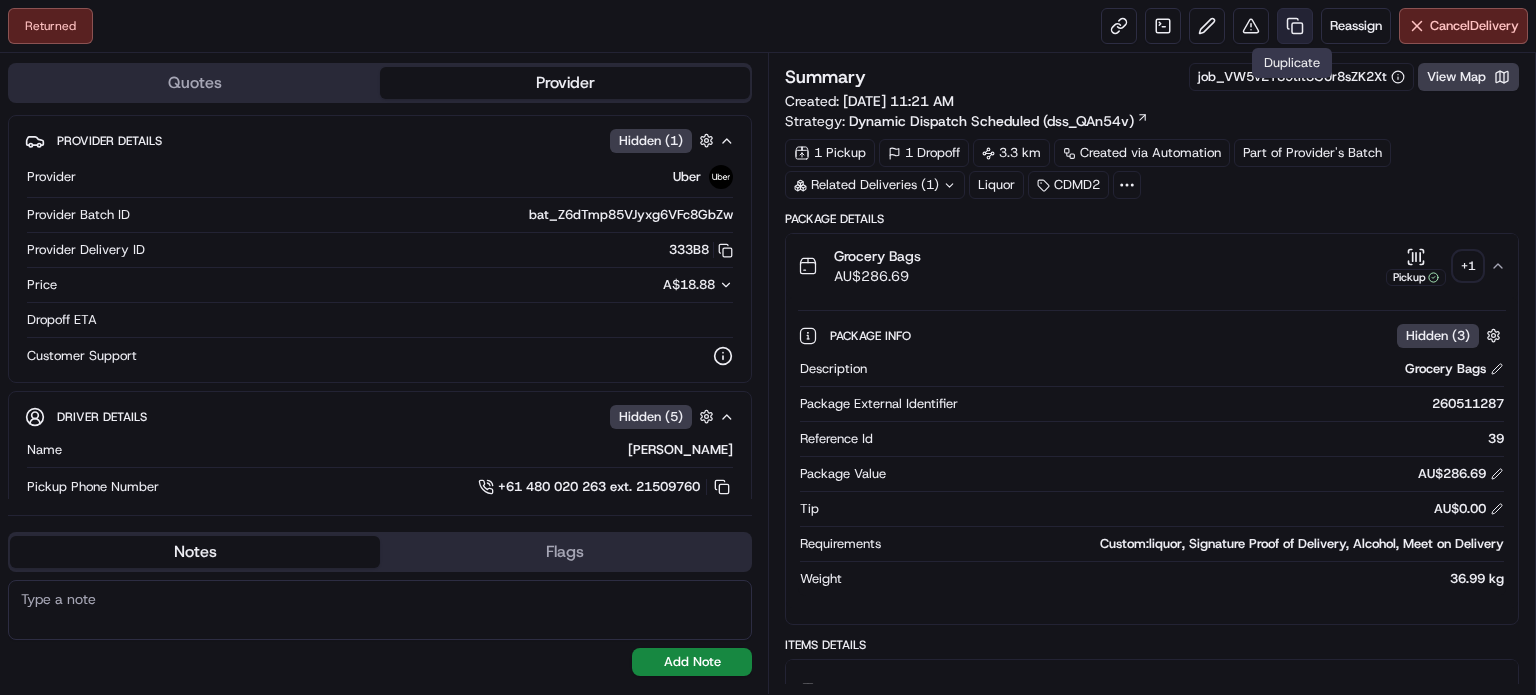 click at bounding box center [1295, 26] 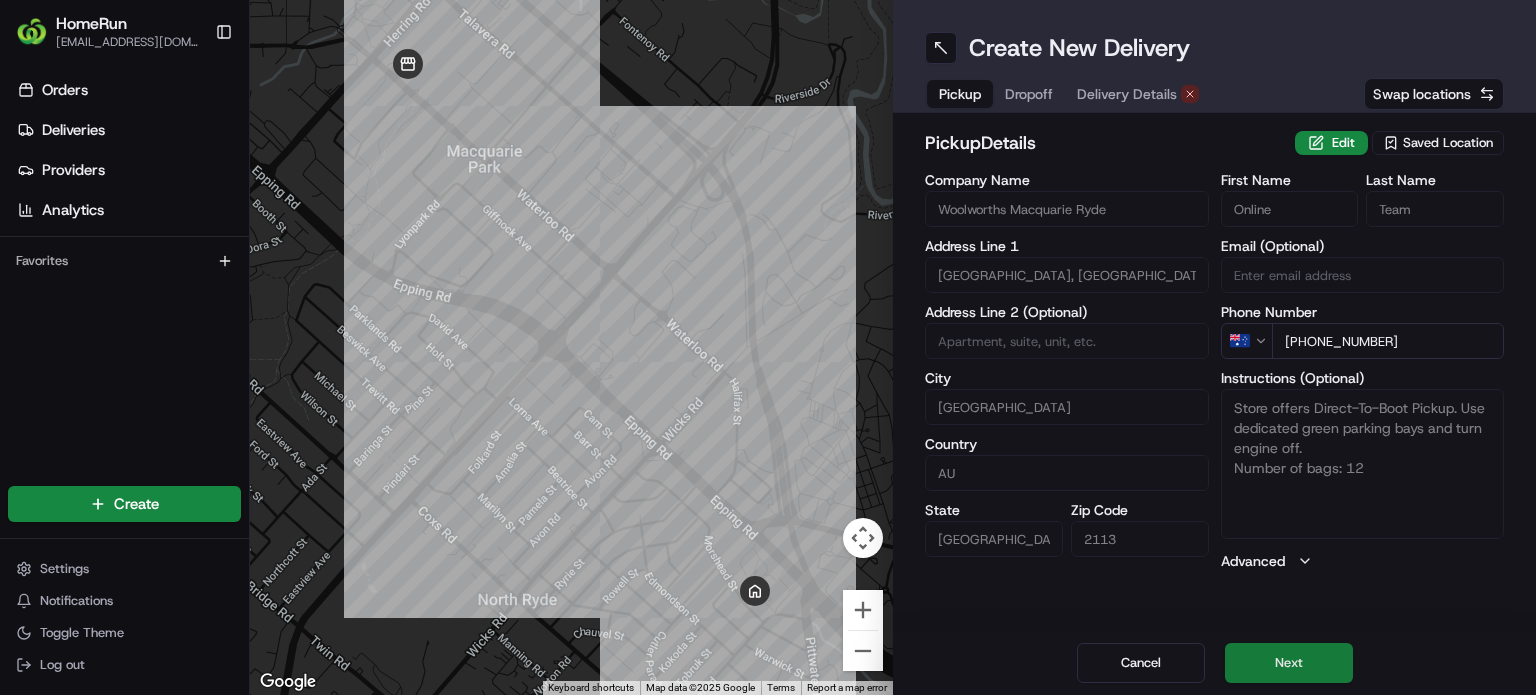 drag, startPoint x: 1303, startPoint y: 669, endPoint x: 1307, endPoint y: 653, distance: 16.492422 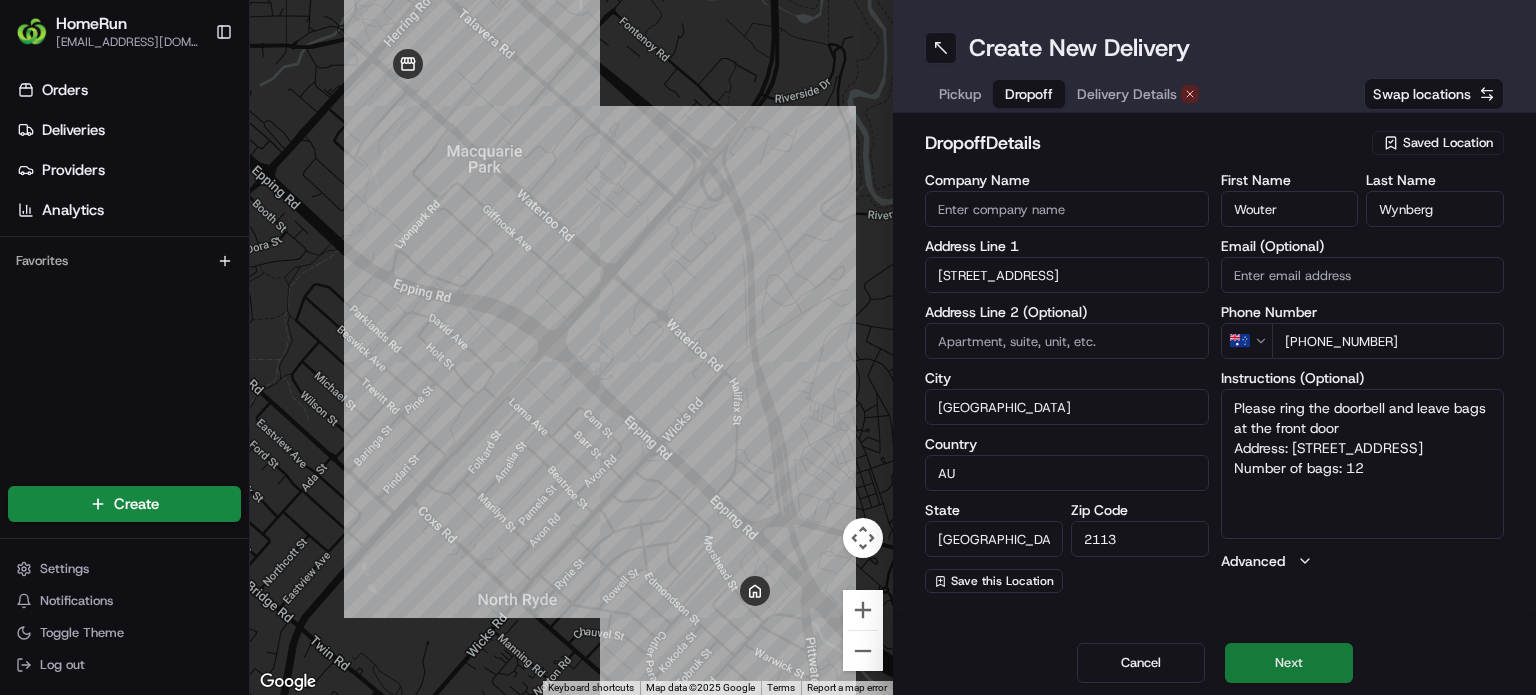 click on "Next" at bounding box center (1289, 663) 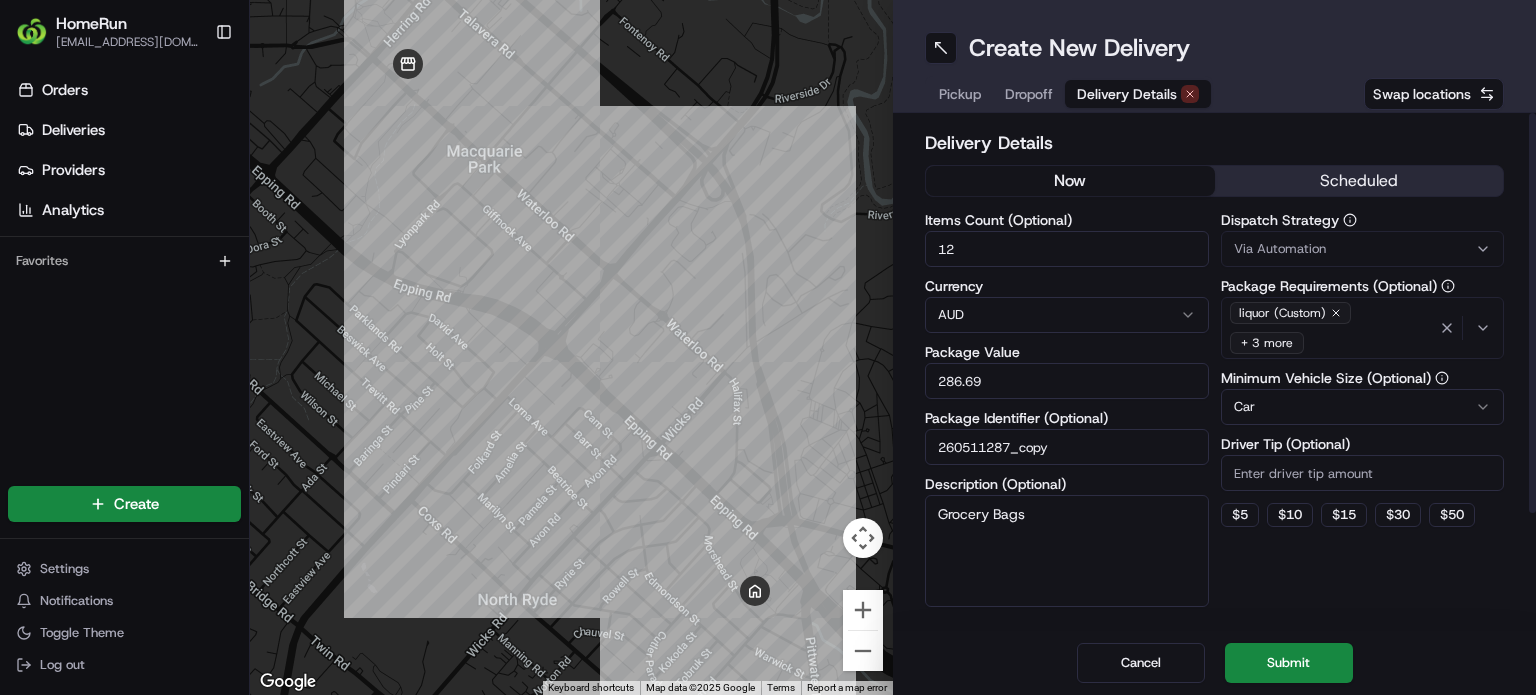 click on "now" at bounding box center [1070, 181] 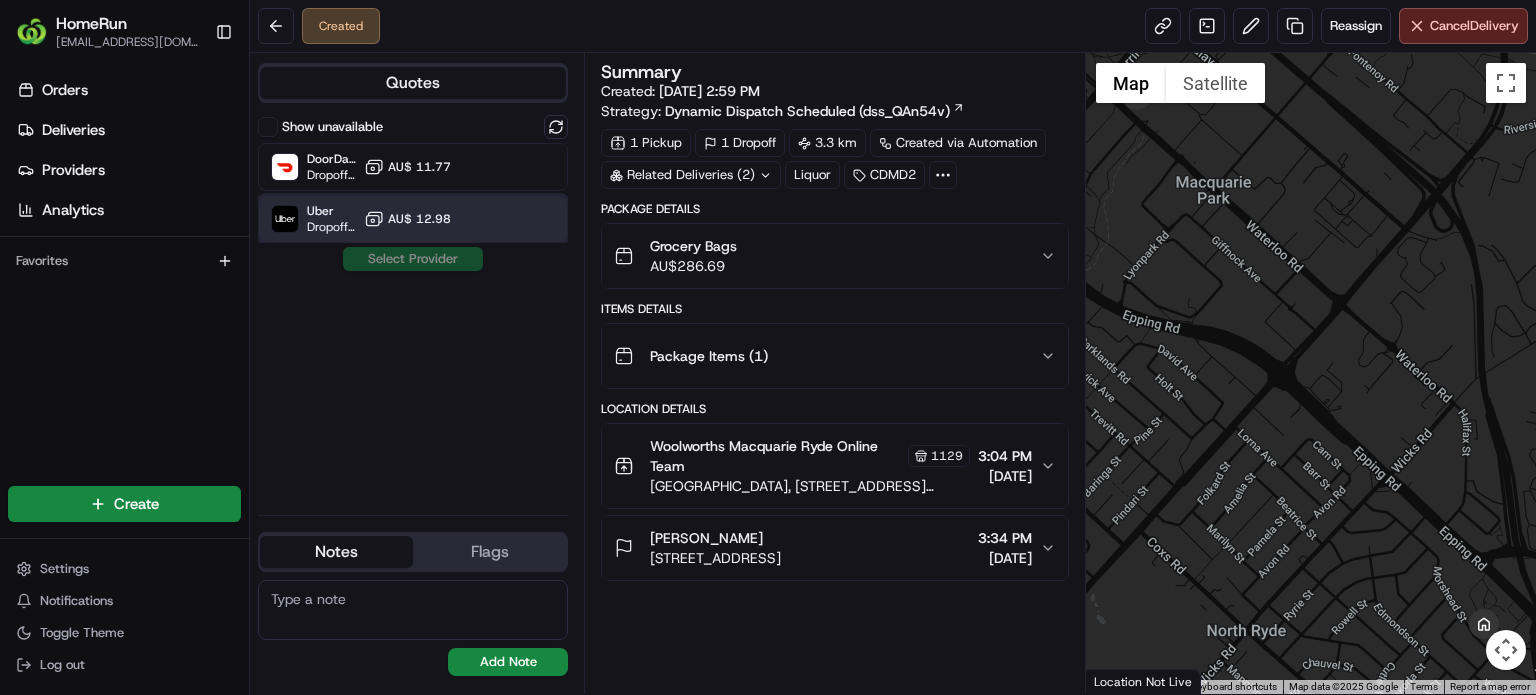 drag, startPoint x: 330, startPoint y: 220, endPoint x: 352, endPoint y: 230, distance: 24.166092 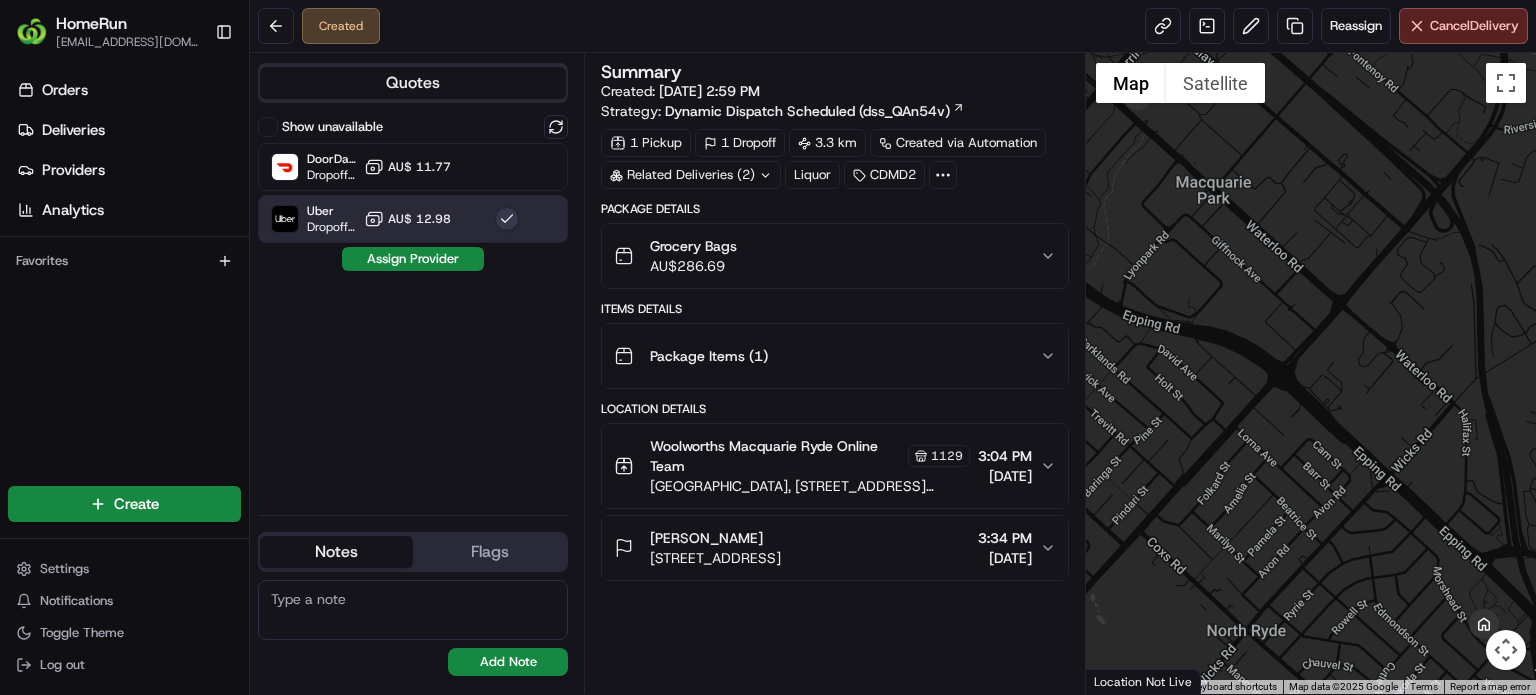 click on "Assign Provider" at bounding box center [413, 259] 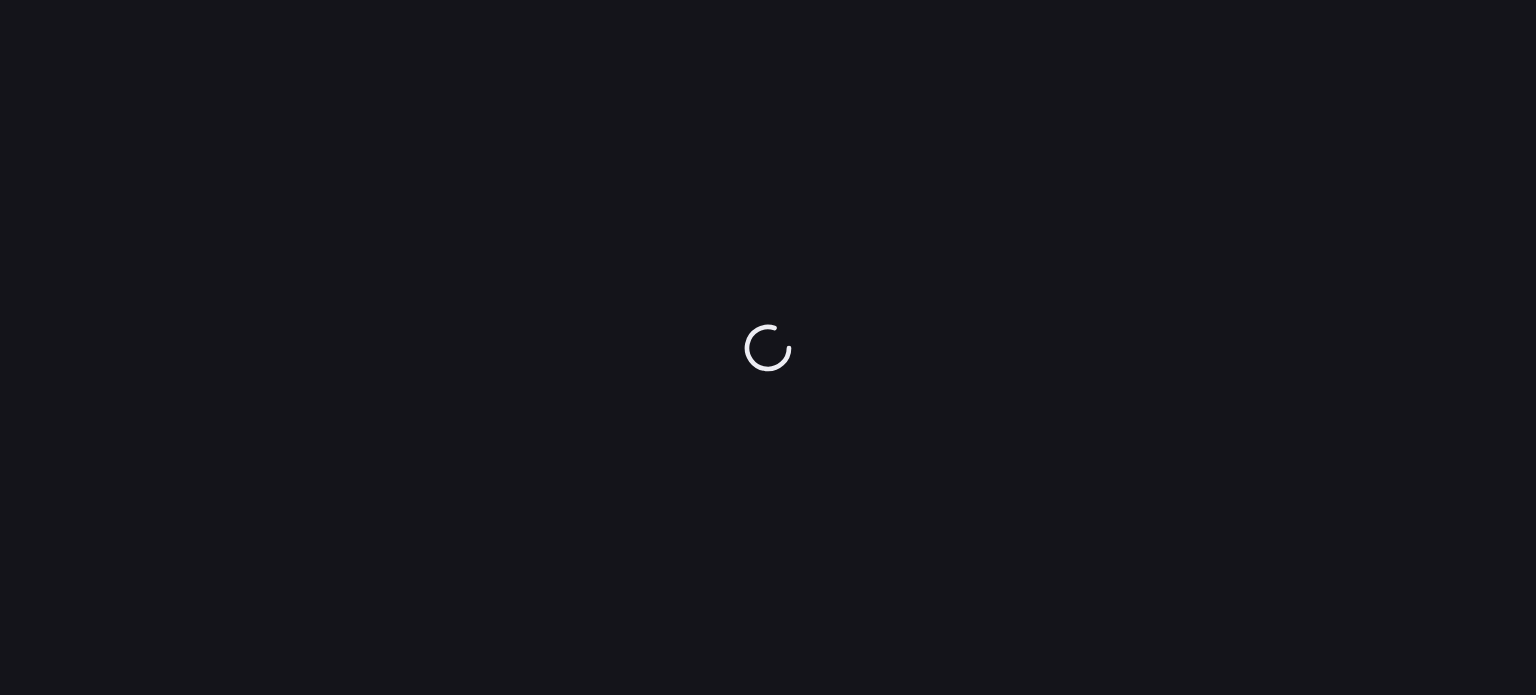 scroll, scrollTop: 0, scrollLeft: 0, axis: both 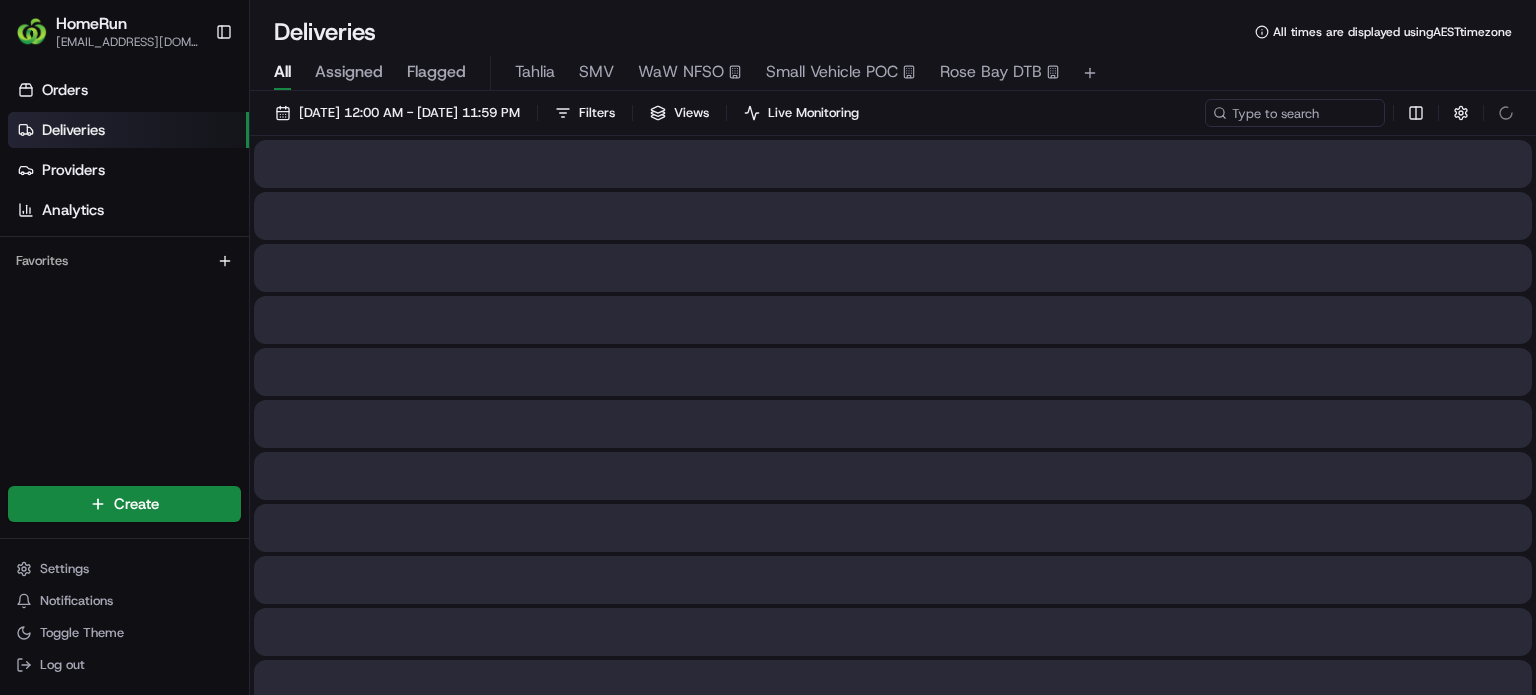 click on "All" at bounding box center [282, 72] 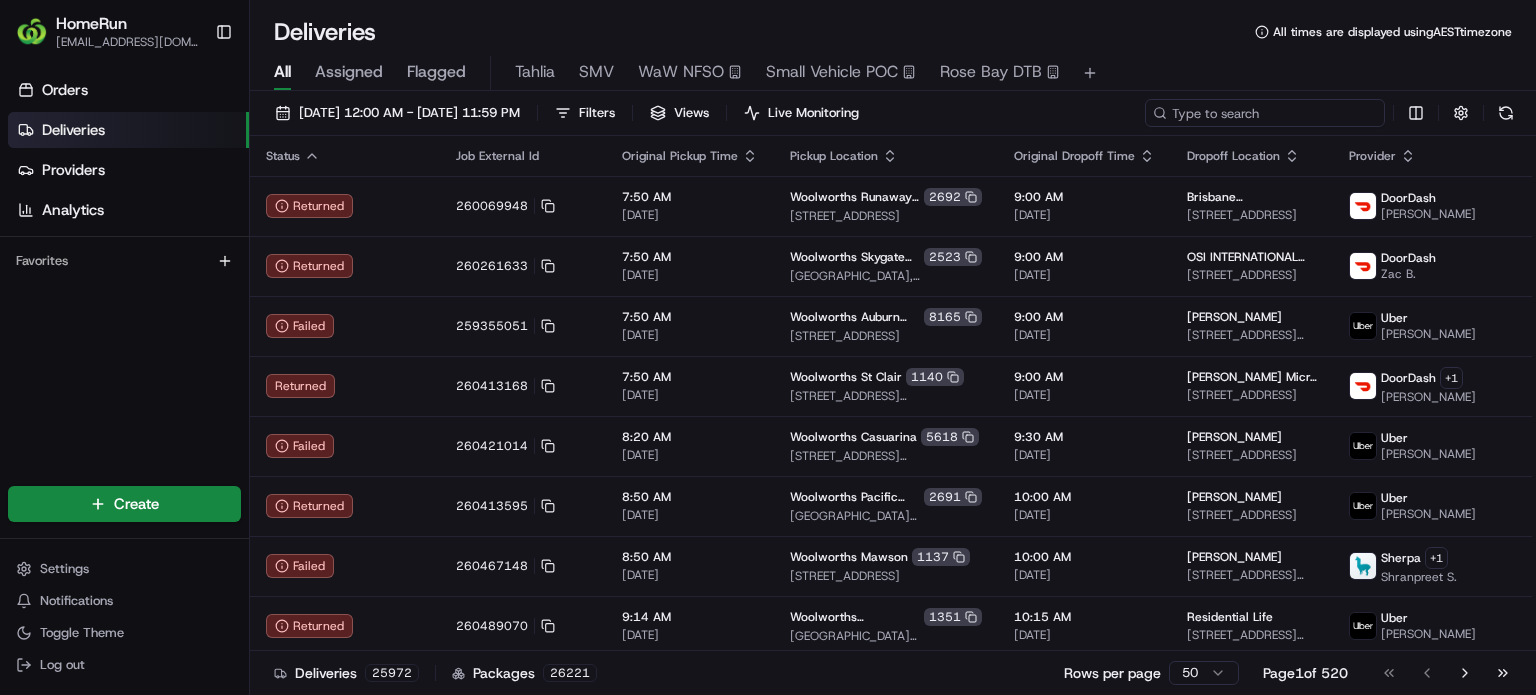 click at bounding box center (1265, 113) 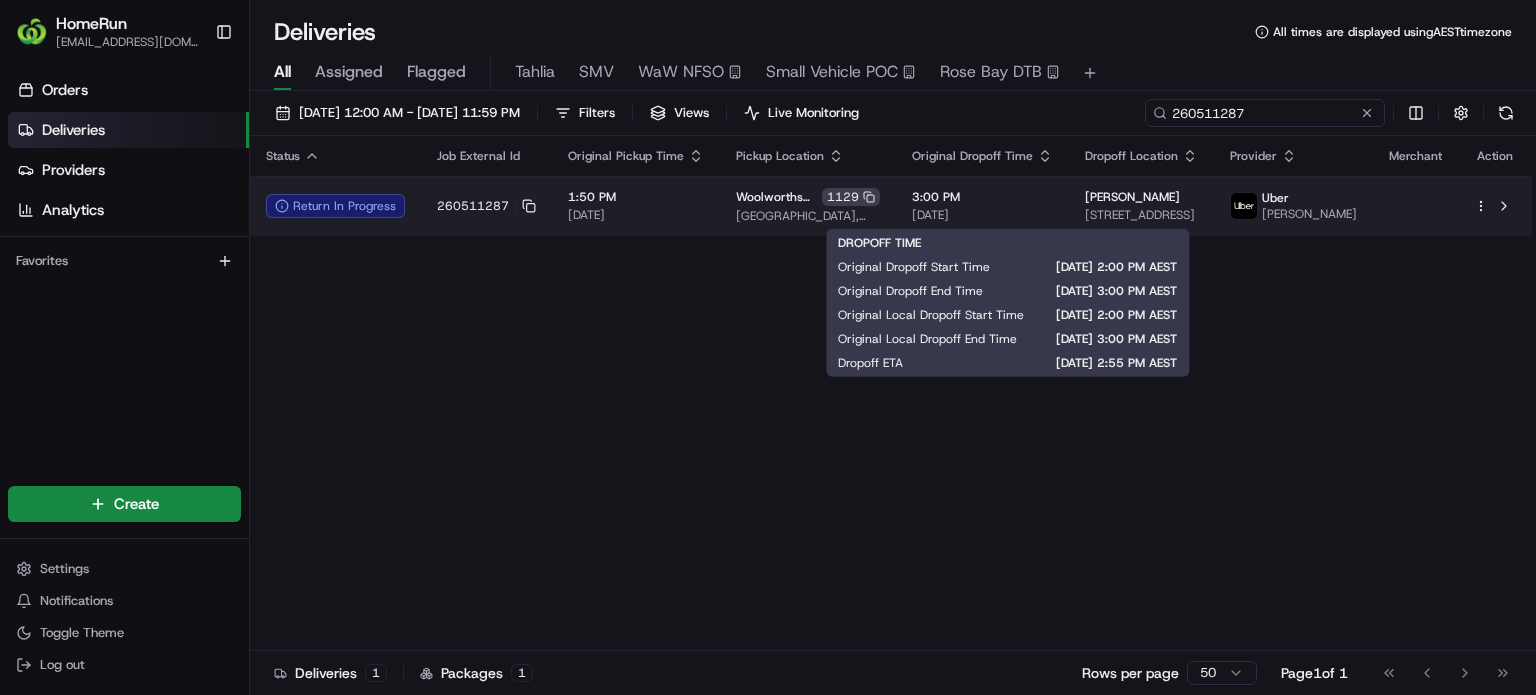 type on "260511287" 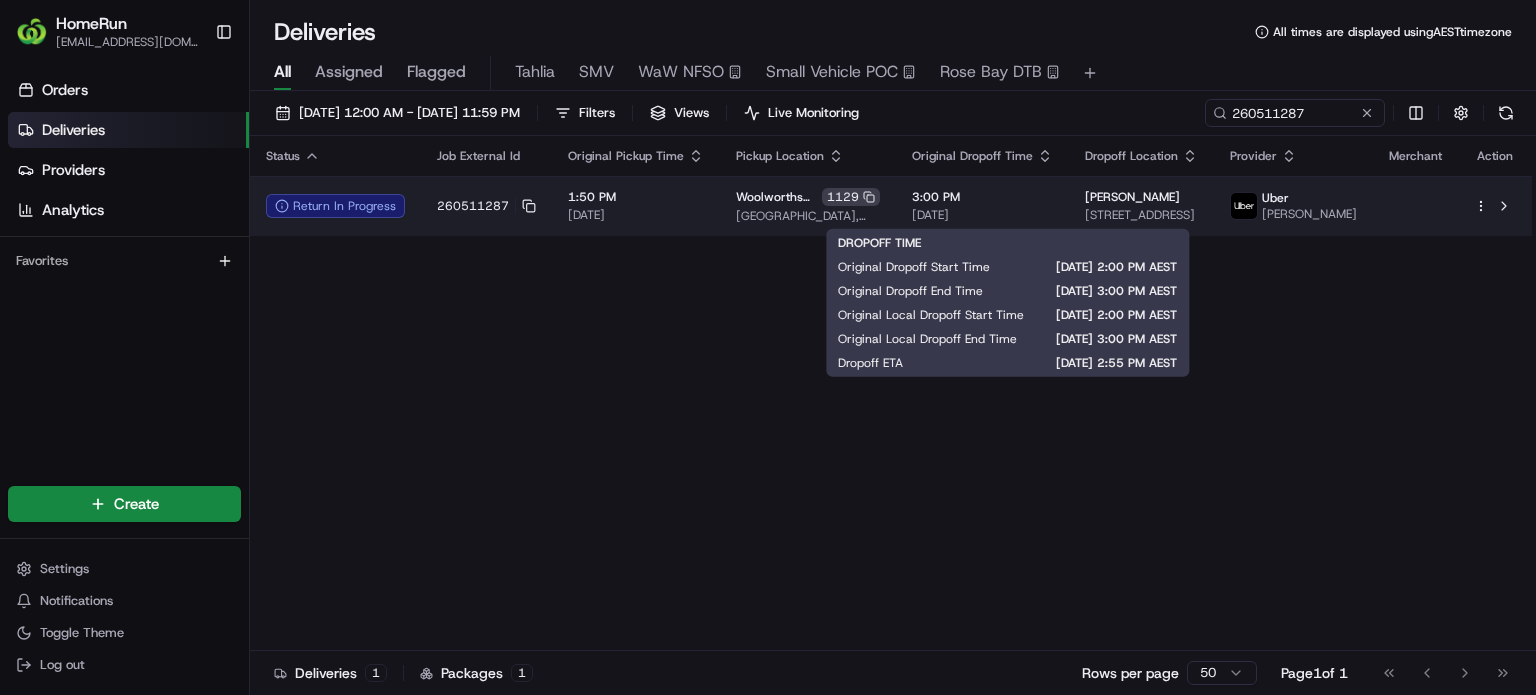 click on "[DATE]" at bounding box center (982, 215) 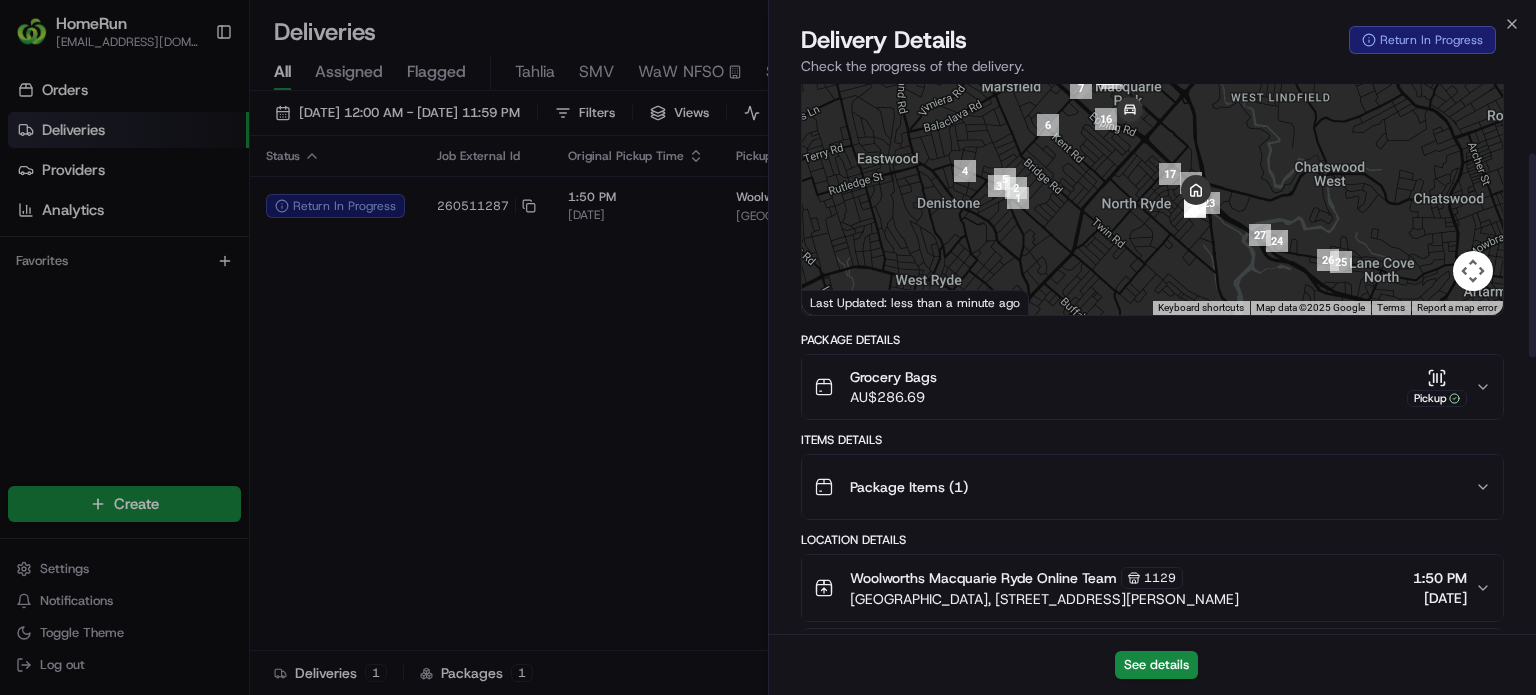 scroll, scrollTop: 0, scrollLeft: 0, axis: both 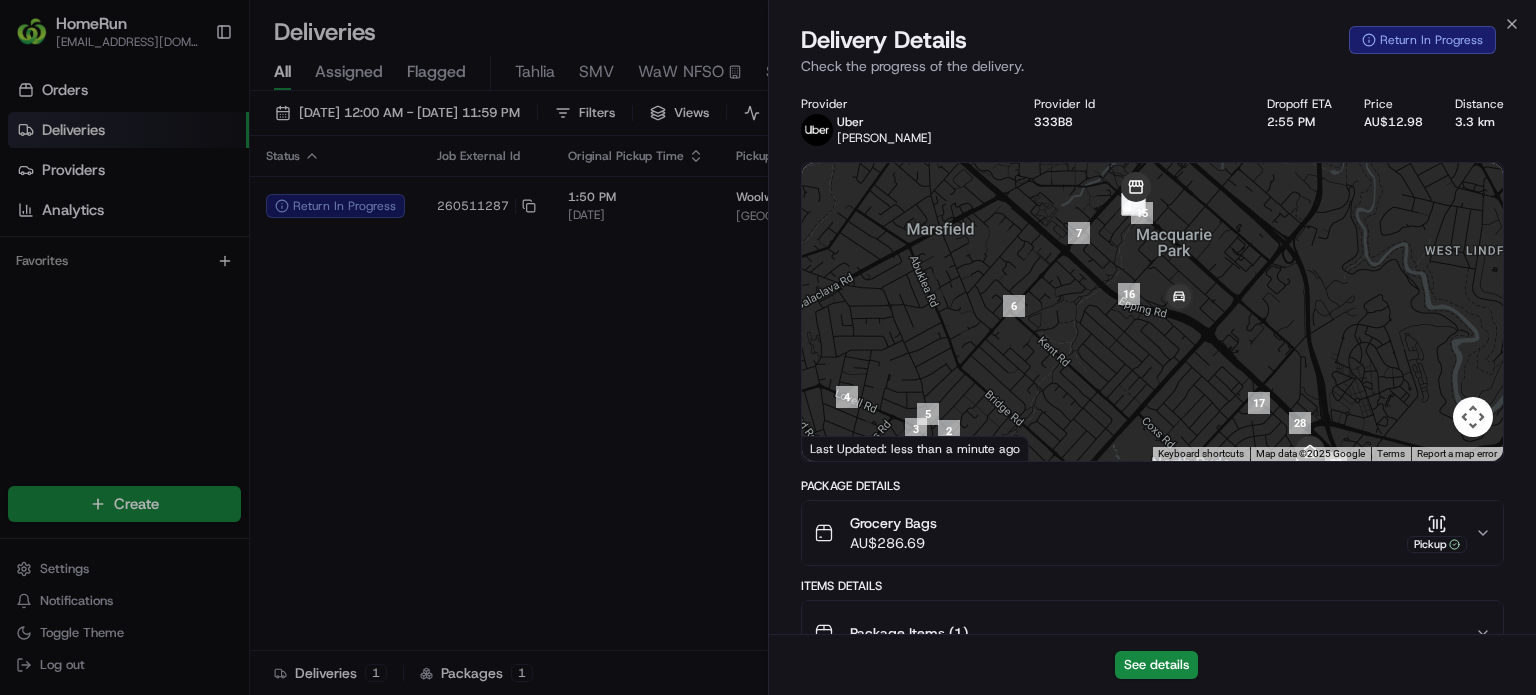 drag, startPoint x: 1137, startPoint y: 287, endPoint x: 1152, endPoint y: 338, distance: 53.160137 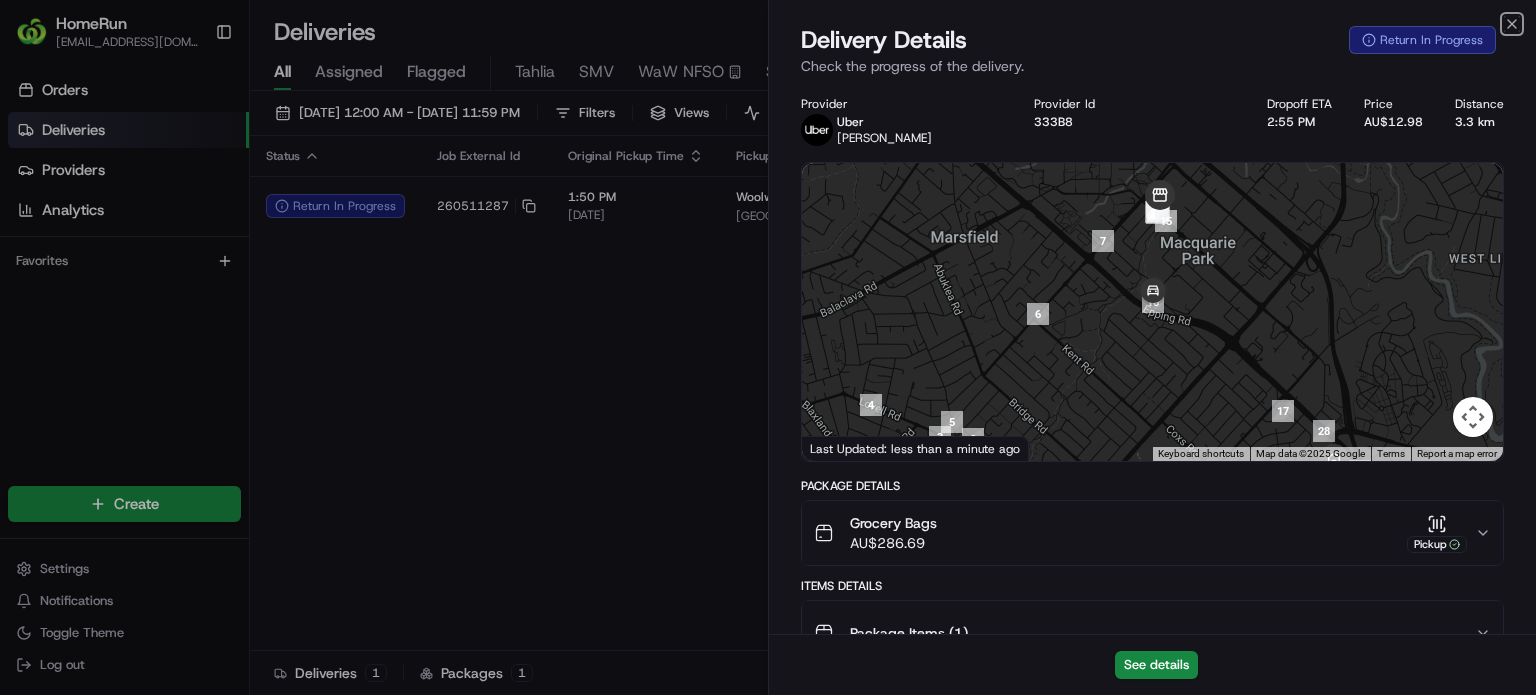click 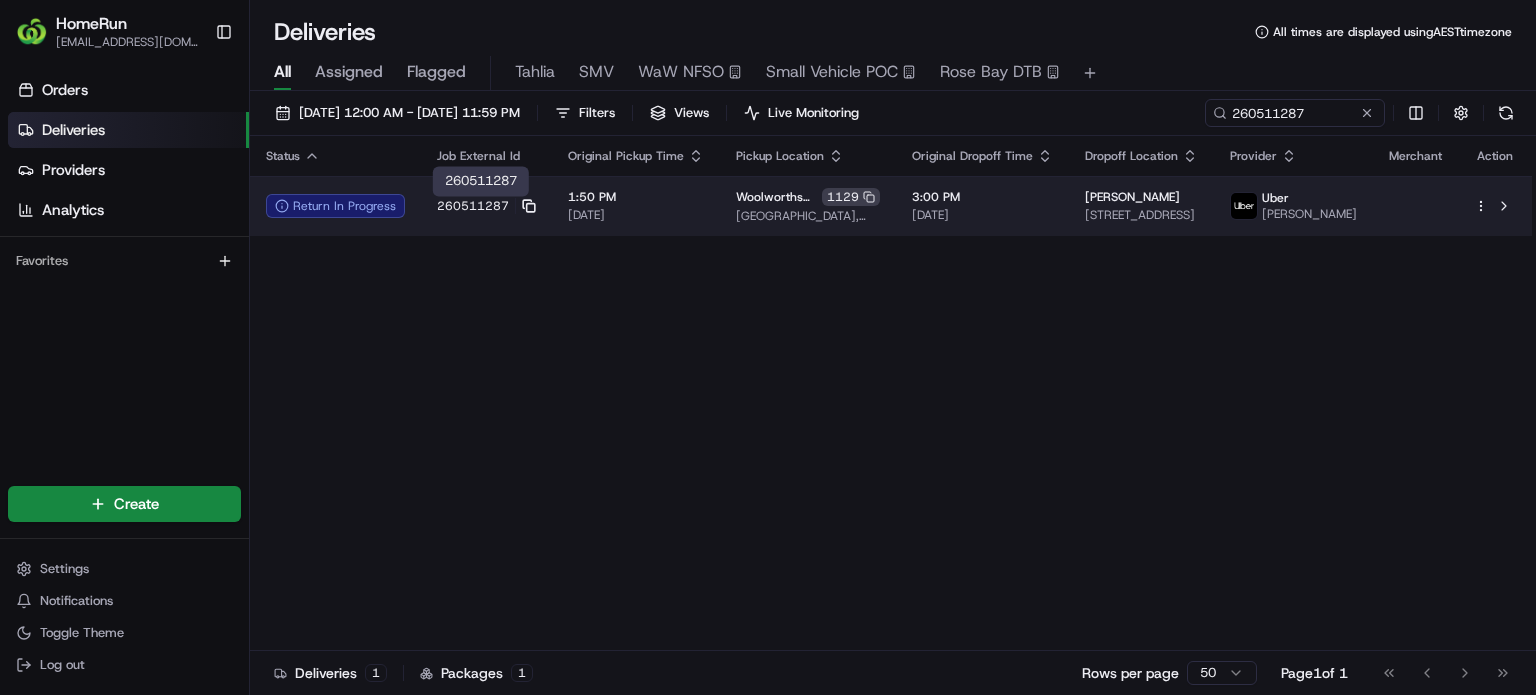 click 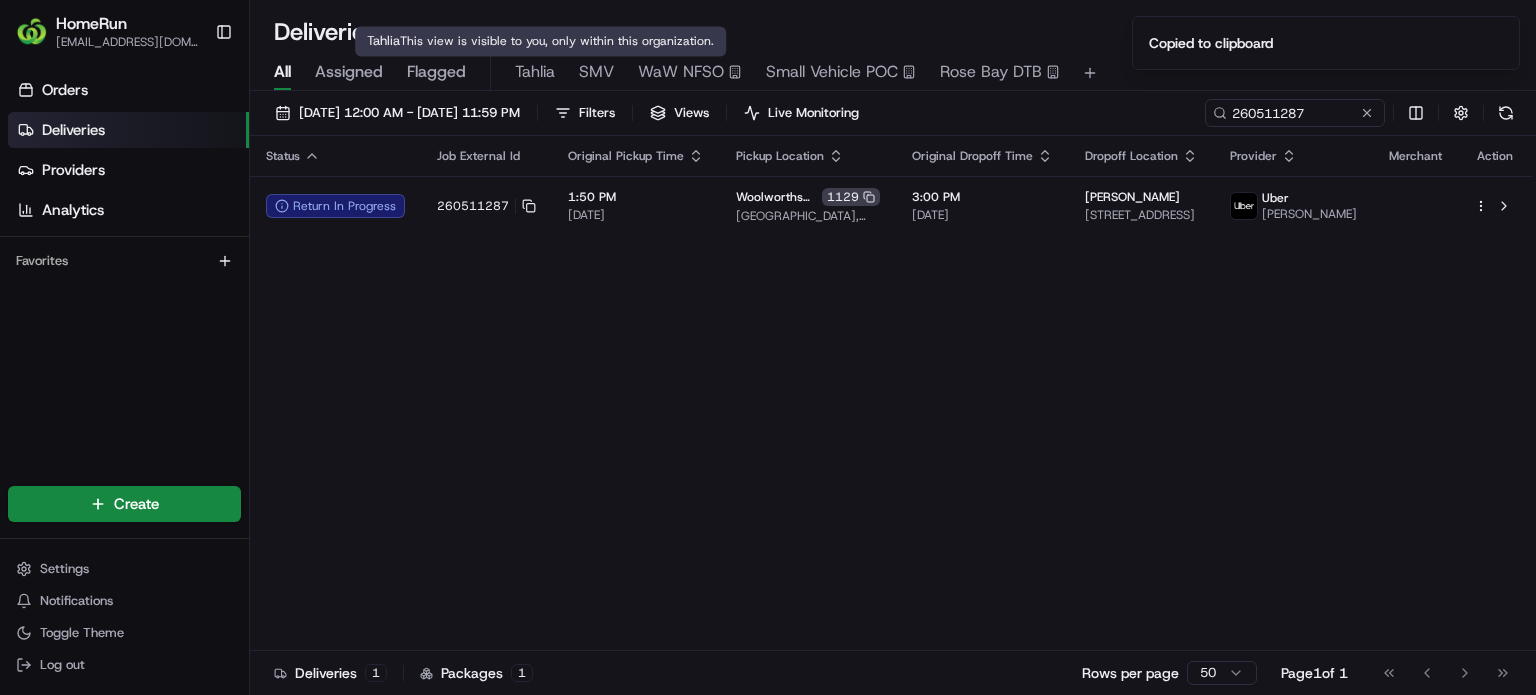 type 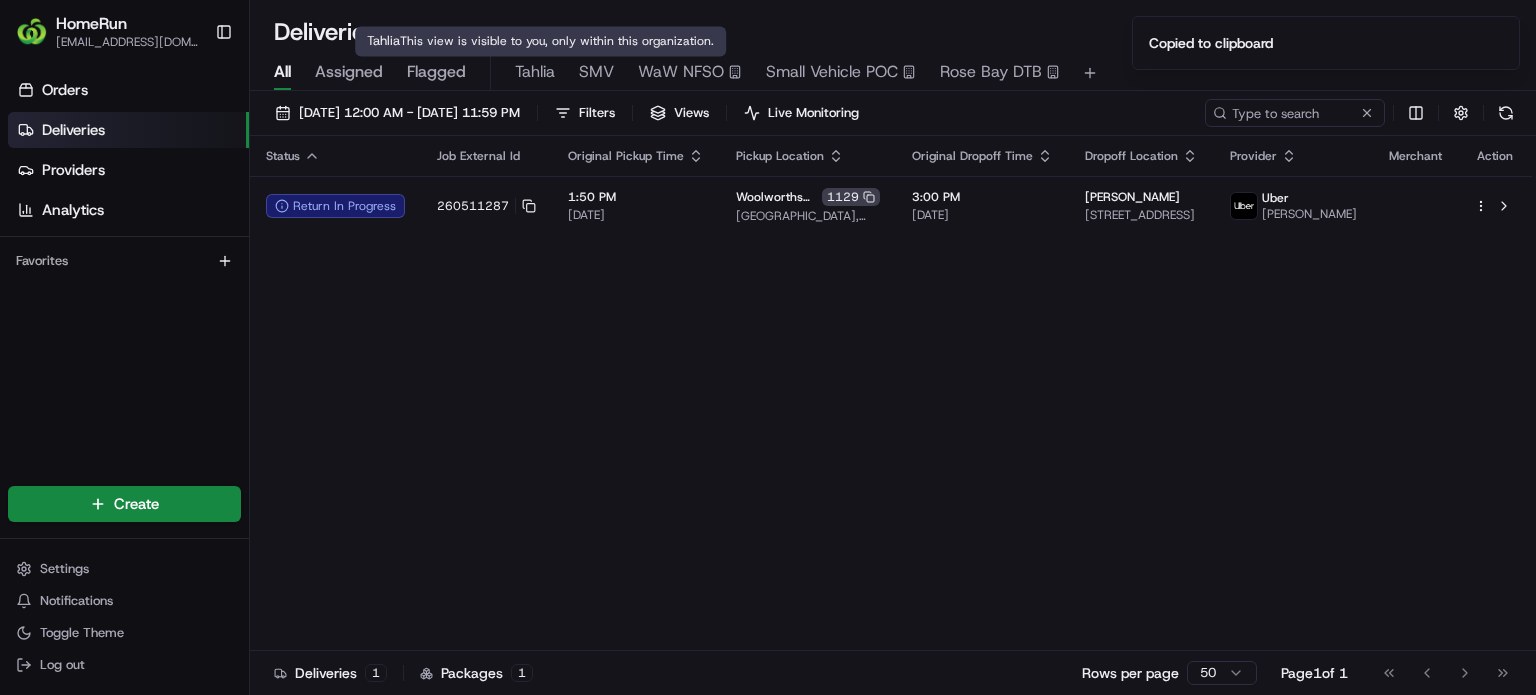click on "Tahlia" at bounding box center (535, 72) 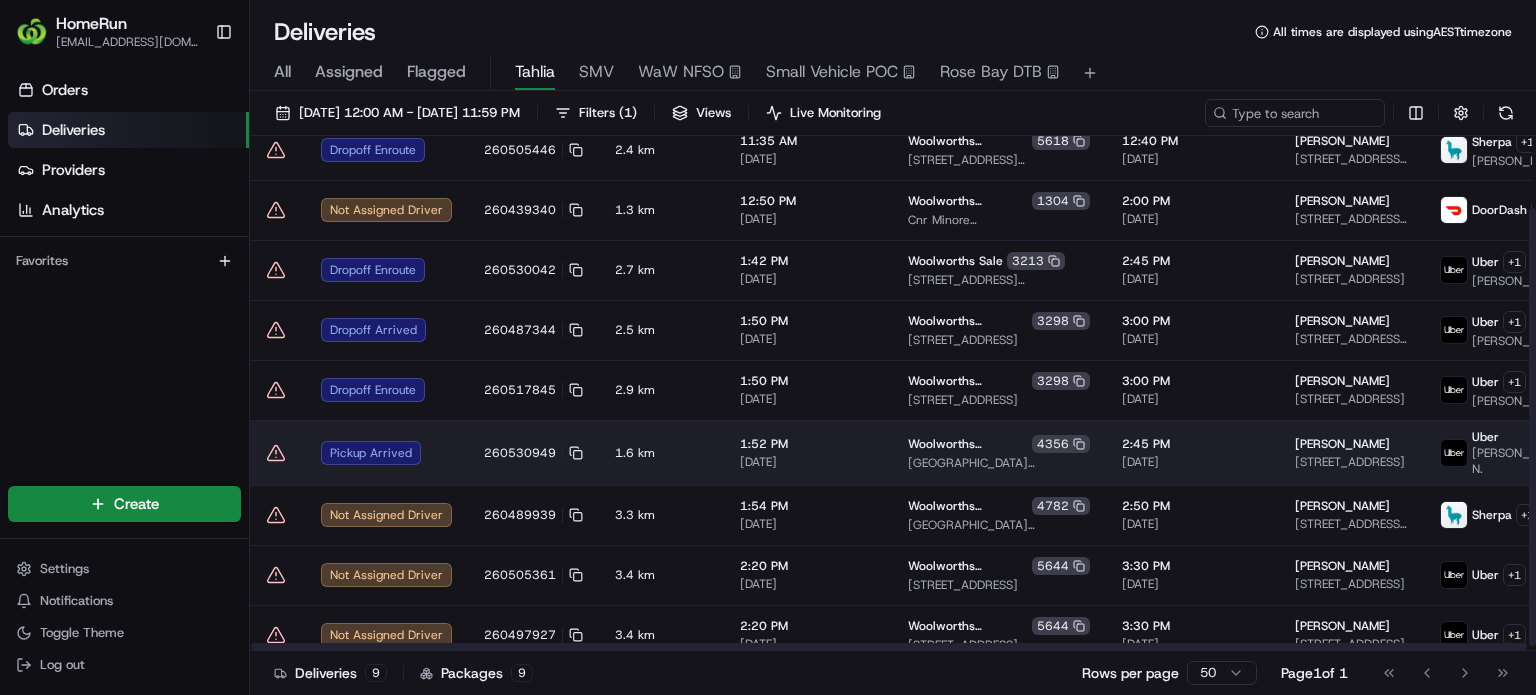 scroll, scrollTop: 0, scrollLeft: 0, axis: both 